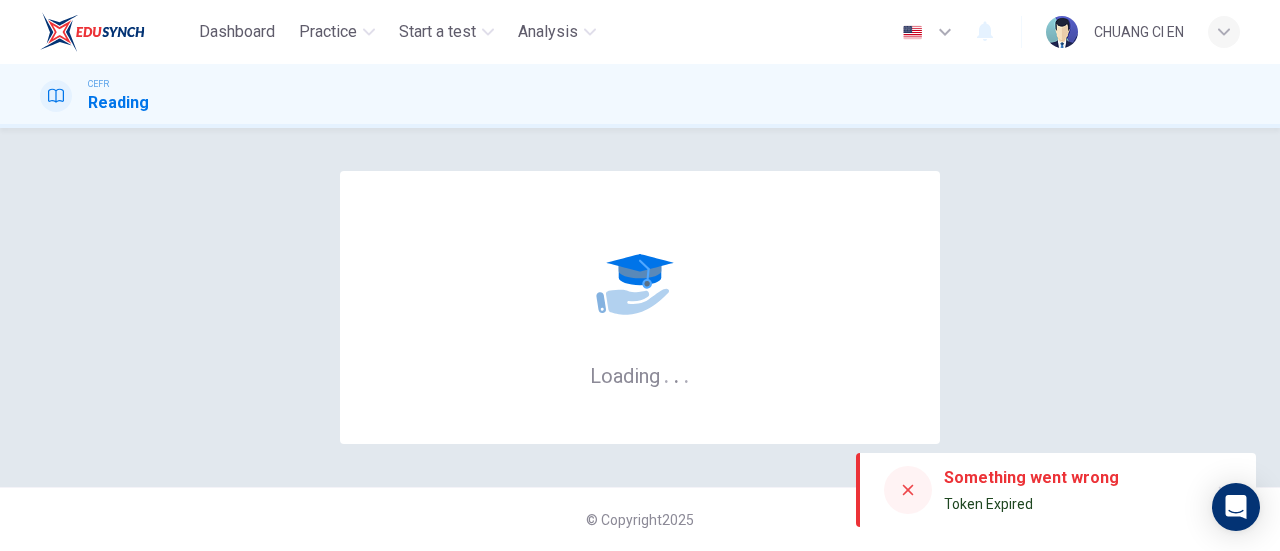 scroll, scrollTop: 0, scrollLeft: 0, axis: both 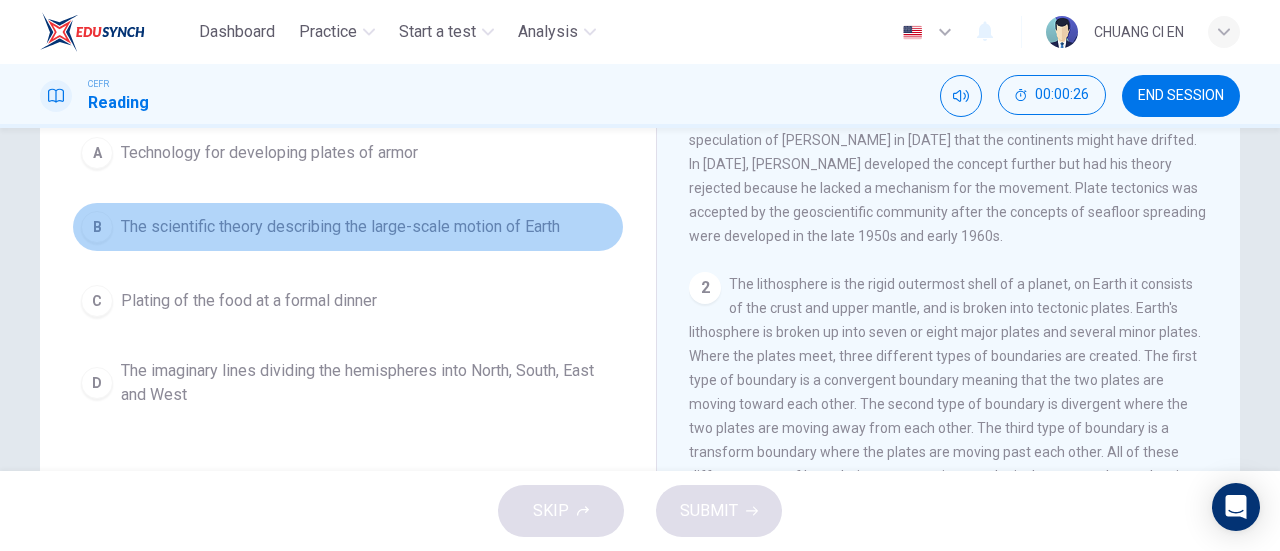 click on "B" at bounding box center (97, 227) 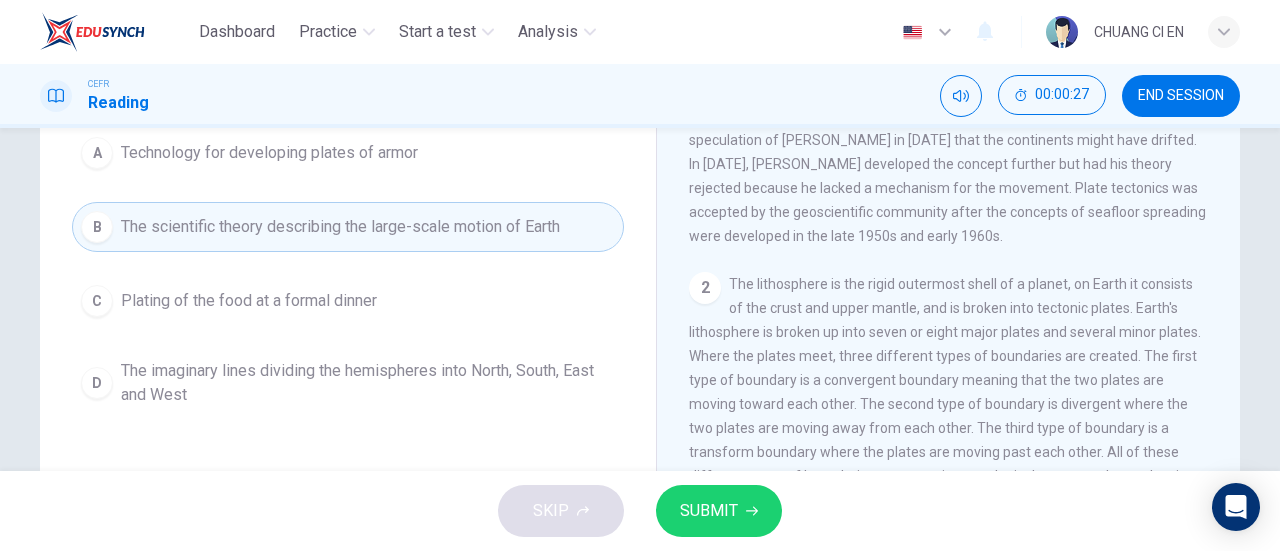 click on "SUBMIT" at bounding box center [709, 511] 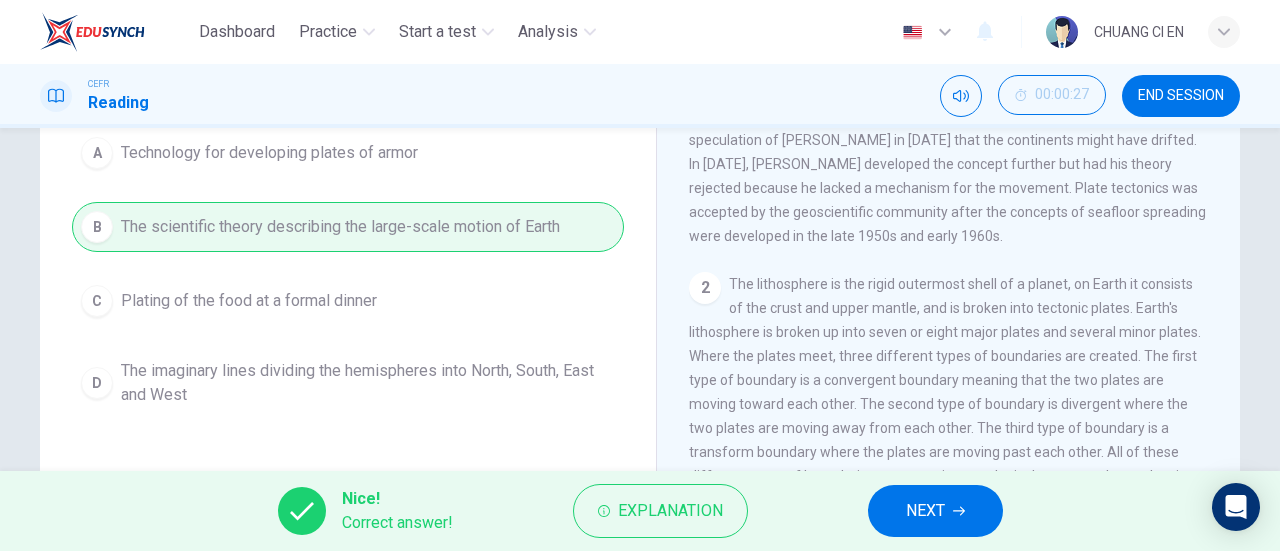 click on "NEXT" at bounding box center (925, 511) 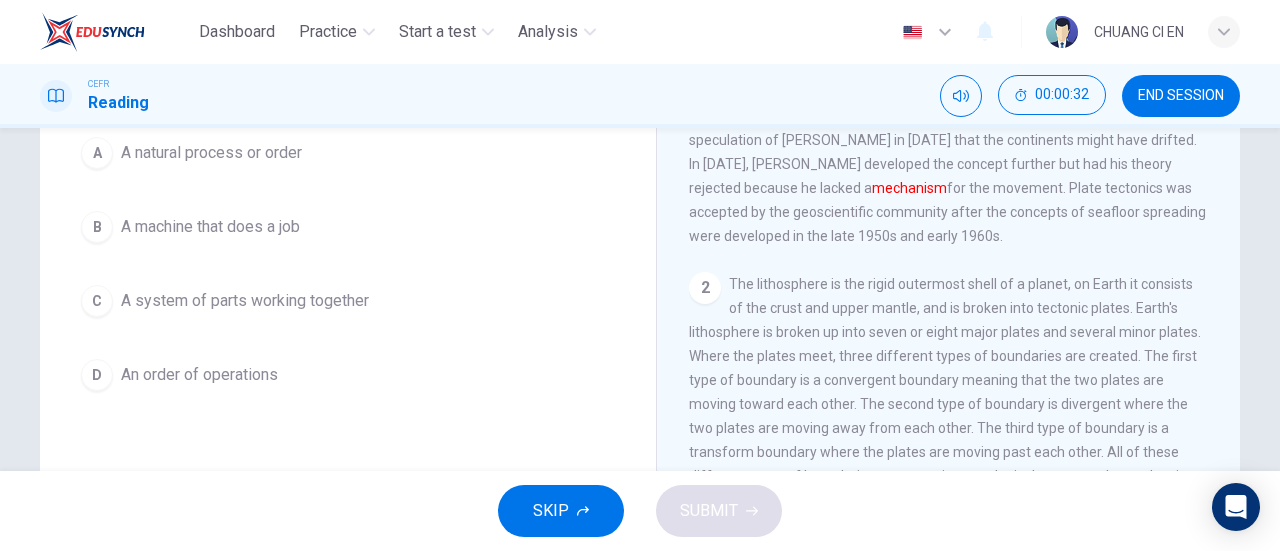 scroll, scrollTop: 0, scrollLeft: 0, axis: both 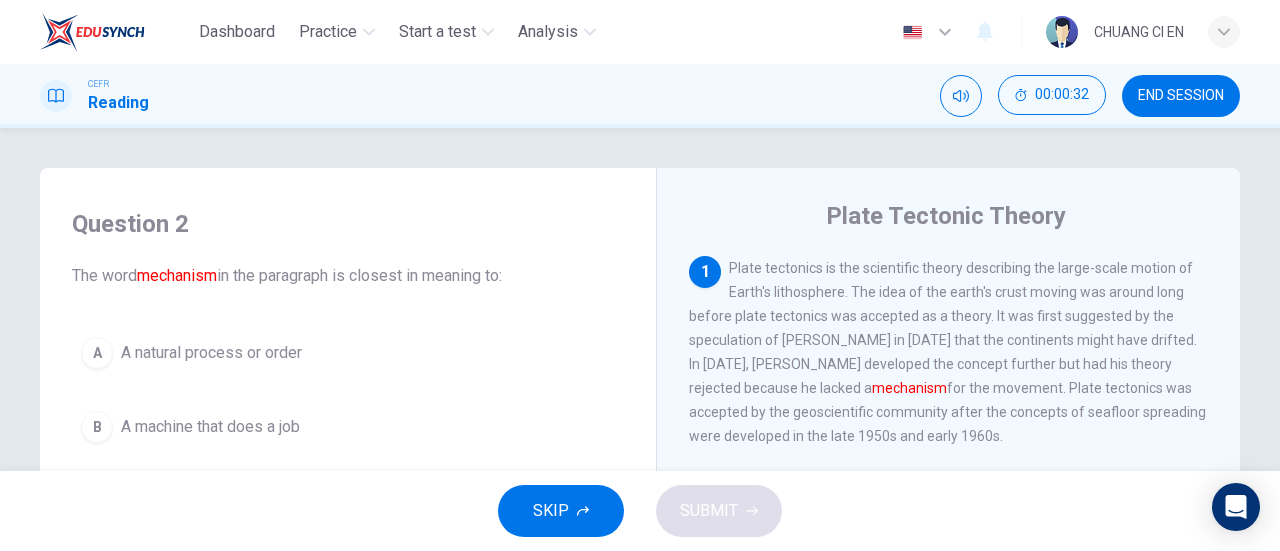click on "Question 2 The word  mechanism  in the paragraph is closest in meaning to: A A natural process or order B A machine that does a job C A system of parts working together D An order of operations Plate Tectonic Theory 1 Plate tectonics is the scientific theory describing the large-scale motion of Earth's lithosphere. The idea of the earth's crust moving was around long before plate tectonics was accepted as a theory. It was first suggested by the speculation of [PERSON_NAME] in [DATE] that the continents might have drifted. In [DATE], [PERSON_NAME] developed the concept further but had his theory rejected because he lacked a  mechanism  for the movement. Plate tectonics was accepted by the geoscientific community after the concepts of seafloor spreading were developed in the late 1950s and early 1960s. 2 3 4 5" at bounding box center [640, 515] 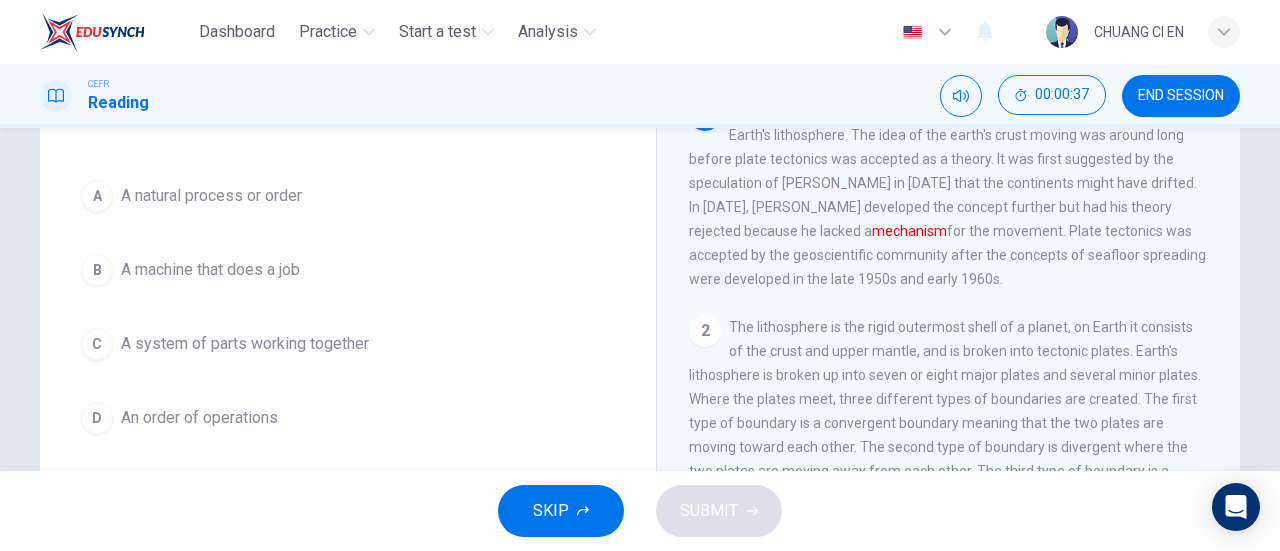 scroll, scrollTop: 200, scrollLeft: 0, axis: vertical 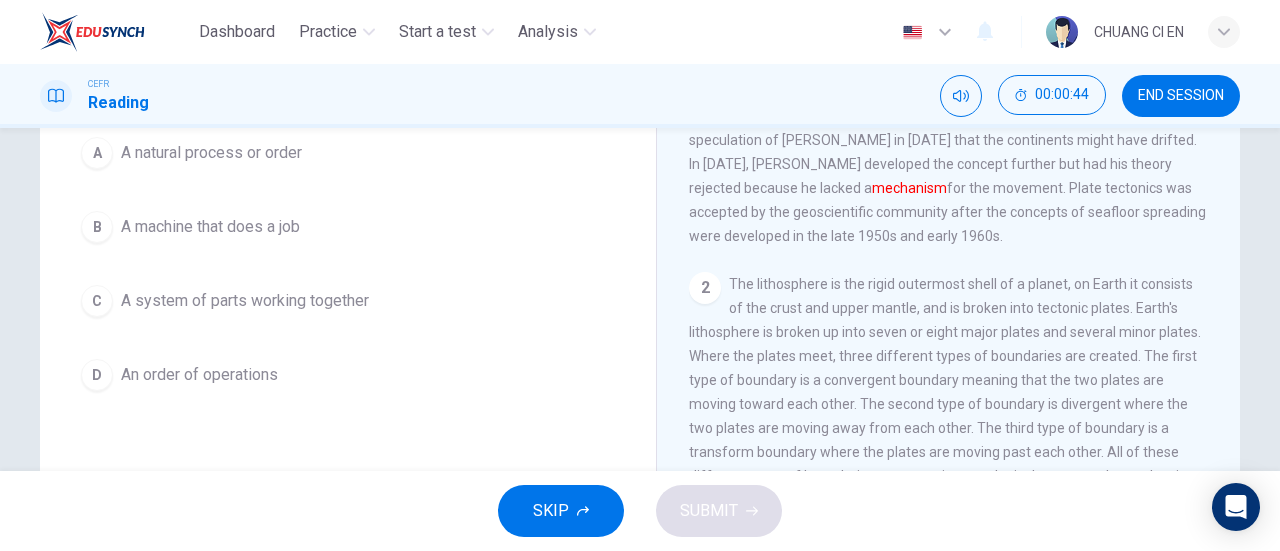 click on "C A system of parts working together" at bounding box center (348, 301) 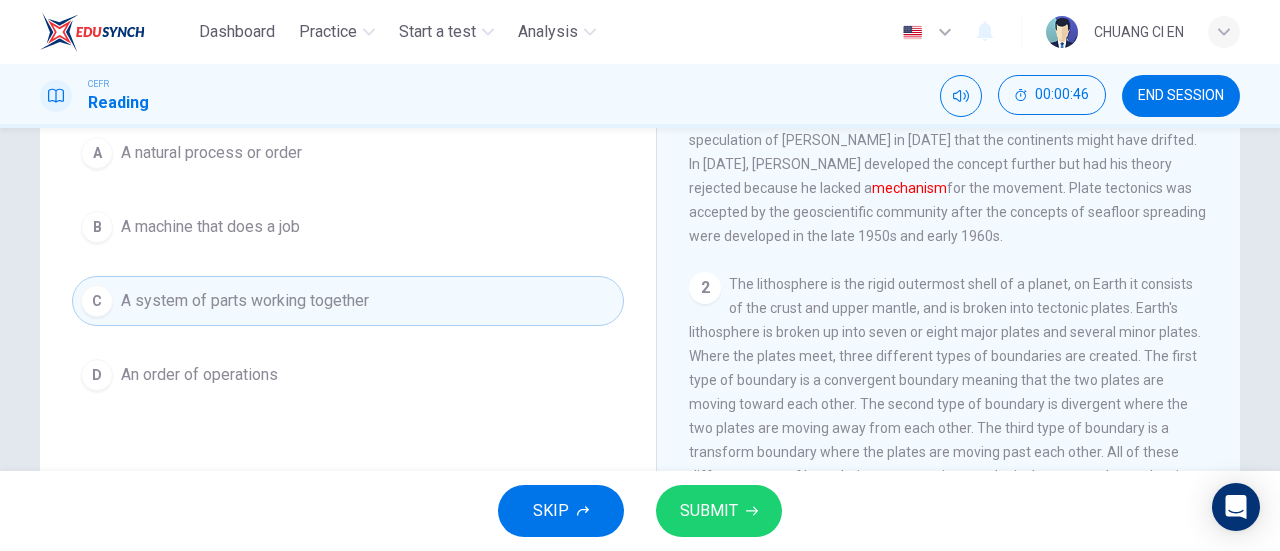 click on "D An order of operations" at bounding box center (348, 375) 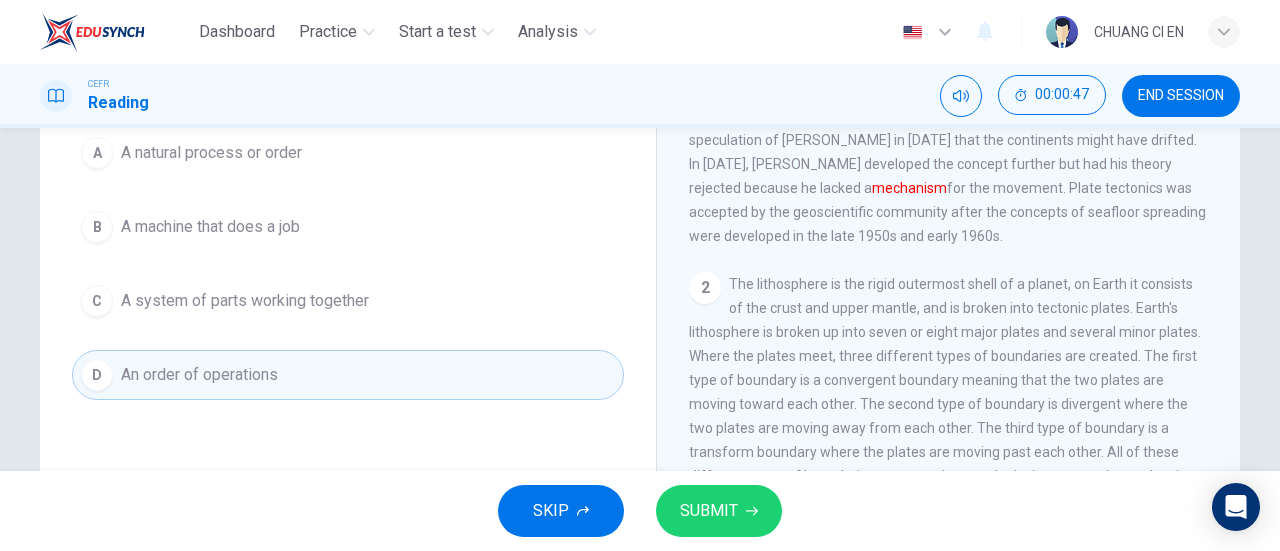 click on "SUBMIT" at bounding box center (719, 511) 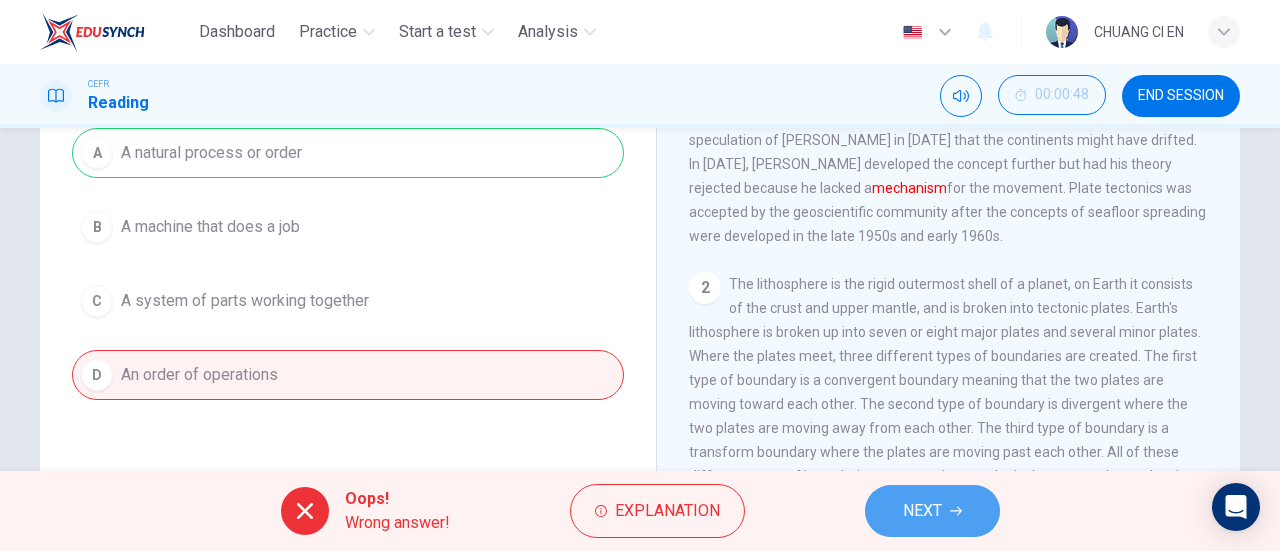 click on "NEXT" at bounding box center [922, 511] 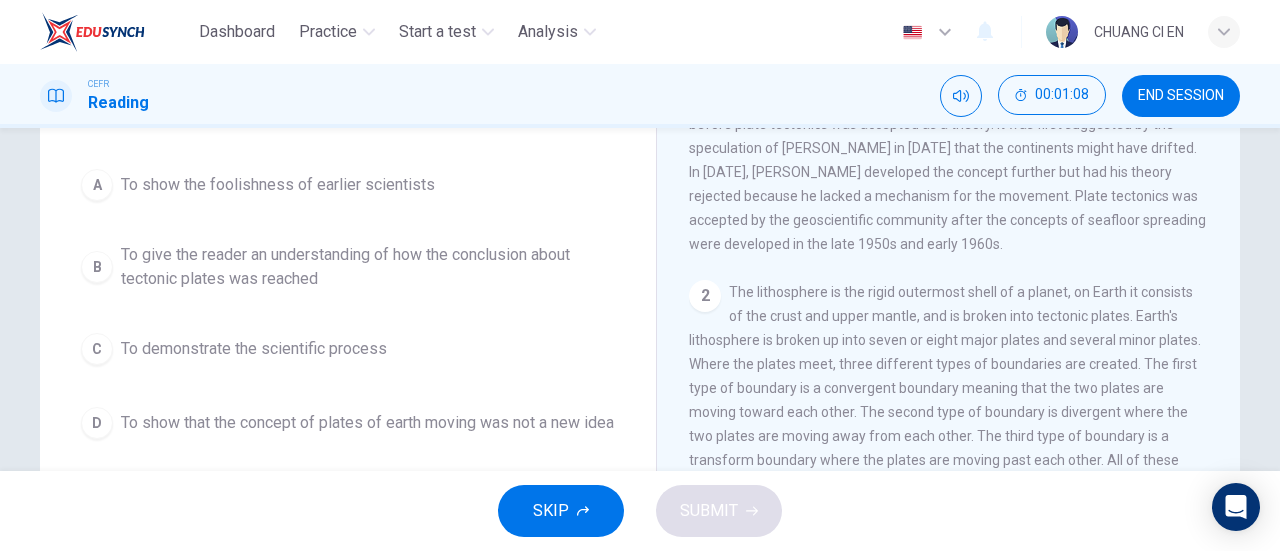 scroll, scrollTop: 224, scrollLeft: 0, axis: vertical 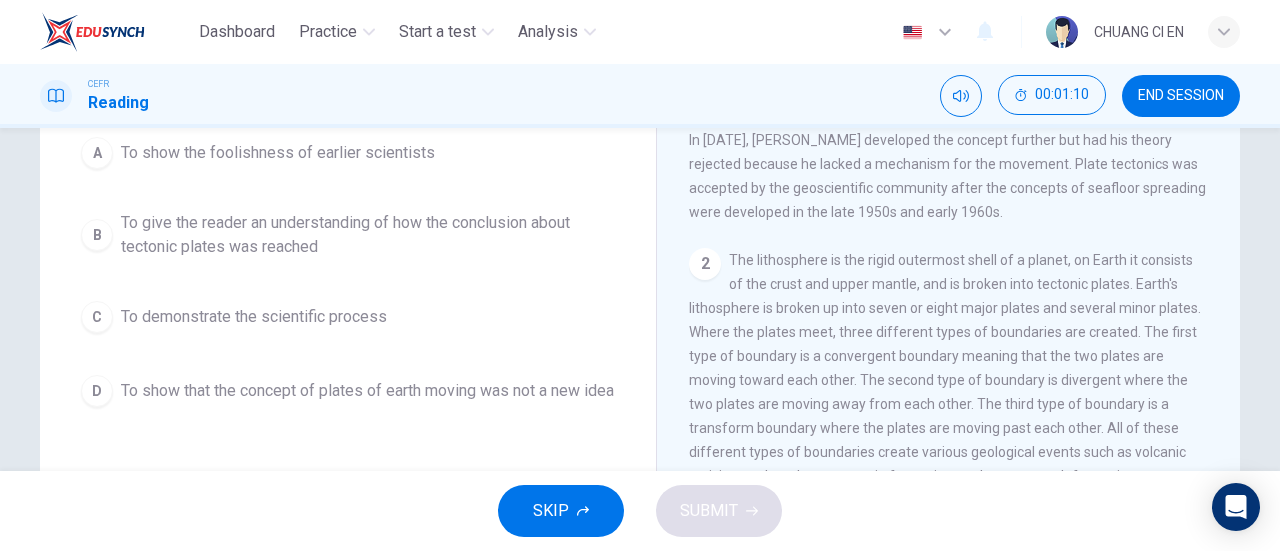 click on "D" at bounding box center (97, 391) 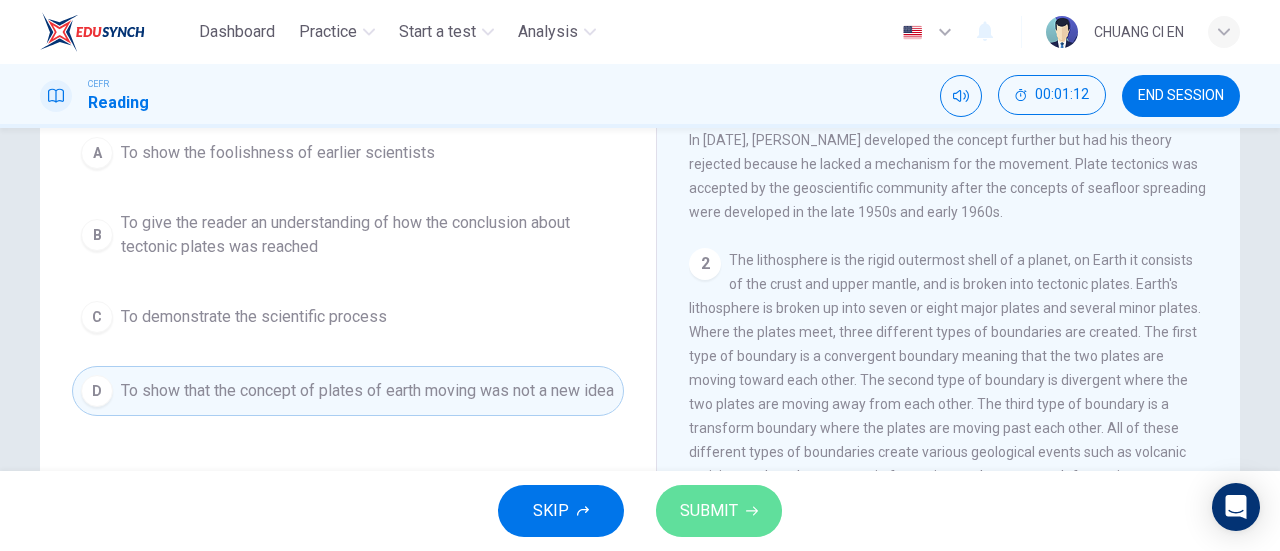 click on "SUBMIT" at bounding box center (709, 511) 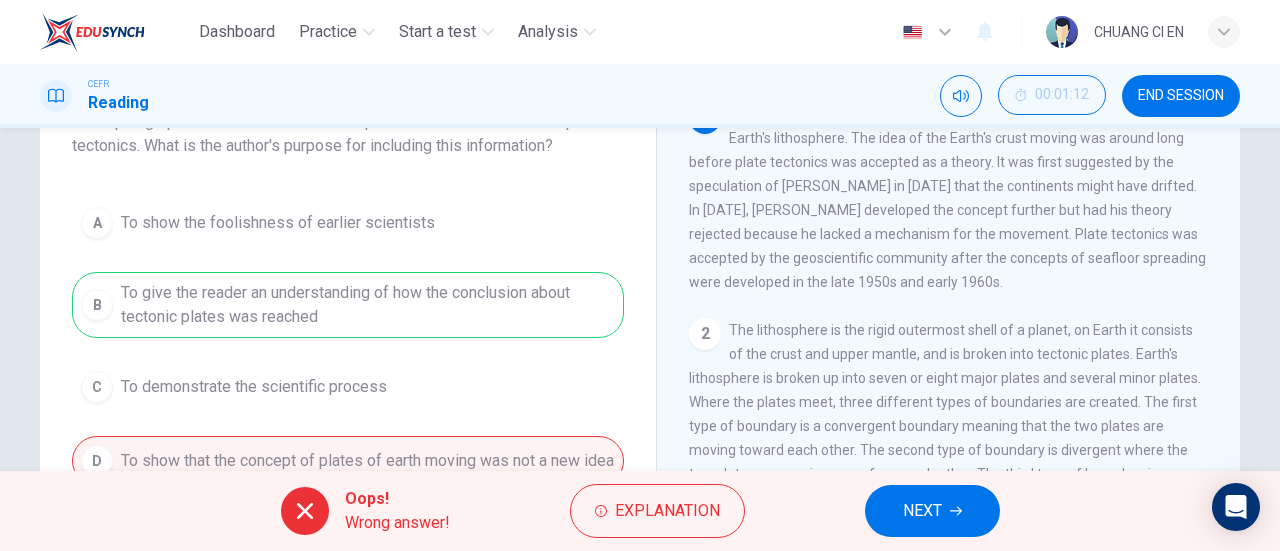 scroll, scrollTop: 124, scrollLeft: 0, axis: vertical 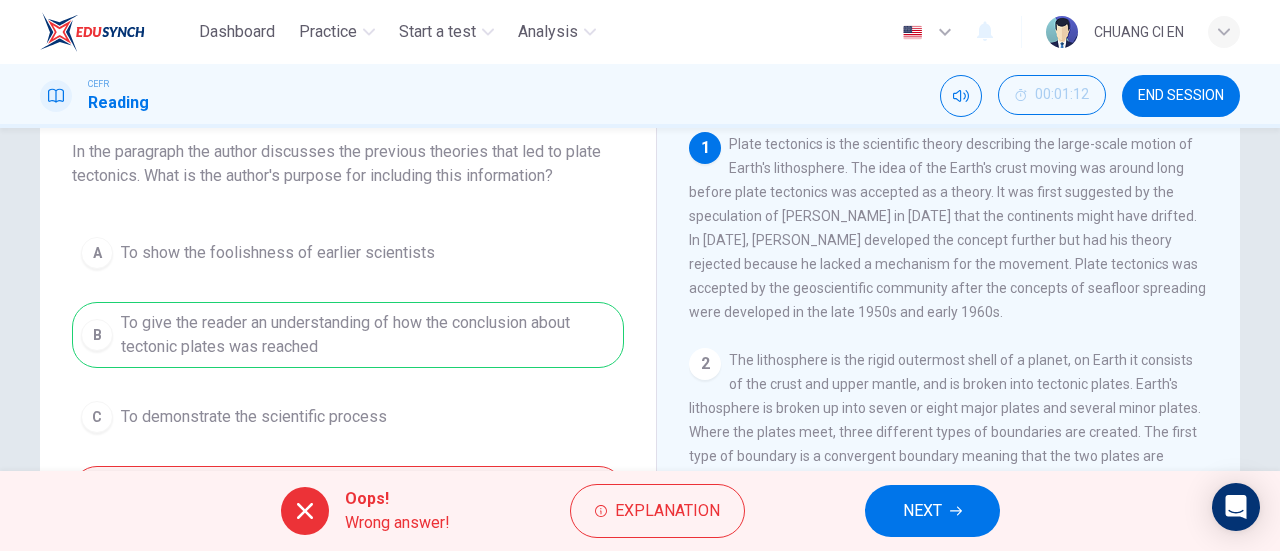 click on "Oops! Wrong answer! Explanation NEXT" at bounding box center (640, 511) 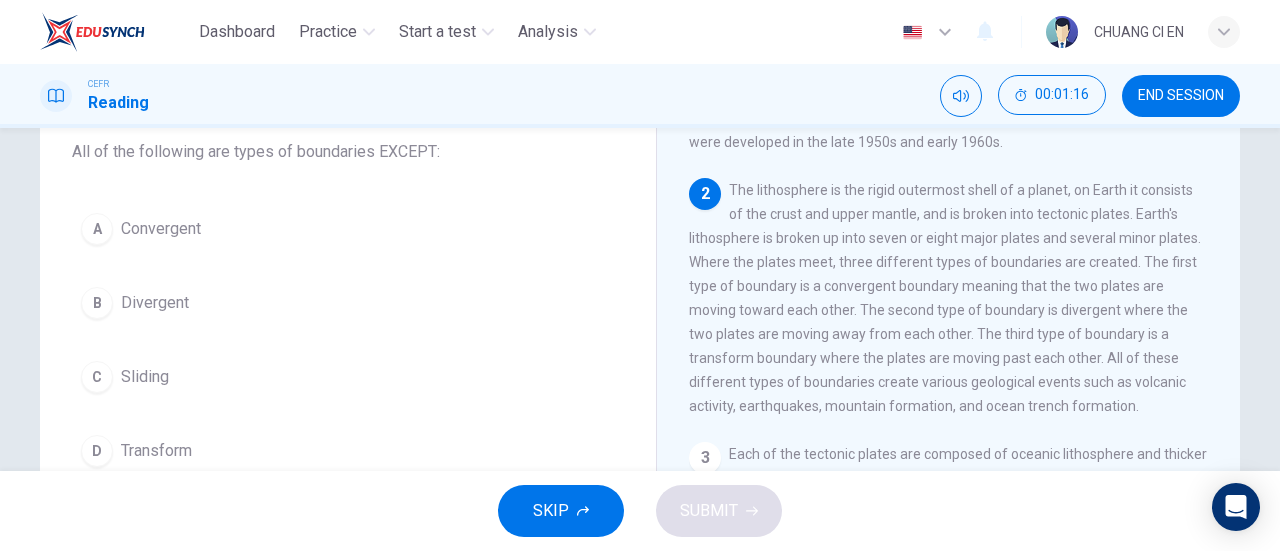 scroll, scrollTop: 200, scrollLeft: 0, axis: vertical 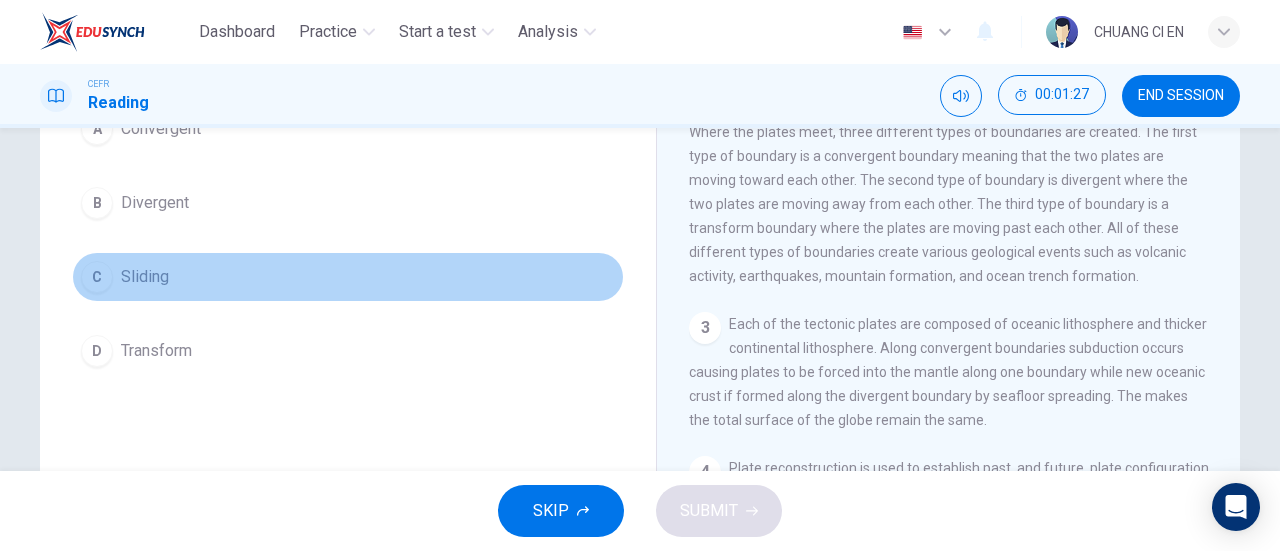 click on "Sliding" at bounding box center (145, 277) 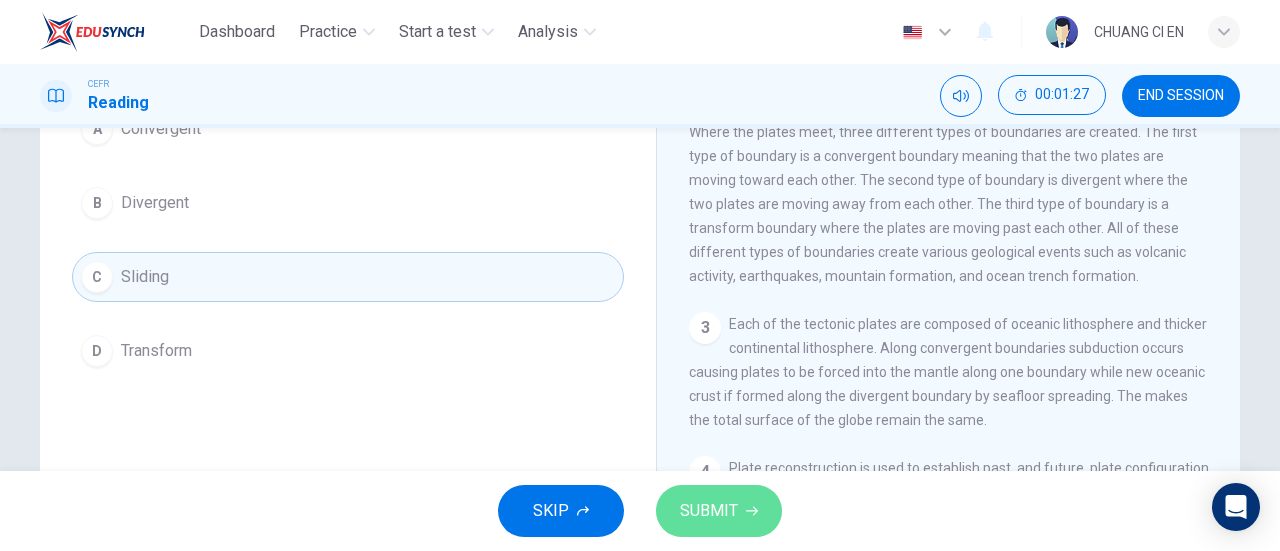 click 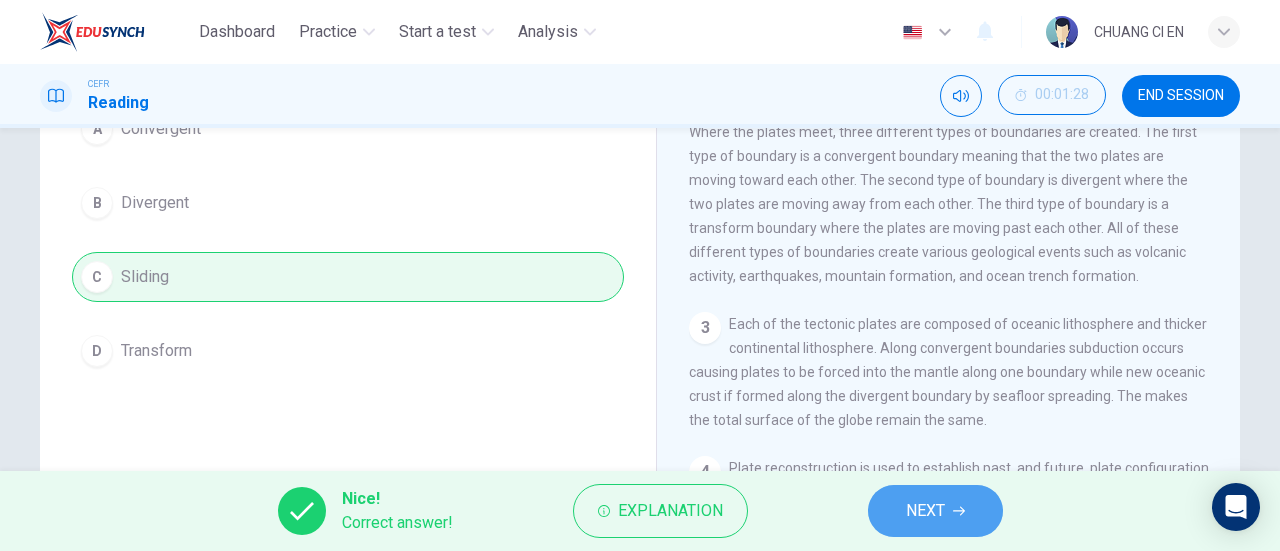click on "NEXT" at bounding box center [925, 511] 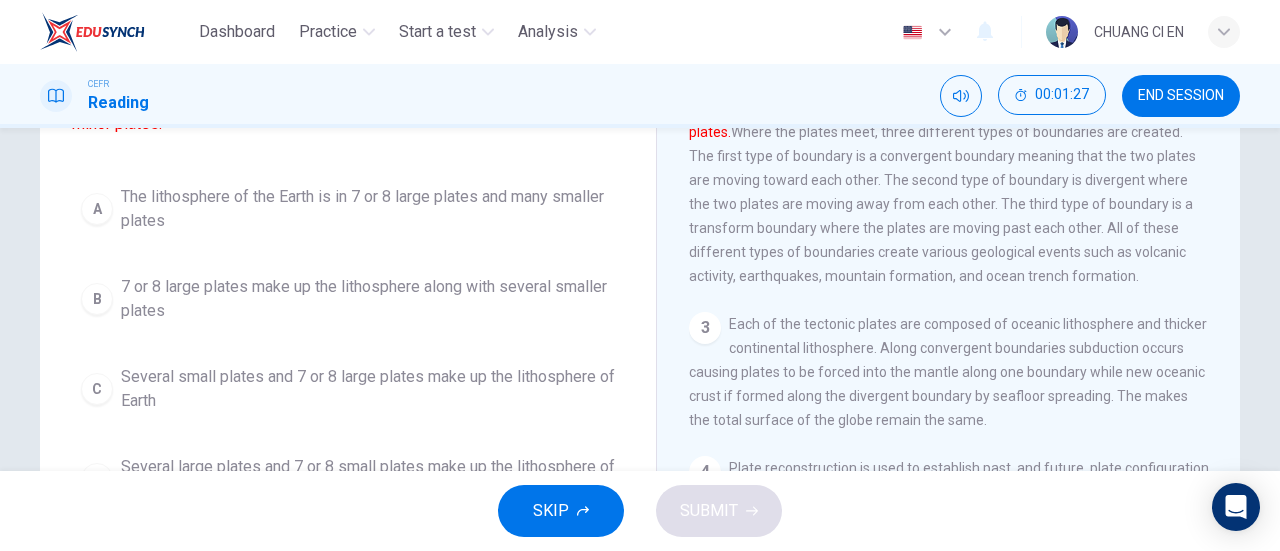 scroll, scrollTop: 320, scrollLeft: 0, axis: vertical 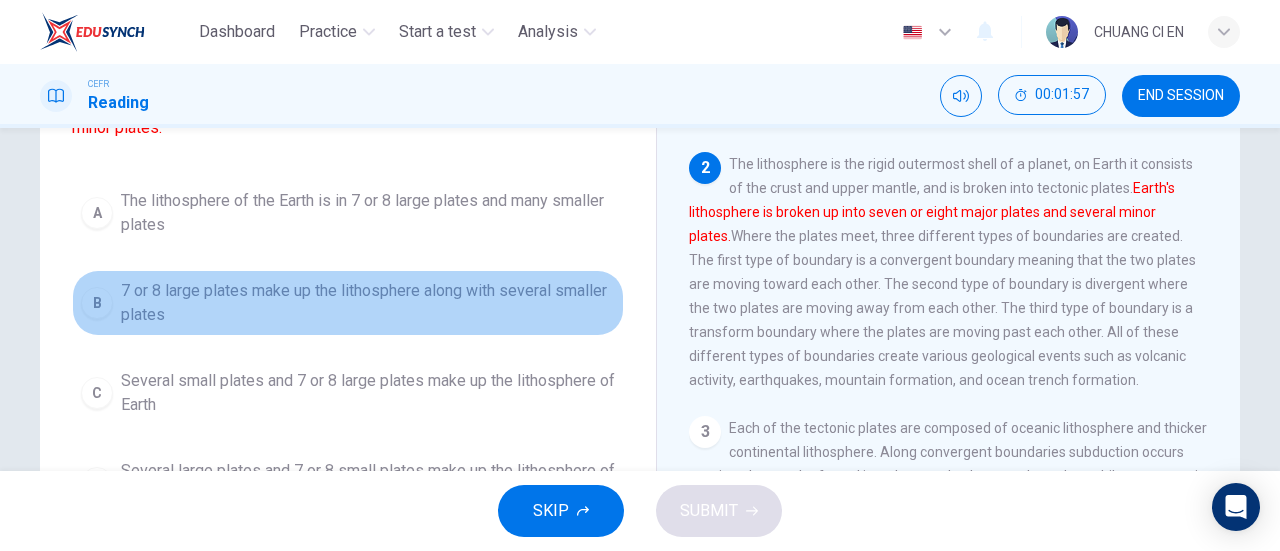 click on "7 or 8 large plates make up the lithosphere along with several smaller plates" at bounding box center [368, 303] 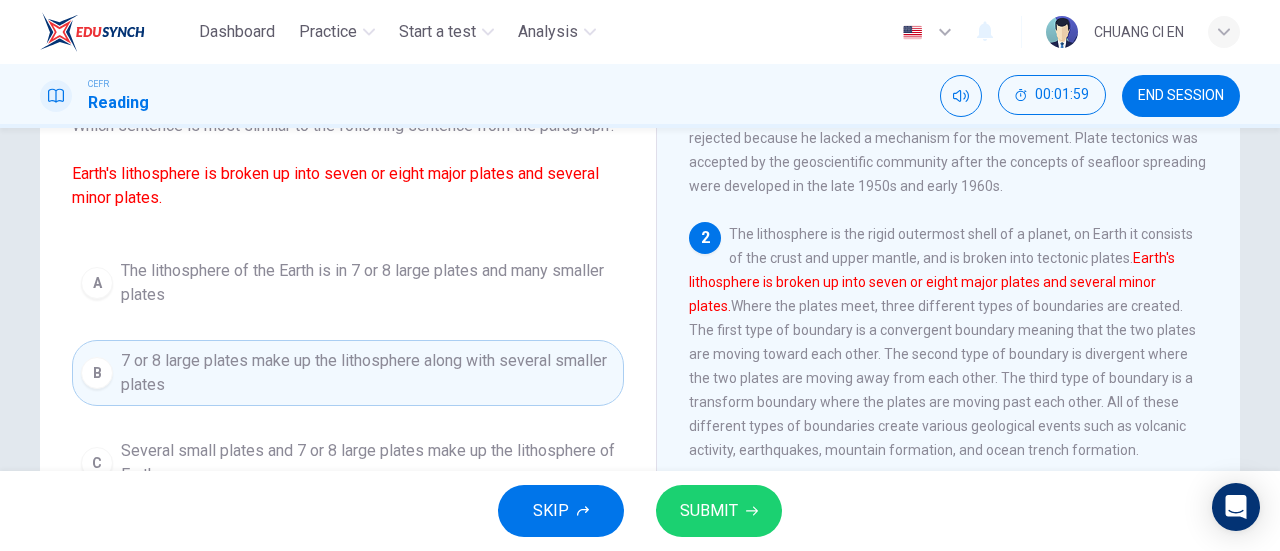 scroll, scrollTop: 120, scrollLeft: 0, axis: vertical 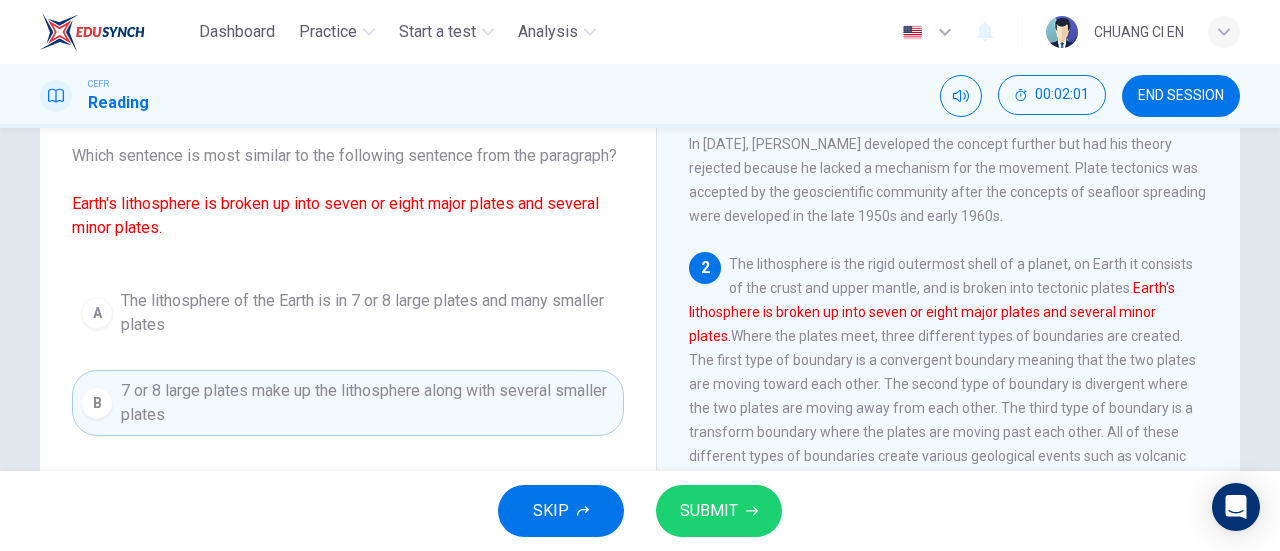 click on "SUBMIT" at bounding box center (709, 511) 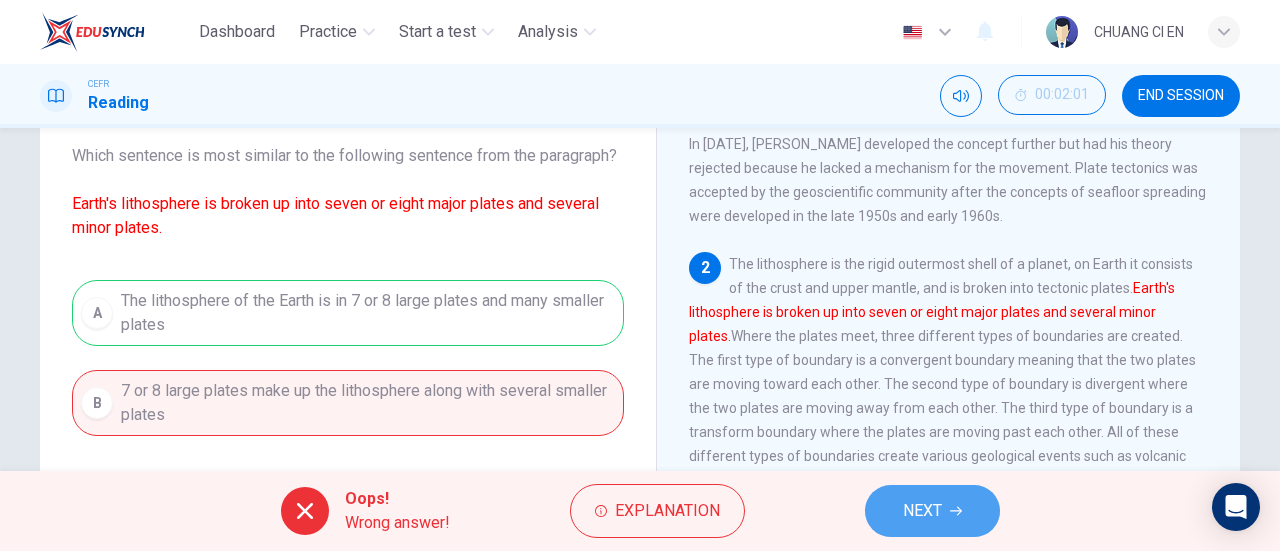 click on "NEXT" at bounding box center (932, 511) 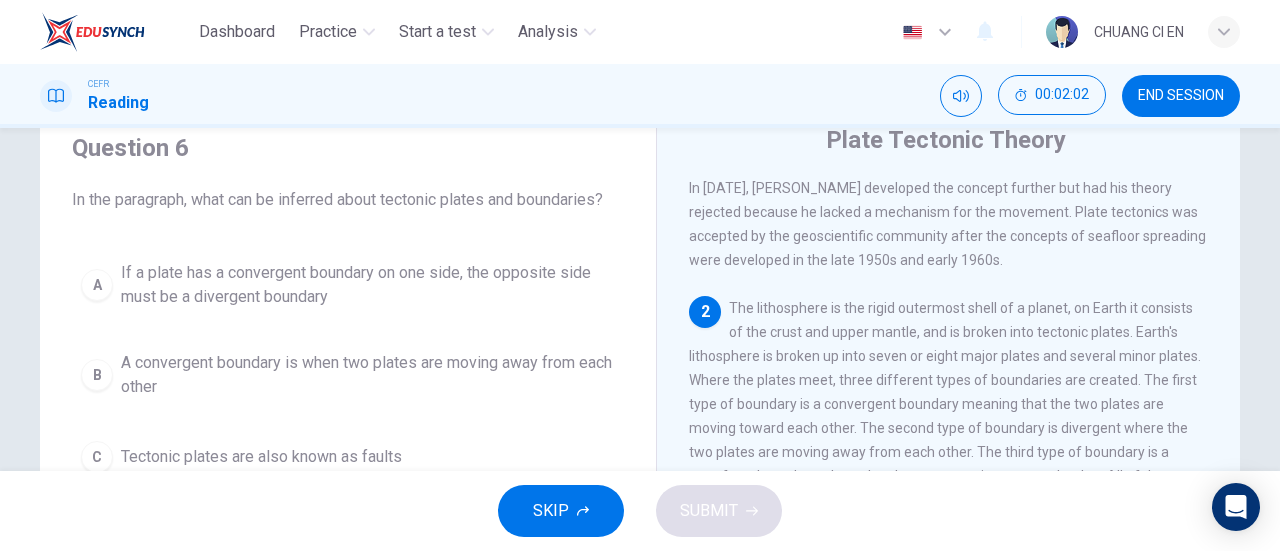 scroll, scrollTop: 120, scrollLeft: 0, axis: vertical 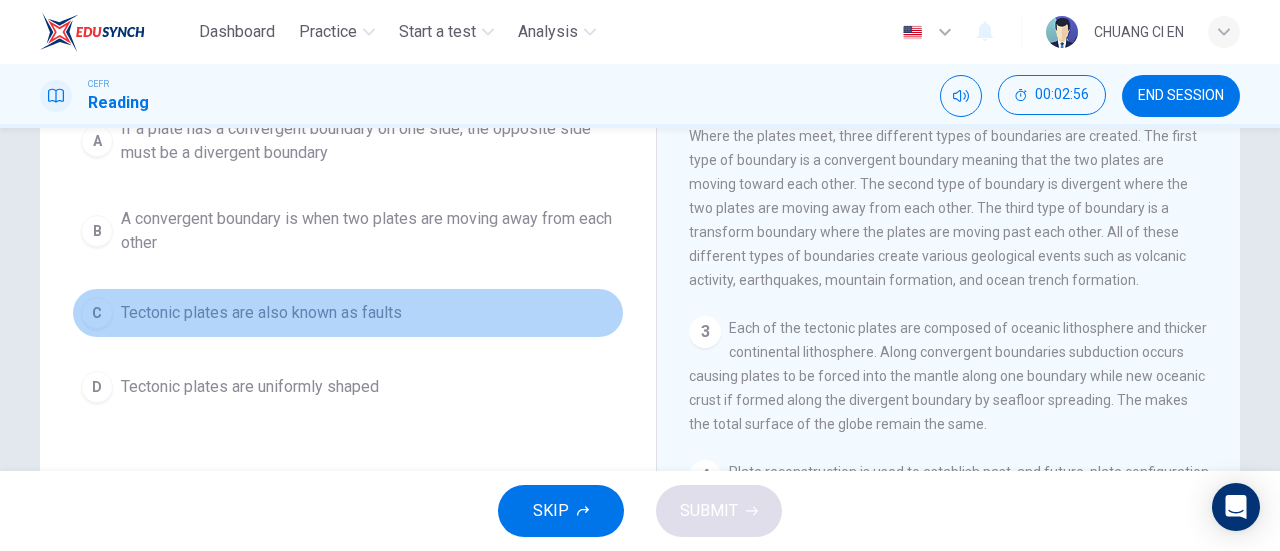 click on "C Tectonic plates are also known as faults" at bounding box center [348, 313] 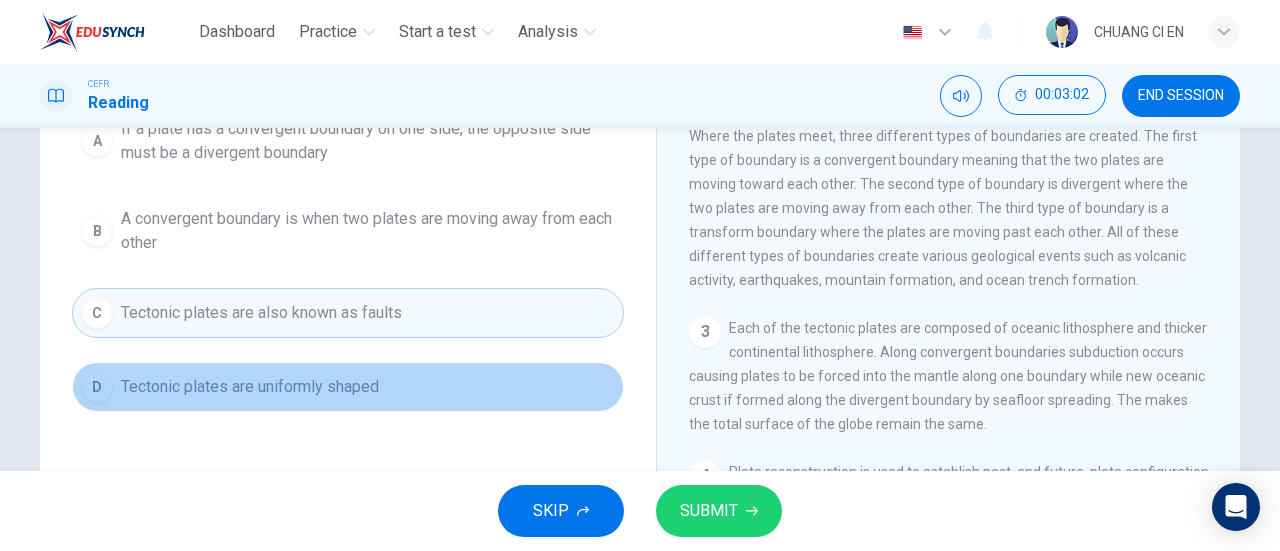 click on "D Tectonic plates are uniformly shaped" at bounding box center [348, 387] 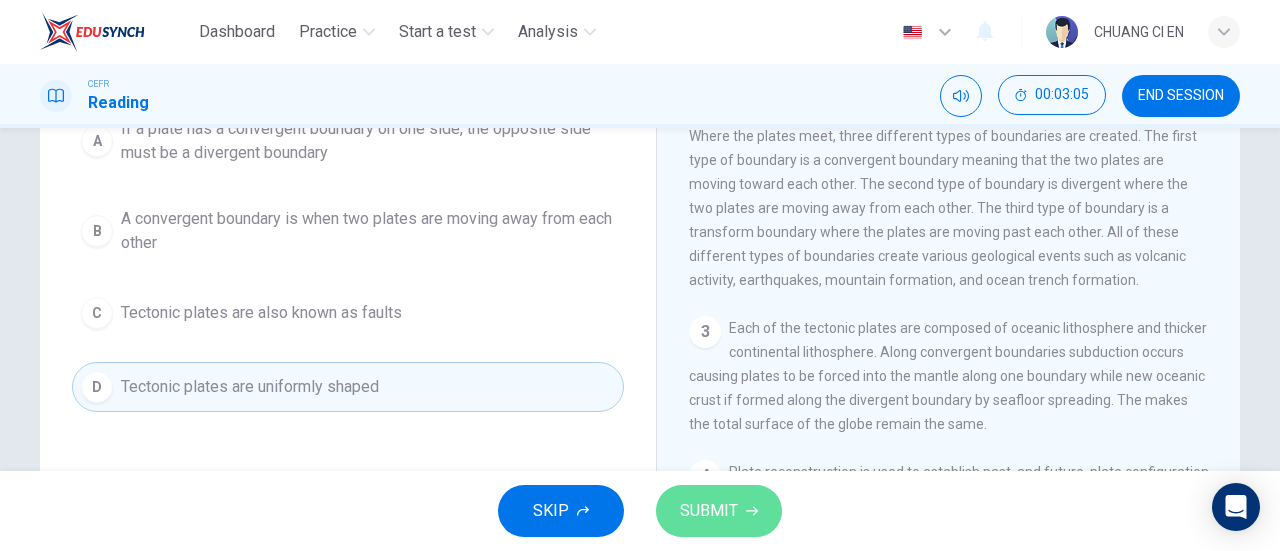 click on "SUBMIT" at bounding box center (719, 511) 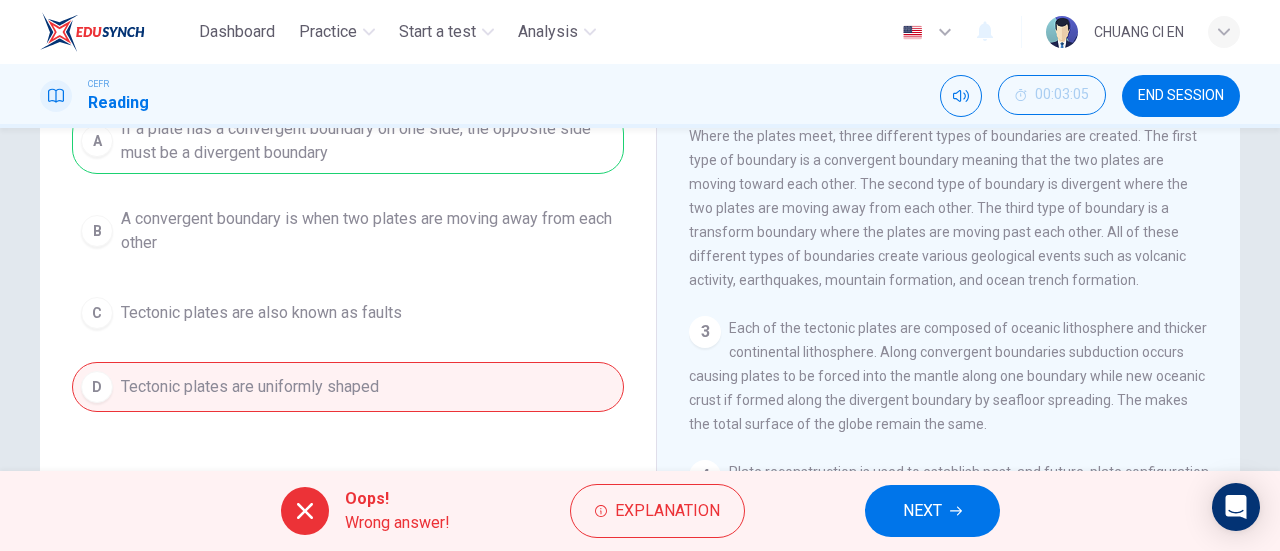 scroll, scrollTop: 120, scrollLeft: 0, axis: vertical 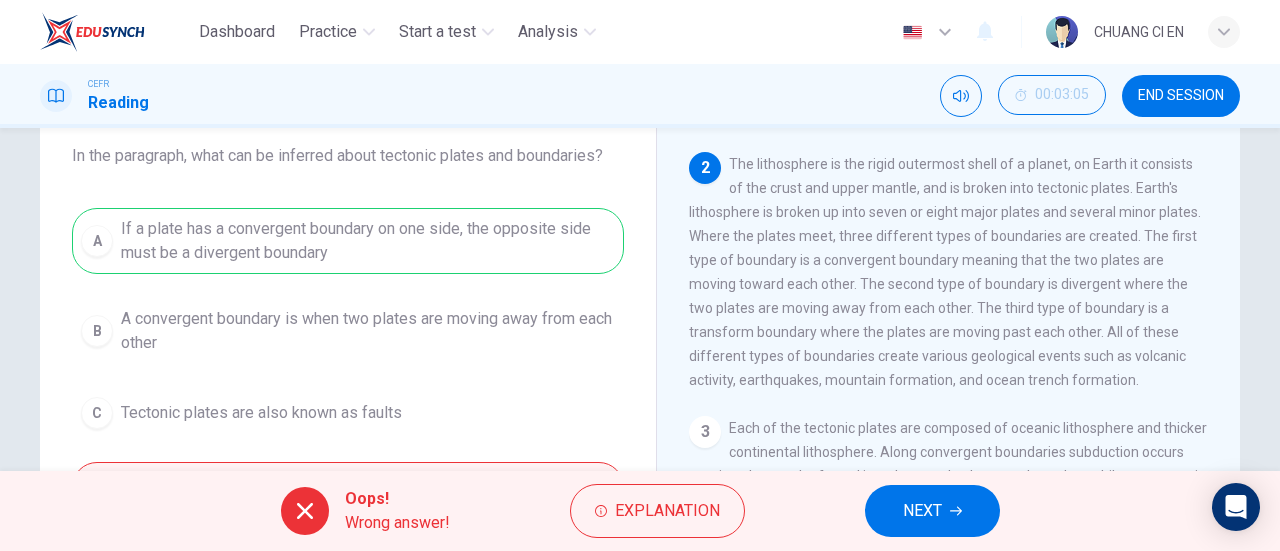 click on "NEXT" at bounding box center (932, 511) 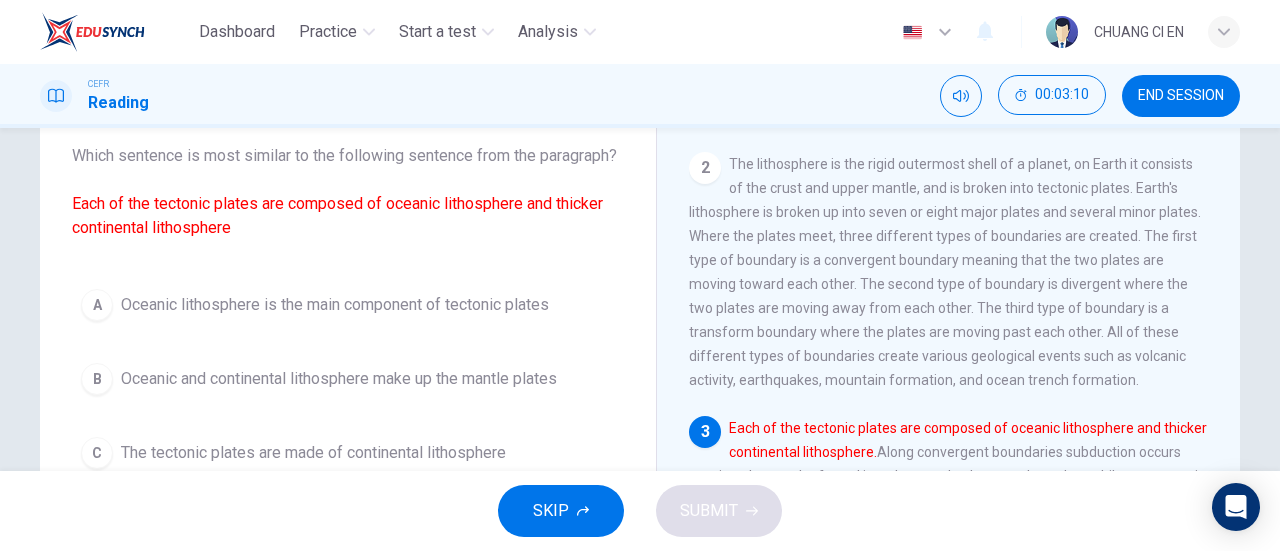 scroll, scrollTop: 300, scrollLeft: 0, axis: vertical 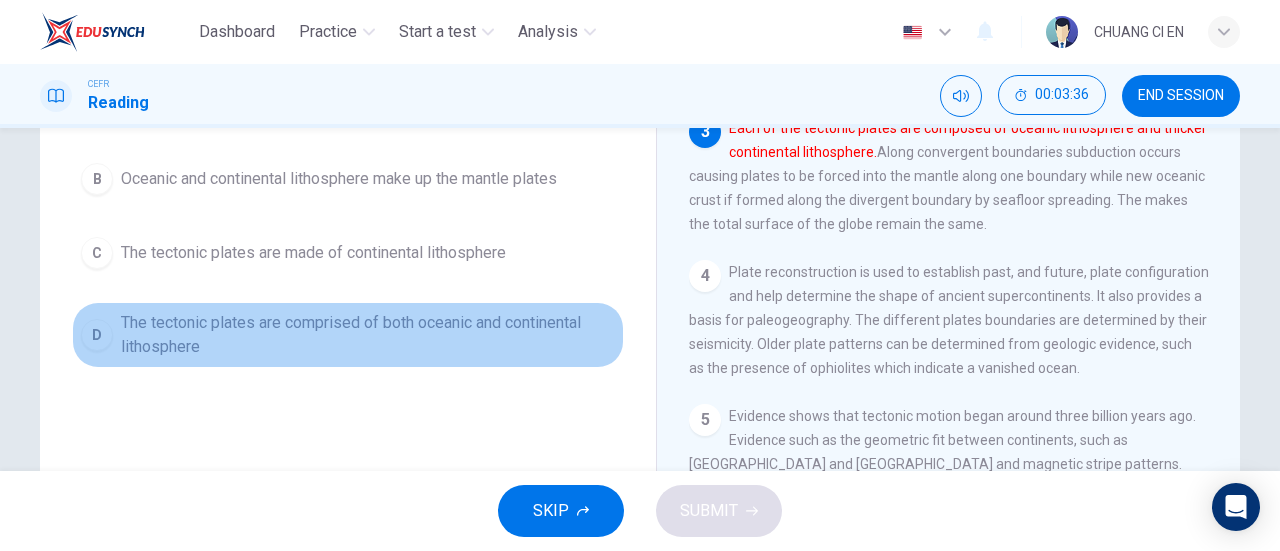 click on "The tectonic plates are comprised of both oceanic and continental lithosphere" at bounding box center [368, 335] 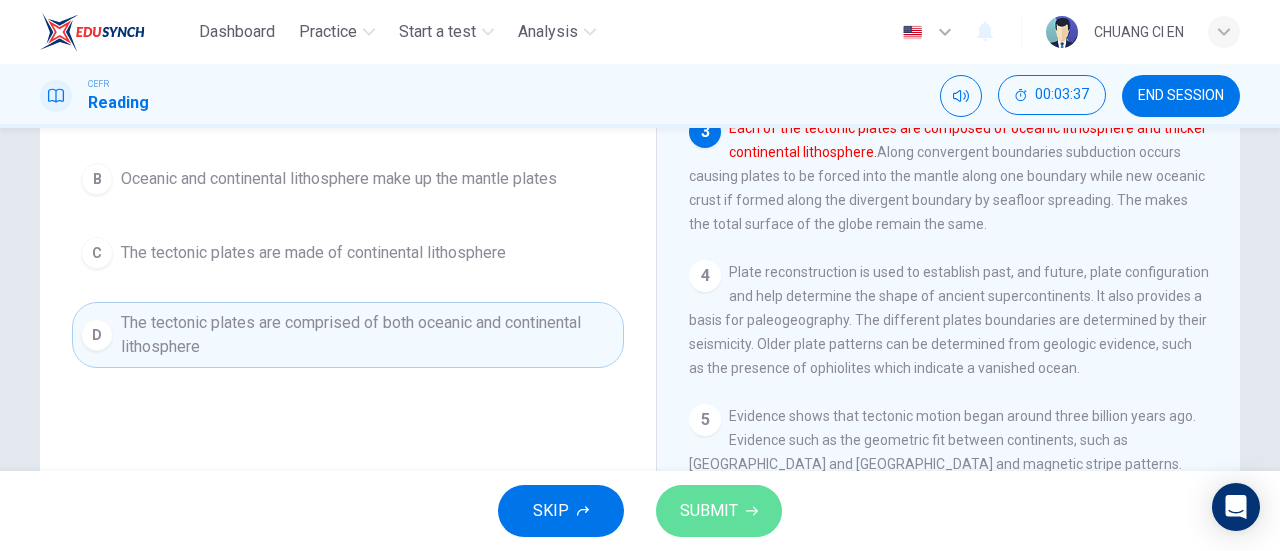 click on "SUBMIT" at bounding box center [719, 511] 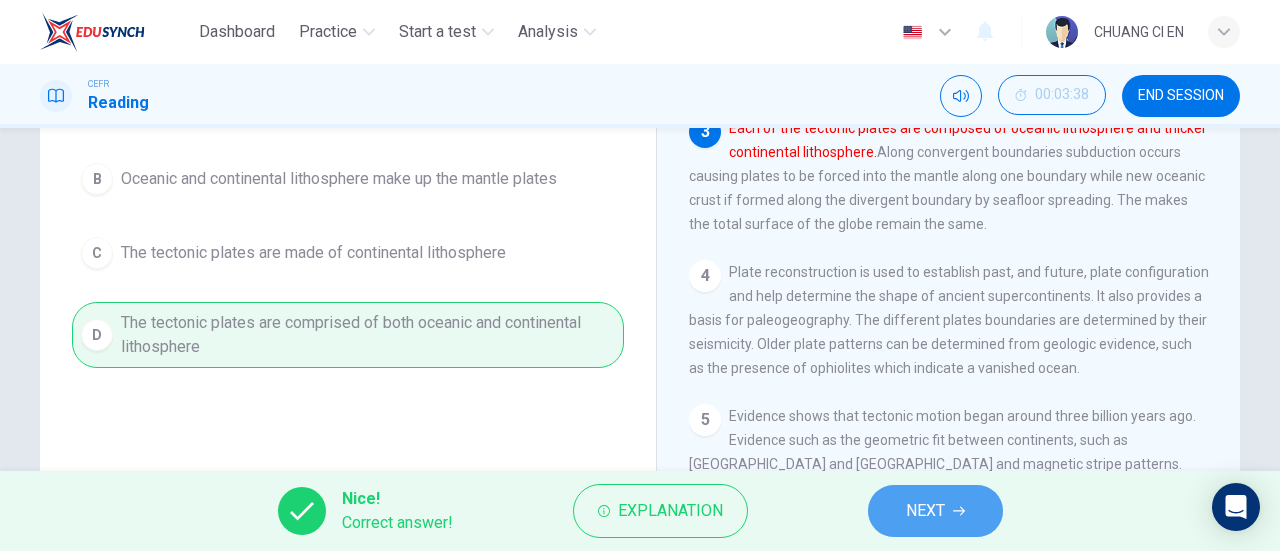 click on "NEXT" at bounding box center (925, 511) 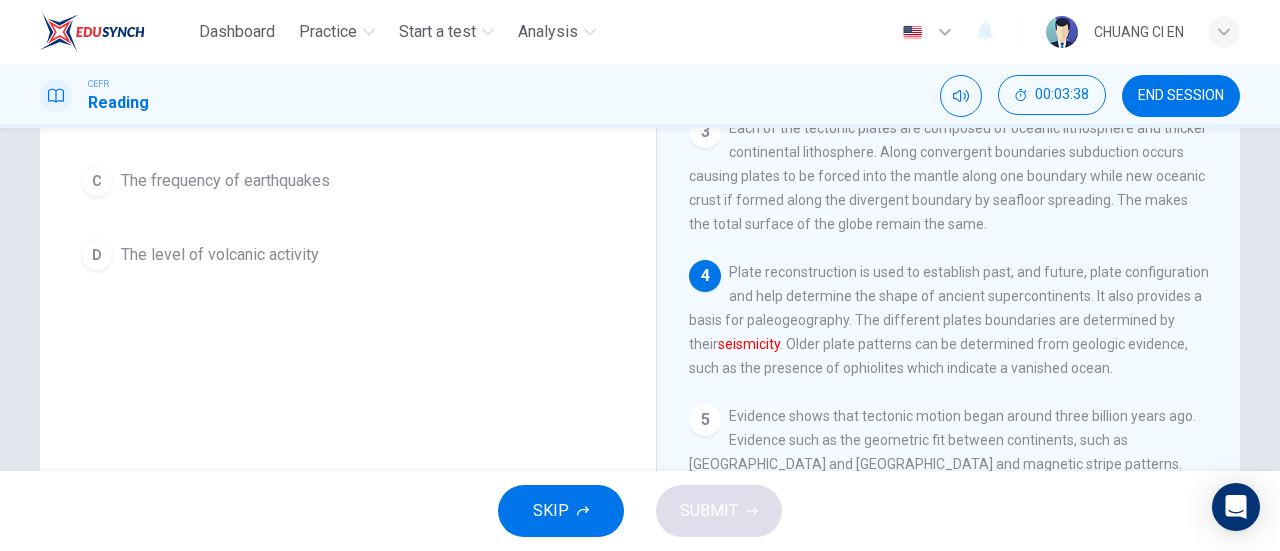 scroll, scrollTop: 224, scrollLeft: 0, axis: vertical 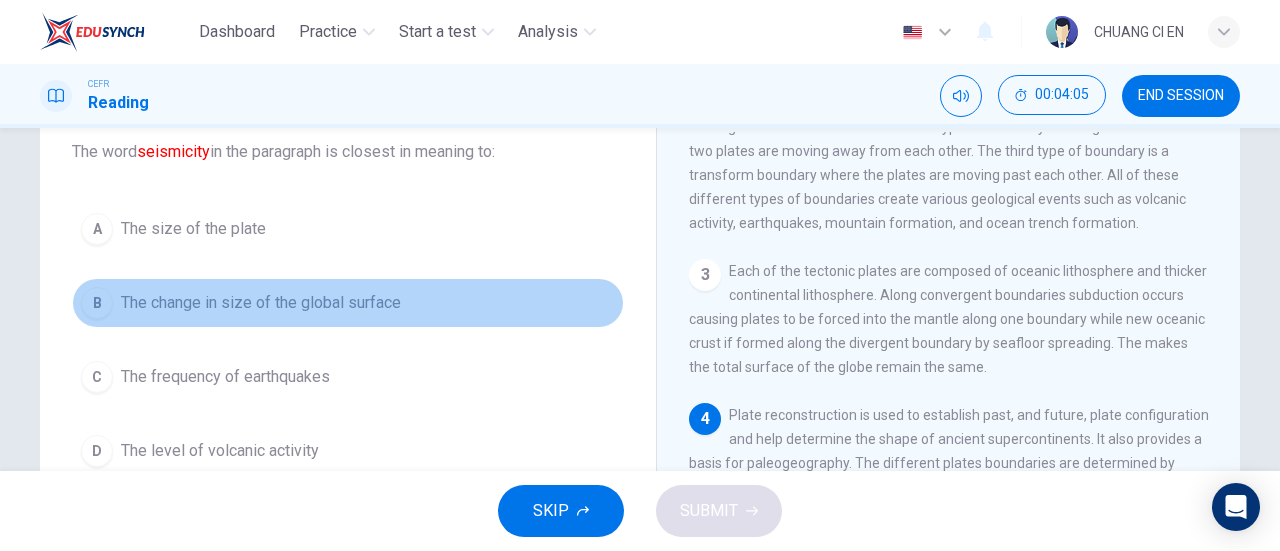click on "B The change in size of the global surface" at bounding box center (348, 303) 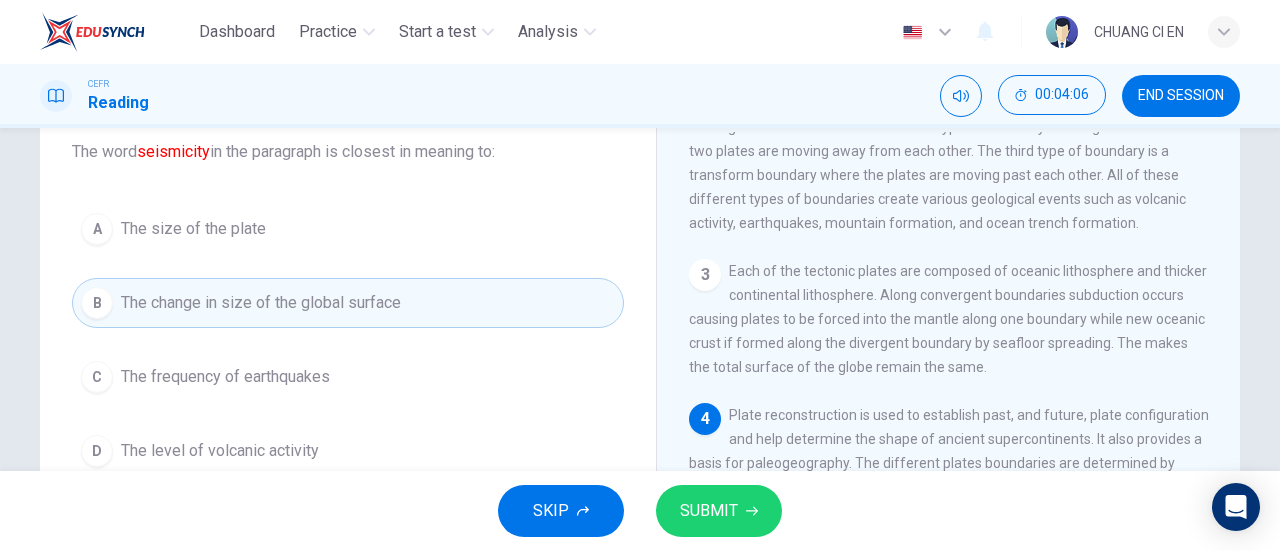 click on "SUBMIT" at bounding box center (709, 511) 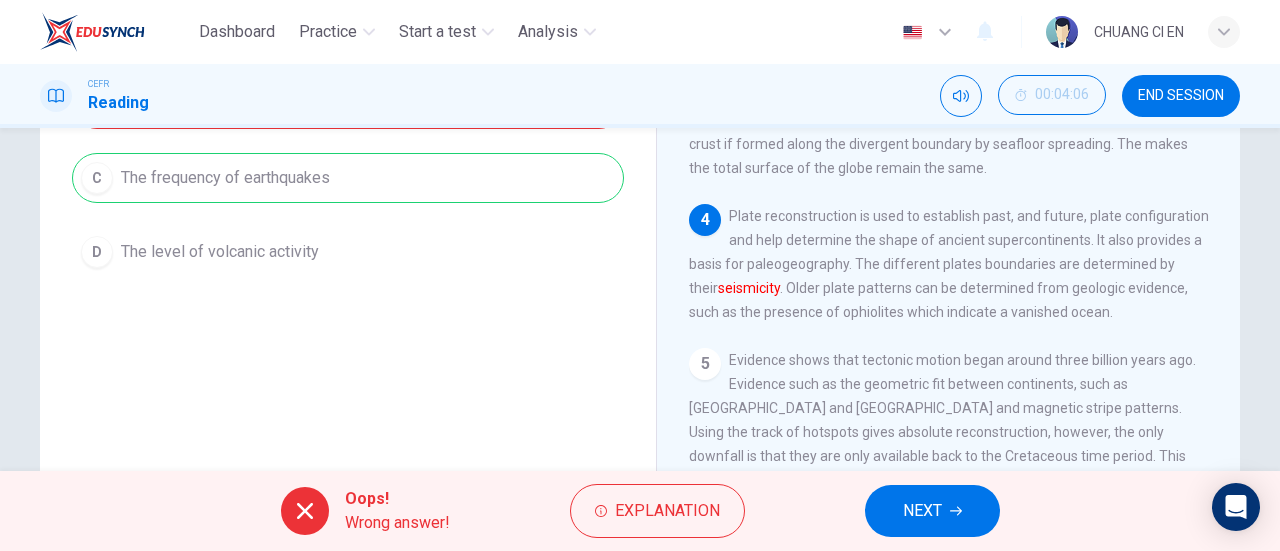 scroll, scrollTop: 324, scrollLeft: 0, axis: vertical 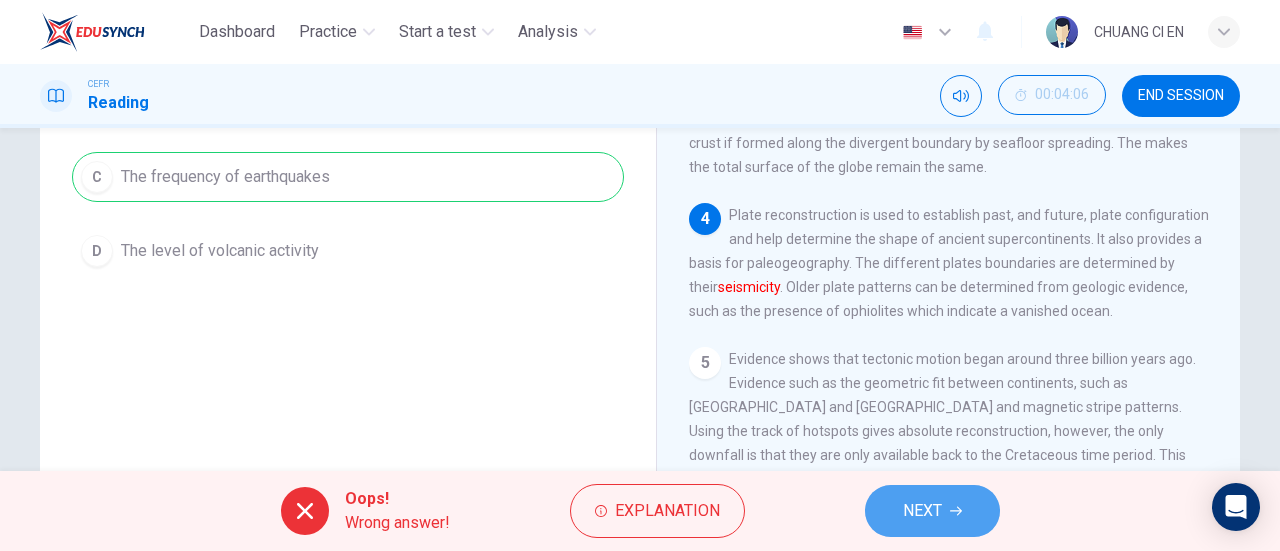 click on "NEXT" at bounding box center [922, 511] 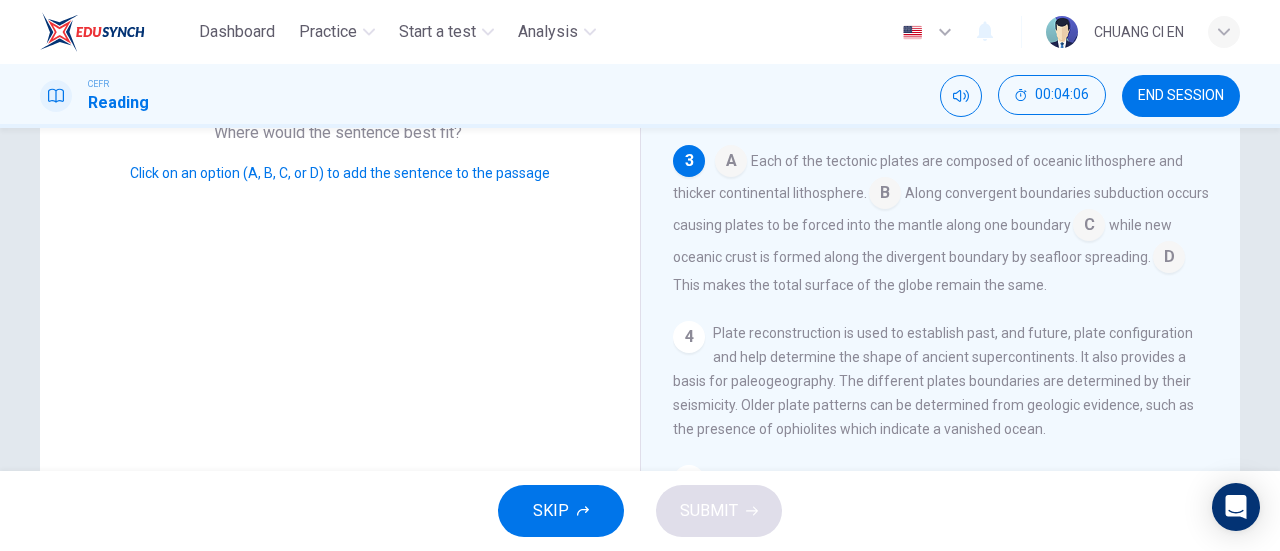 scroll, scrollTop: 269, scrollLeft: 0, axis: vertical 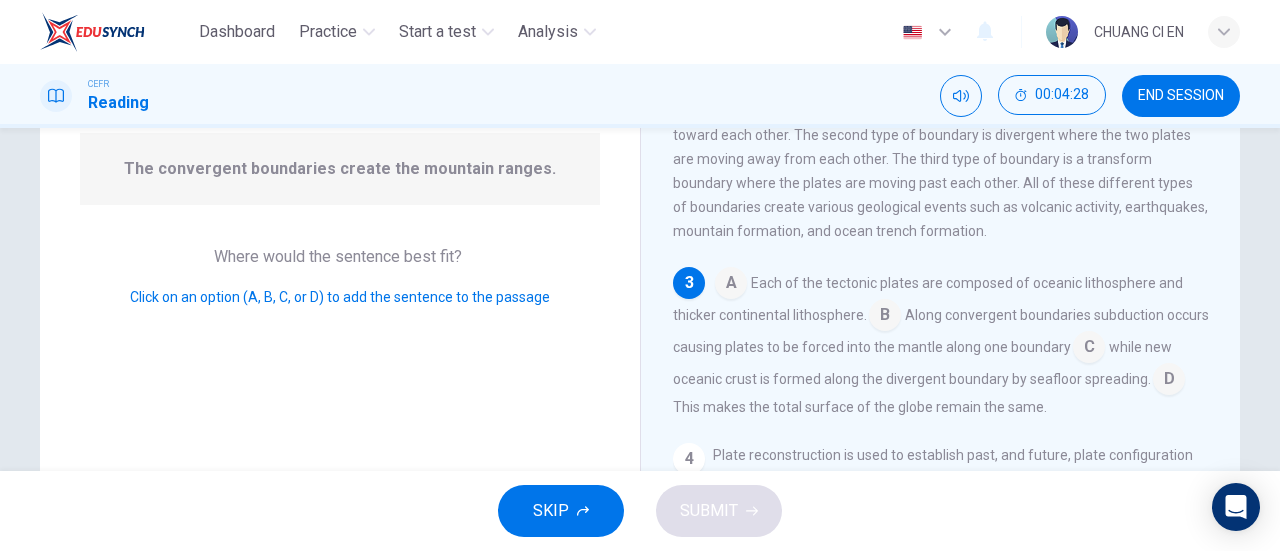 click at bounding box center (1089, 349) 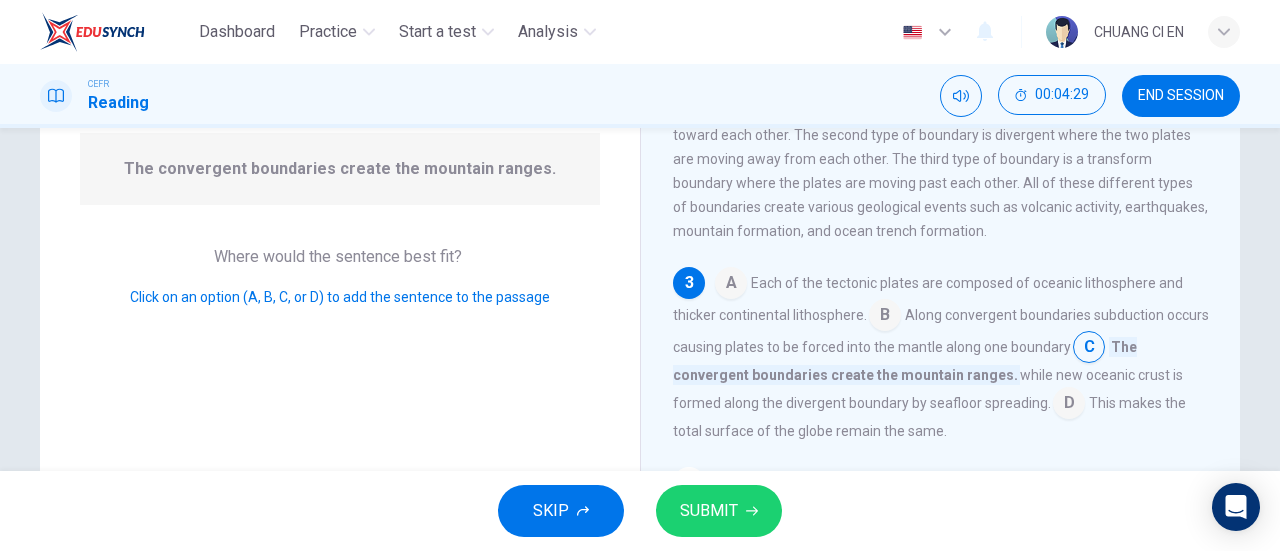click on "SUBMIT" at bounding box center [709, 511] 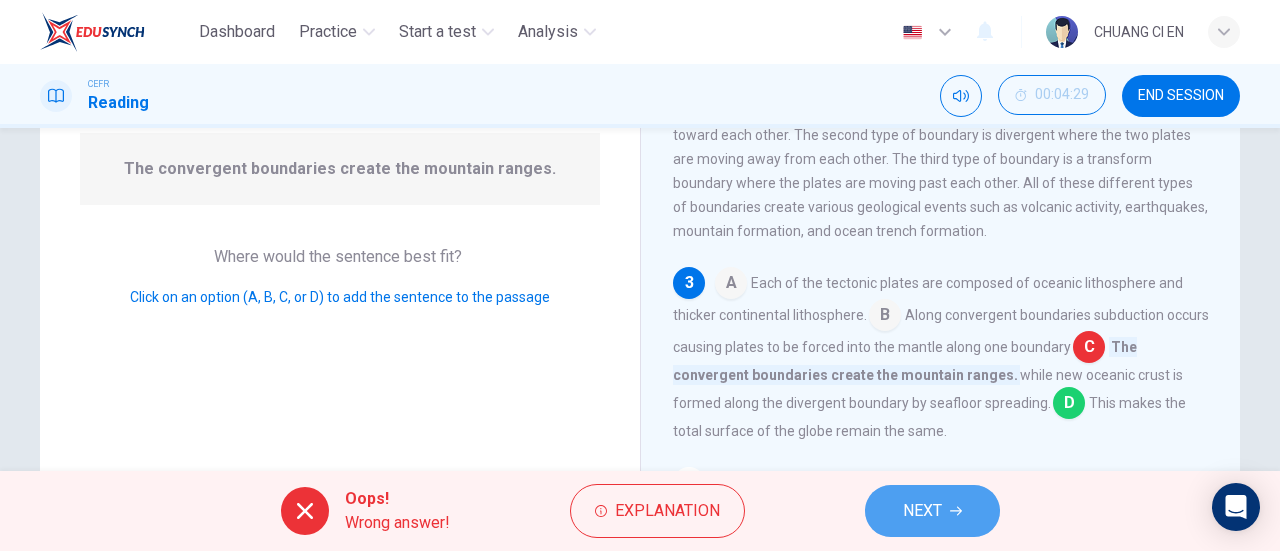 click on "NEXT" at bounding box center (922, 511) 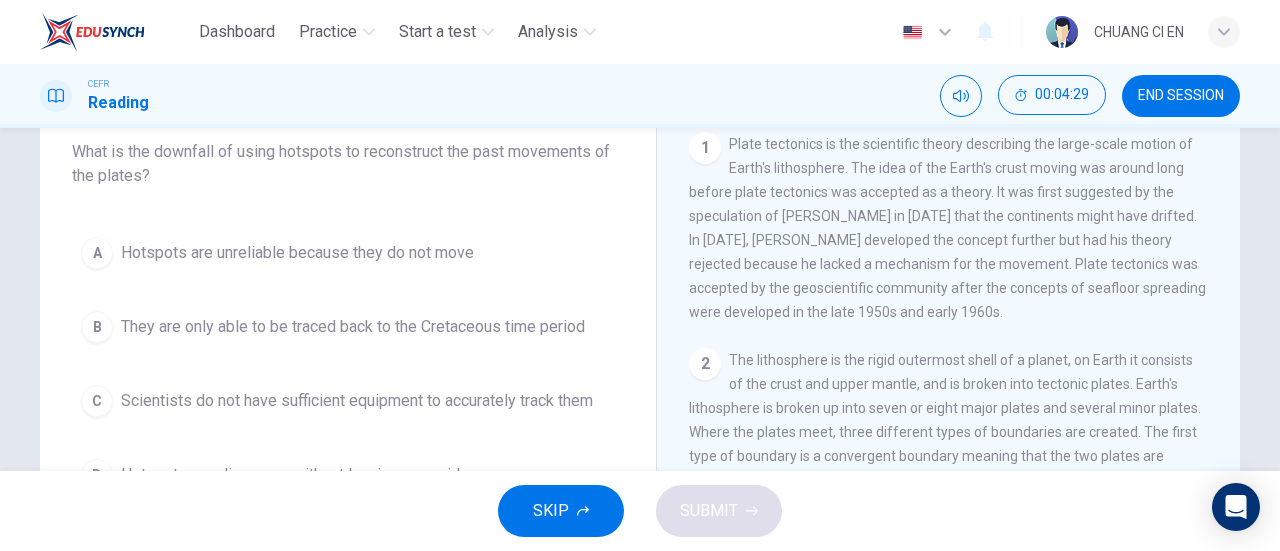 scroll, scrollTop: 0, scrollLeft: 0, axis: both 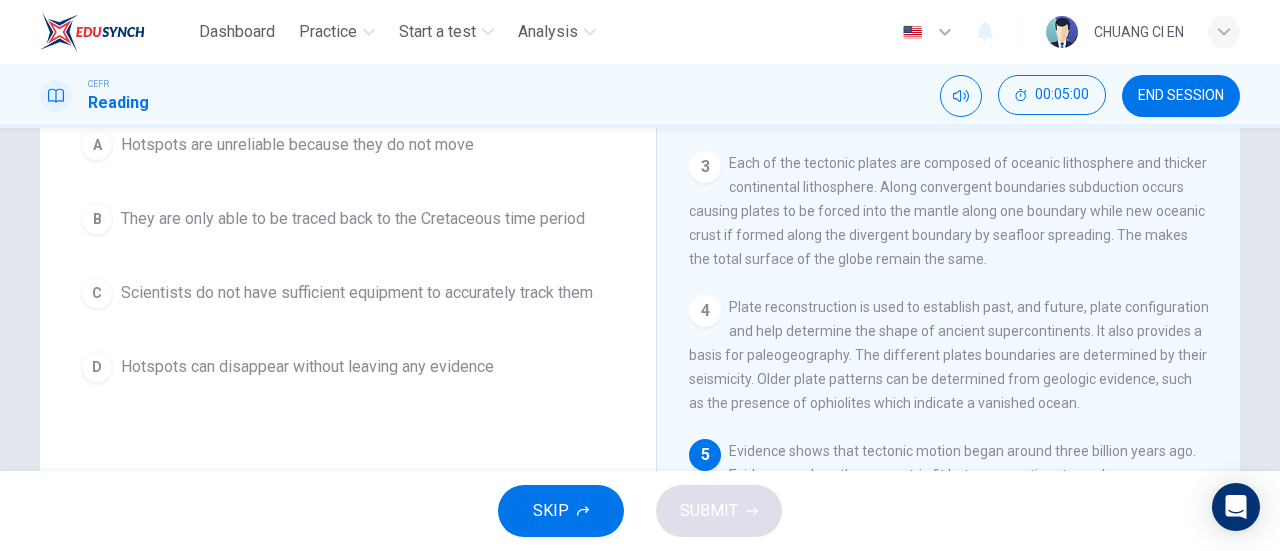 click on "A Hotspots are unreliable because they do not move B They are only able to be traced back to the Cretaceous time period C Scientists do not have sufficient equipment to accurately track them D Hotspots can disappear without leaving any evidence" at bounding box center (348, 256) 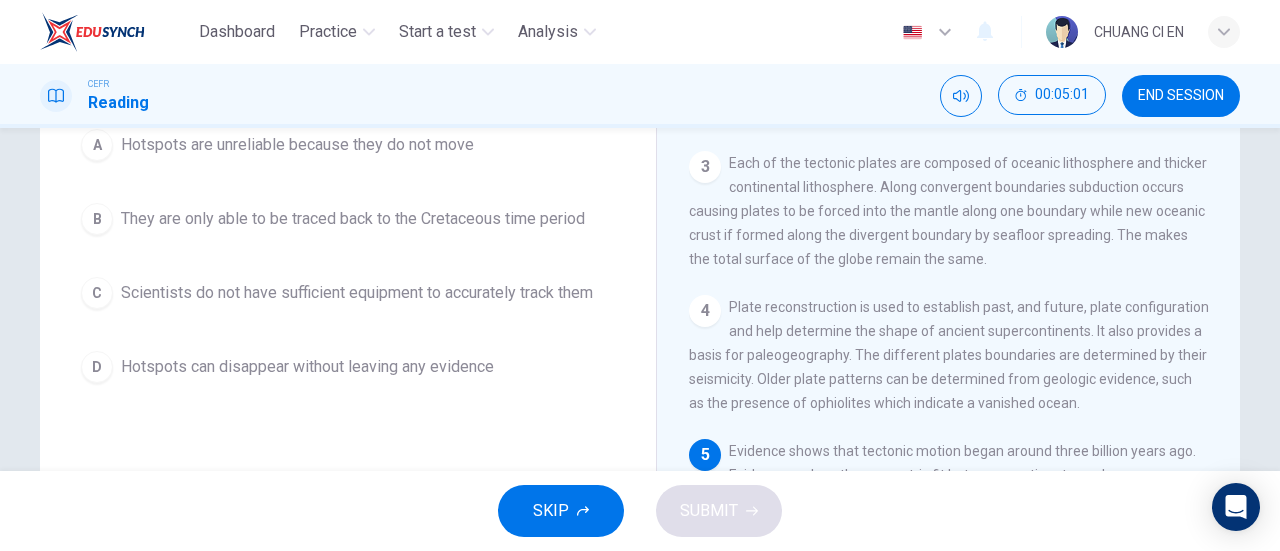 click on "They are only able to be traced back to the Cretaceous time period" at bounding box center [353, 219] 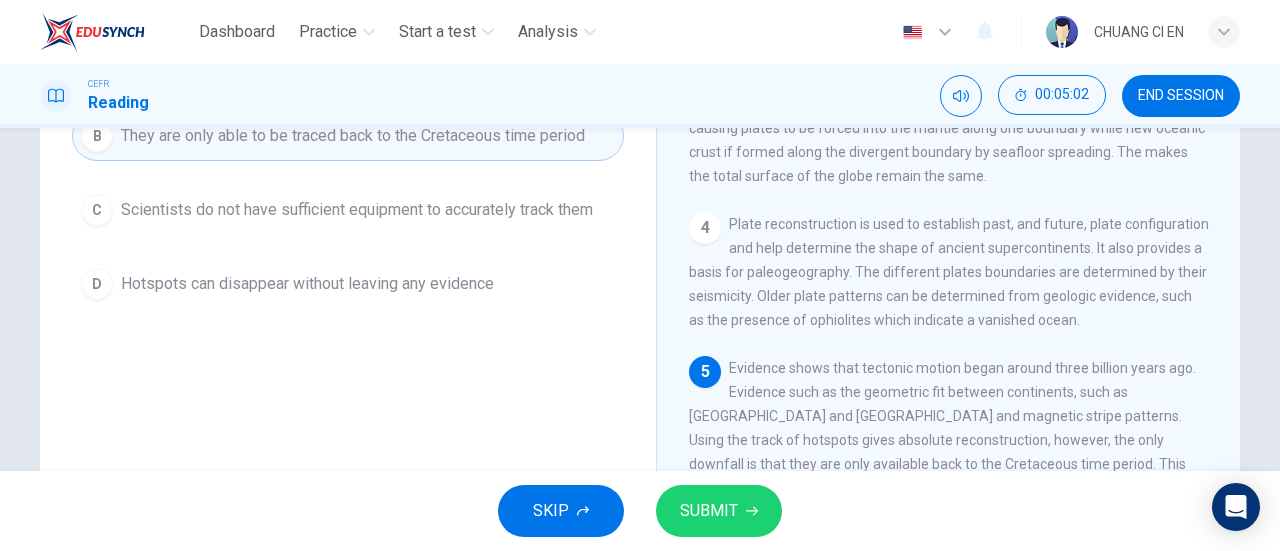 scroll, scrollTop: 432, scrollLeft: 0, axis: vertical 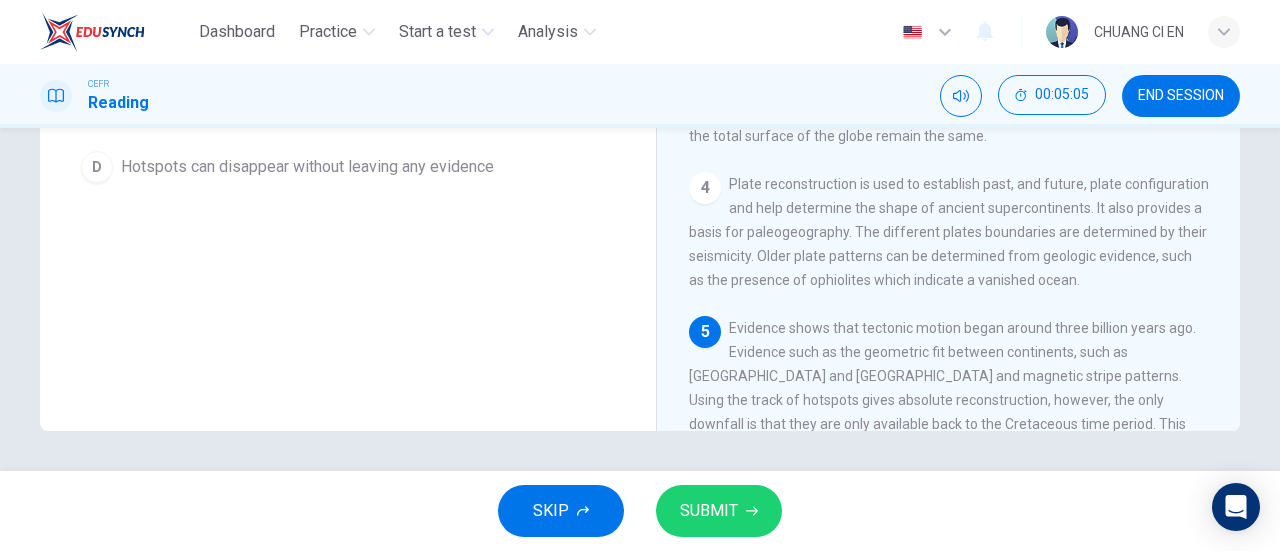 click on "SUBMIT" at bounding box center [719, 511] 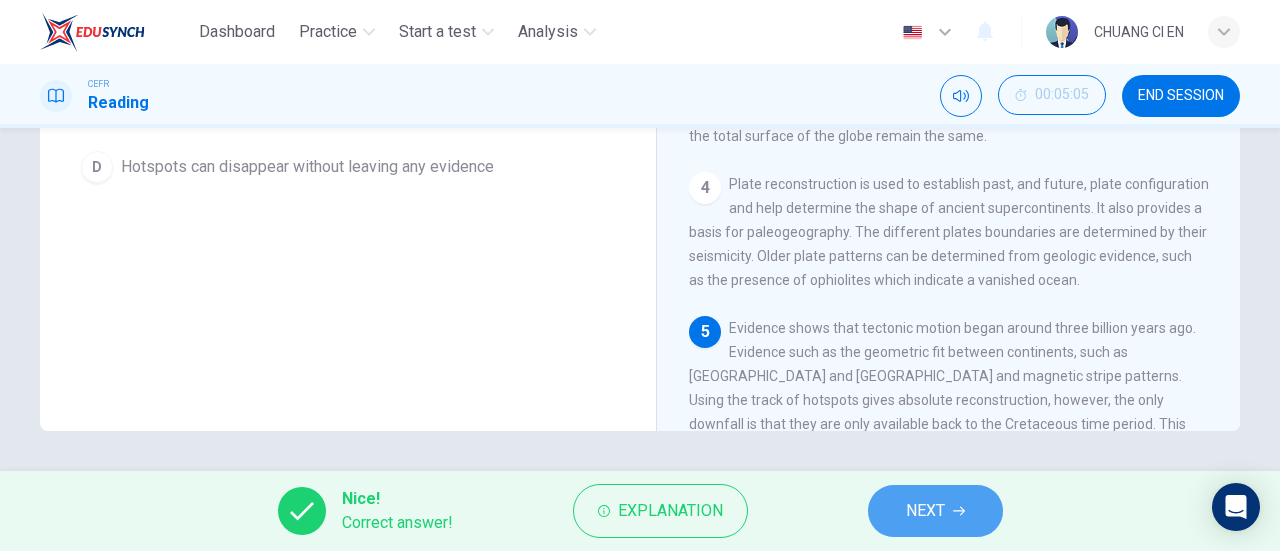 click on "NEXT" at bounding box center (935, 511) 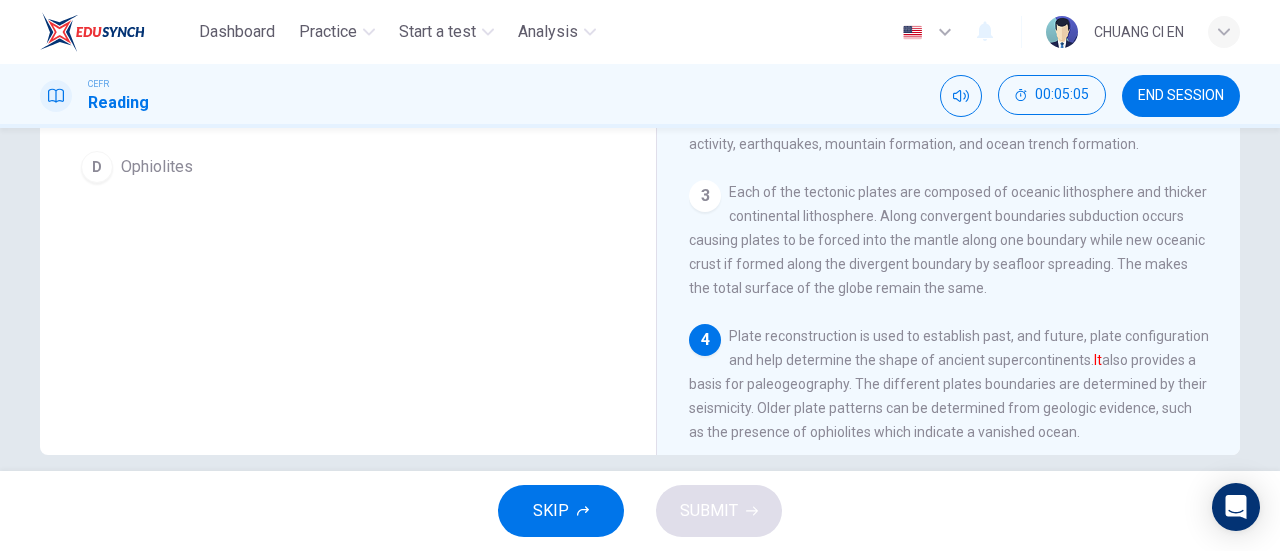 scroll, scrollTop: 0, scrollLeft: 0, axis: both 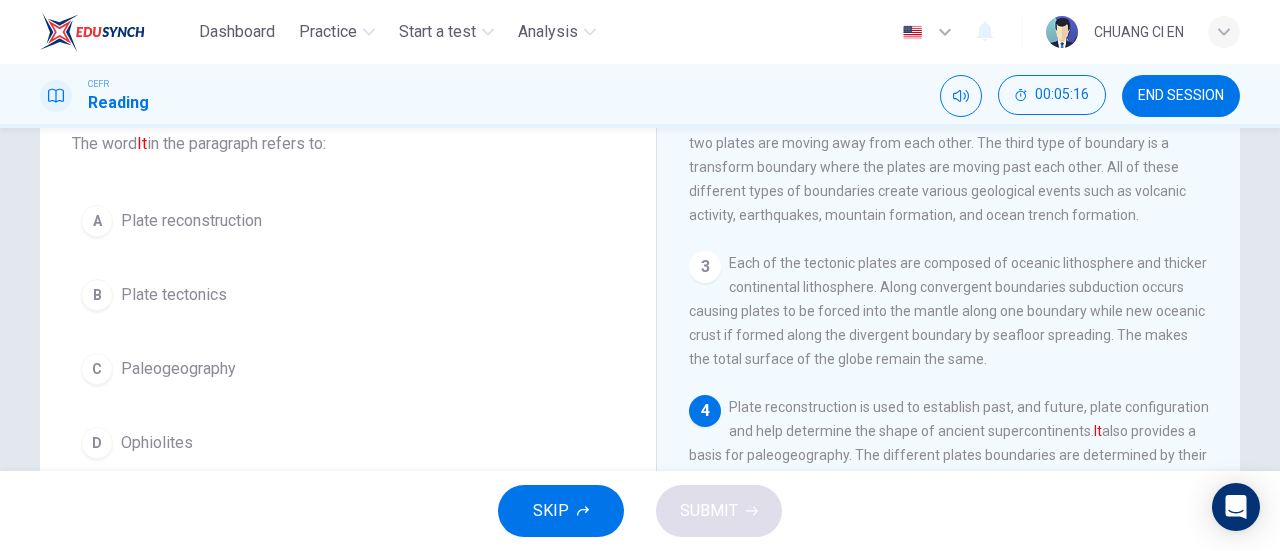 click on "A Plate reconstruction" at bounding box center [348, 221] 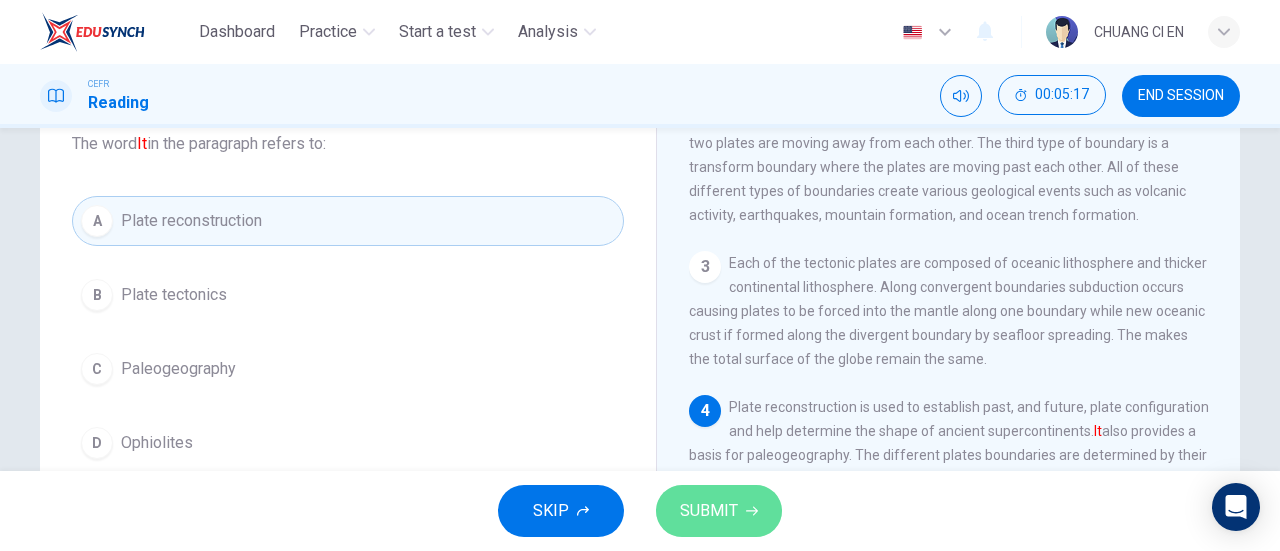 click 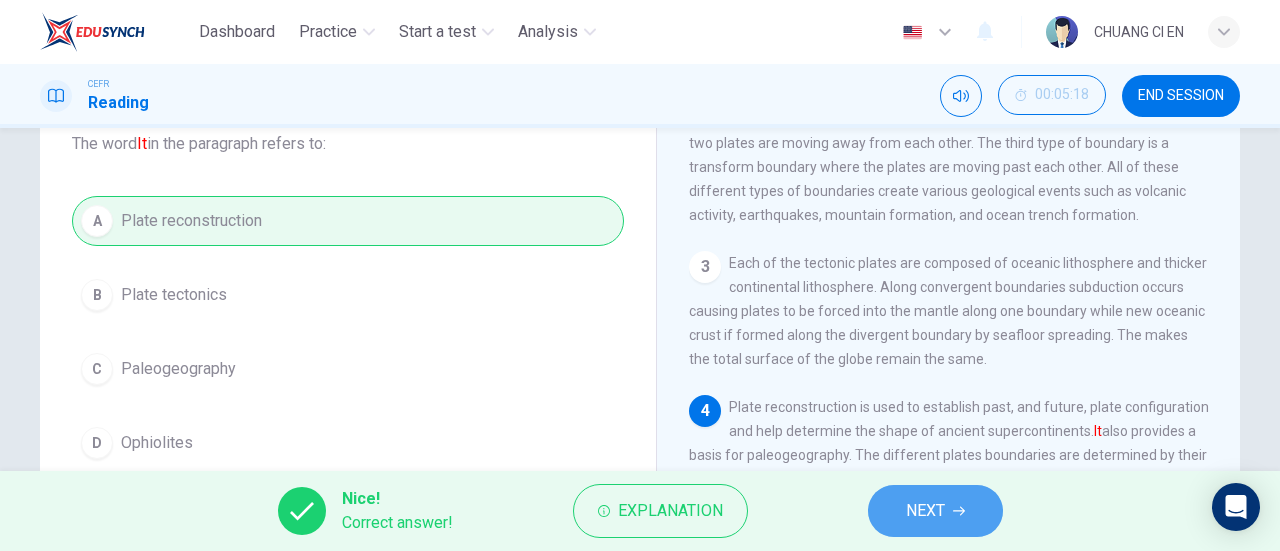 click on "NEXT" at bounding box center [935, 511] 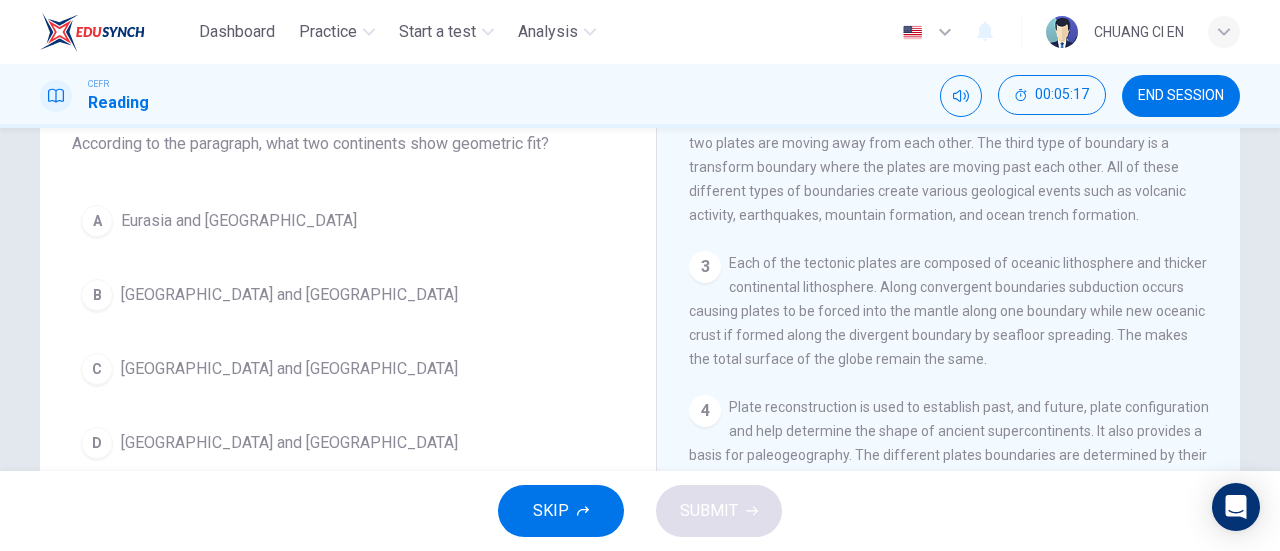 scroll, scrollTop: 276, scrollLeft: 0, axis: vertical 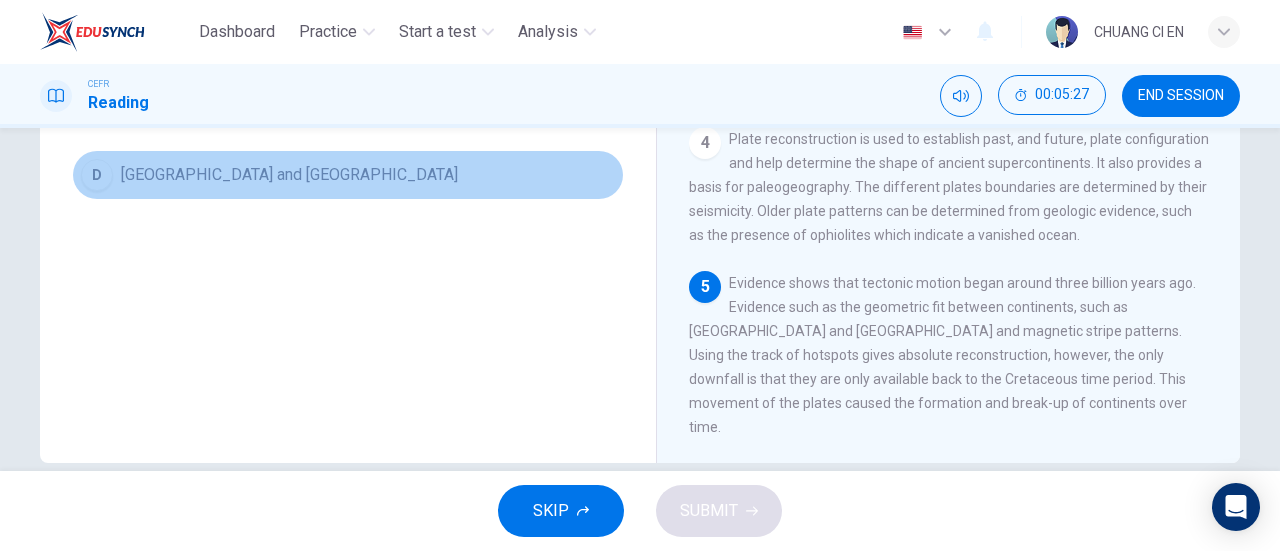 click on "[GEOGRAPHIC_DATA] and [GEOGRAPHIC_DATA]" at bounding box center (289, 175) 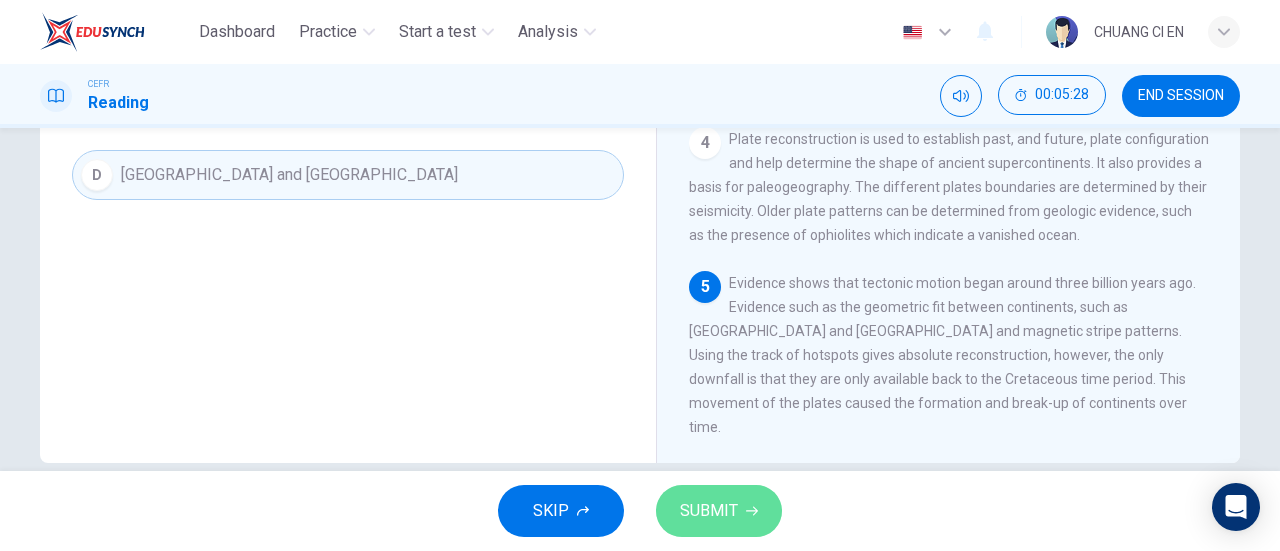 click on "SUBMIT" at bounding box center [719, 511] 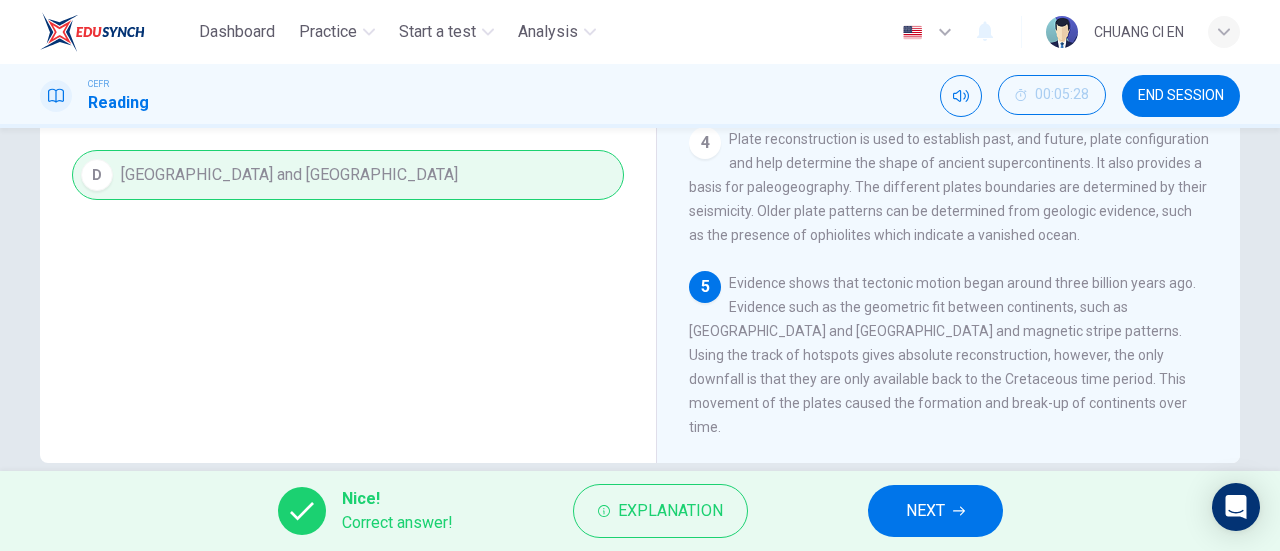 click on "NEXT" at bounding box center [925, 511] 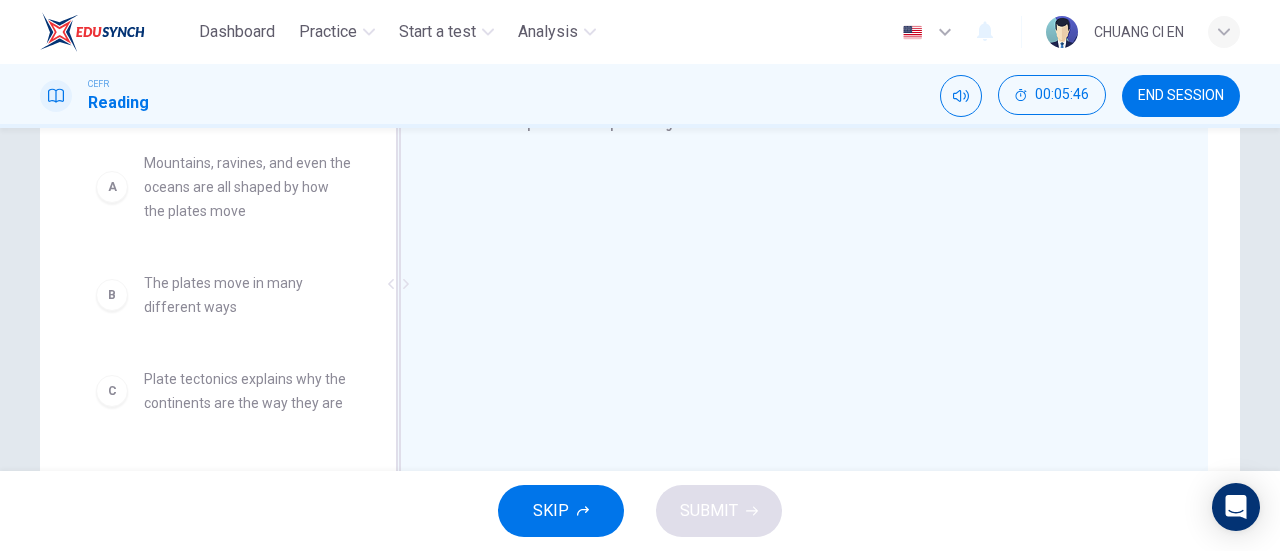 scroll, scrollTop: 332, scrollLeft: 0, axis: vertical 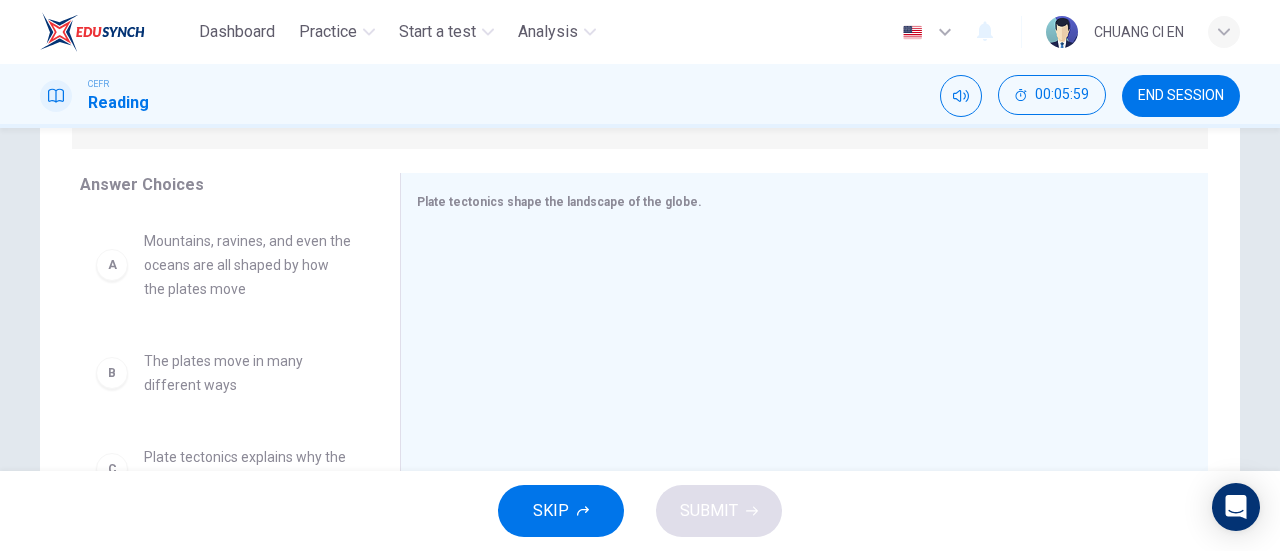 click on "A" at bounding box center [112, 265] 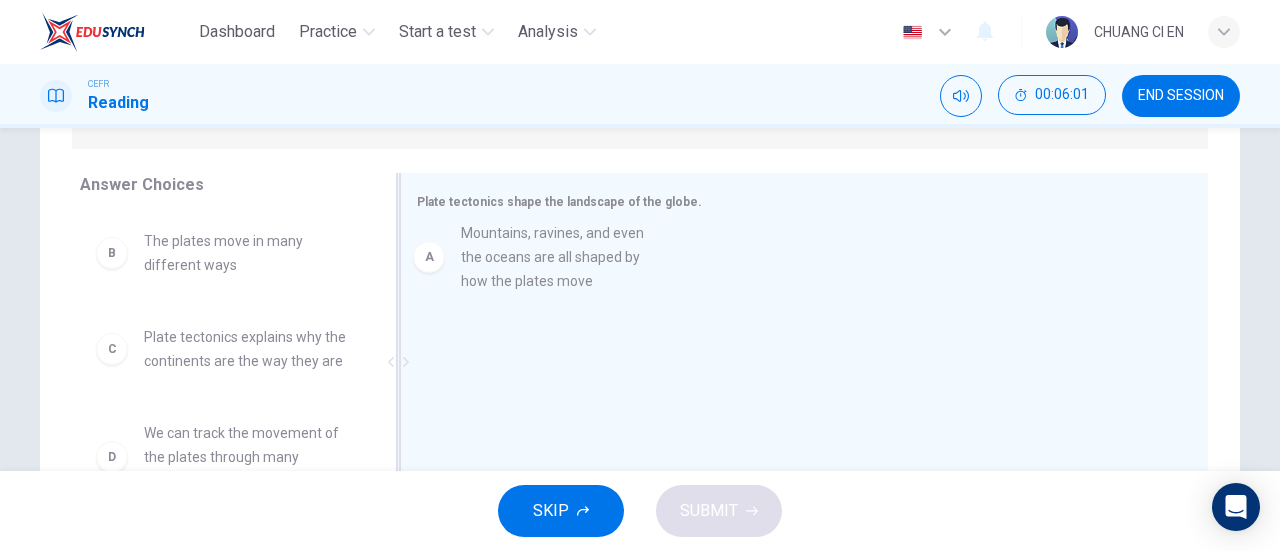 drag, startPoint x: 117, startPoint y: 271, endPoint x: 455, endPoint y: 263, distance: 338.09467 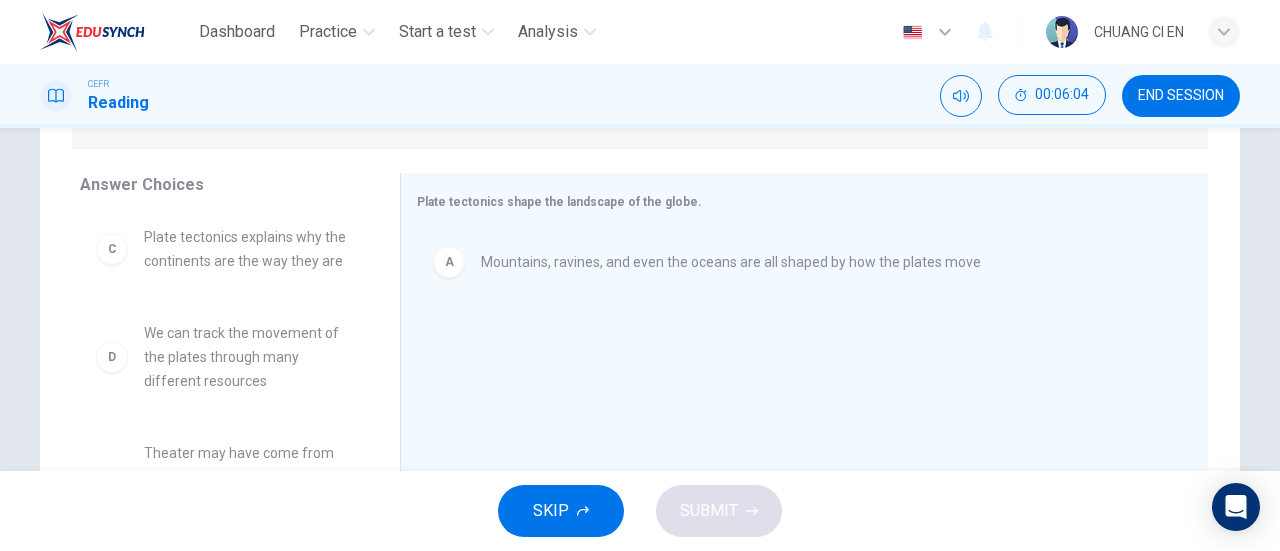 scroll, scrollTop: 300, scrollLeft: 0, axis: vertical 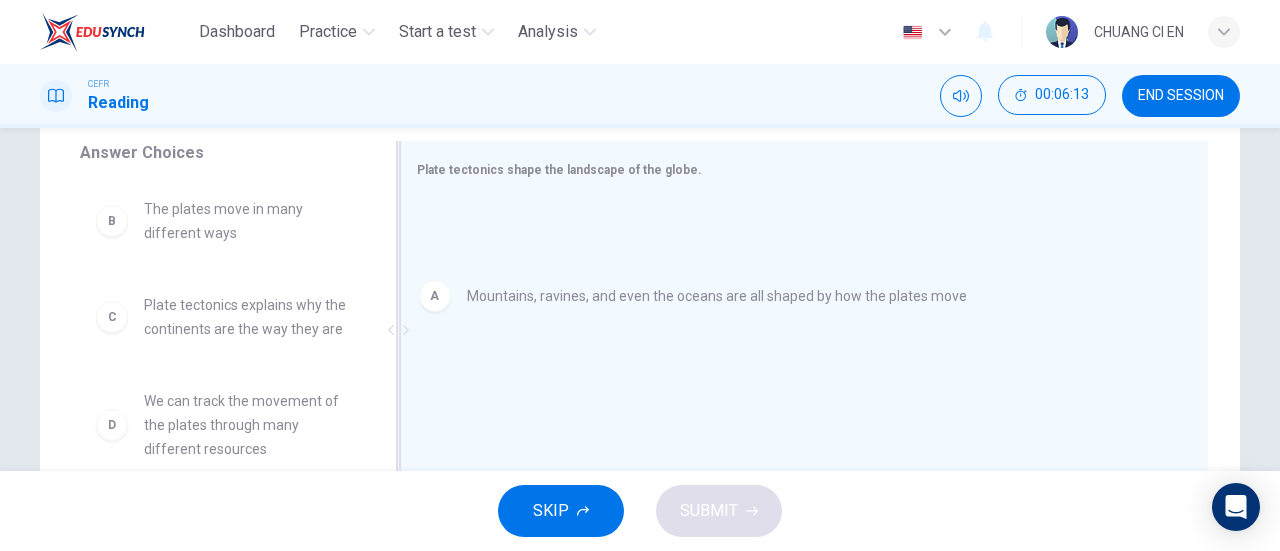 drag, startPoint x: 545, startPoint y: 242, endPoint x: 534, endPoint y: 313, distance: 71.84706 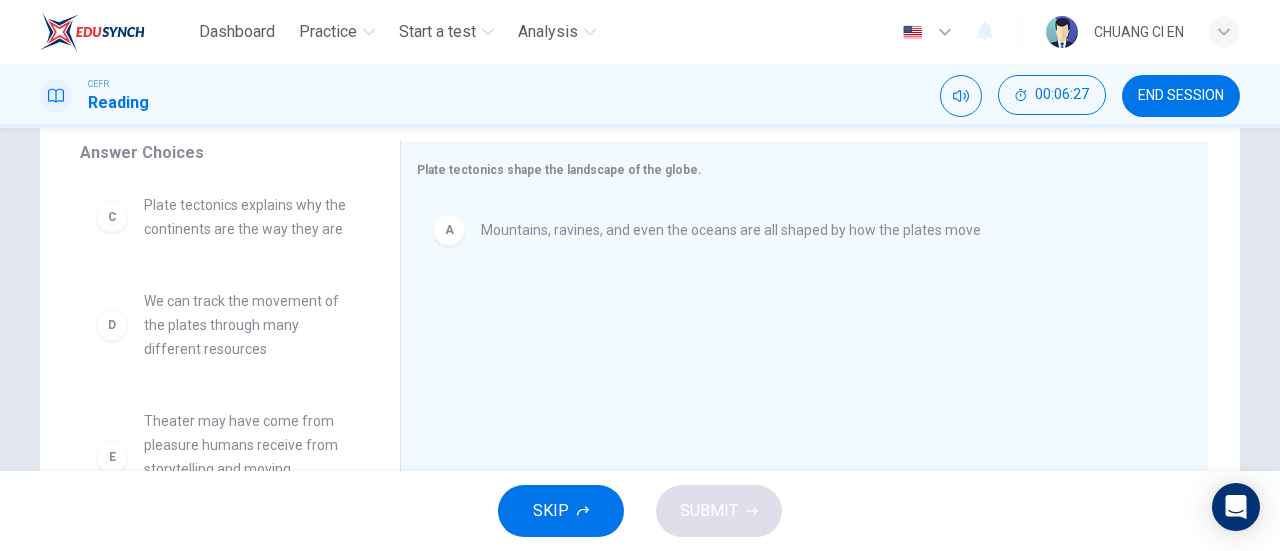 scroll, scrollTop: 300, scrollLeft: 0, axis: vertical 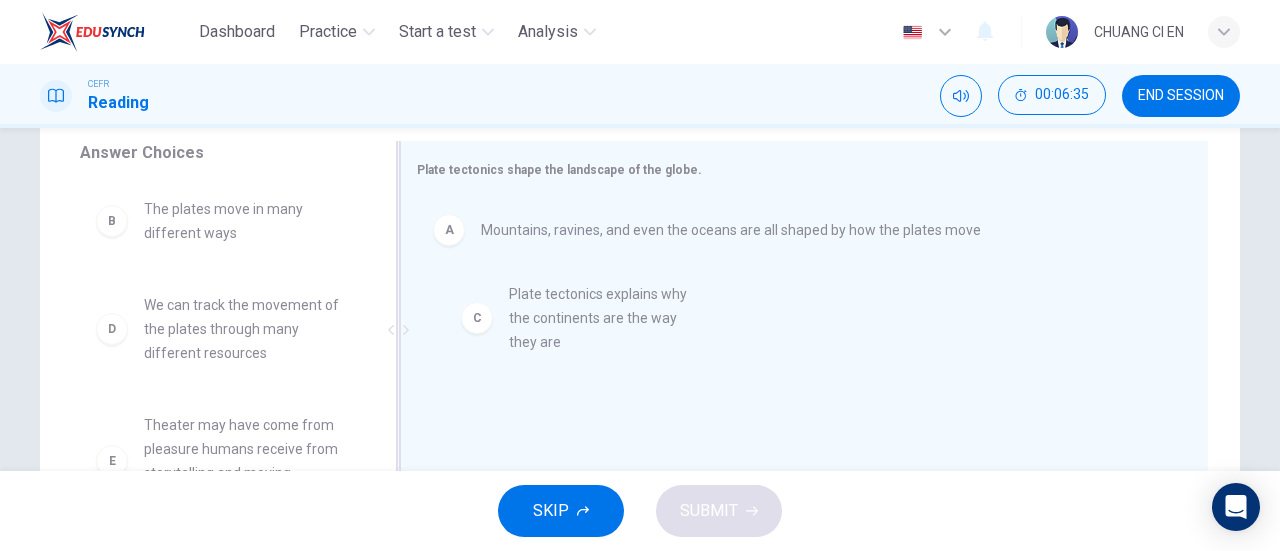 drag, startPoint x: 246, startPoint y: 317, endPoint x: 629, endPoint y: 304, distance: 383.22055 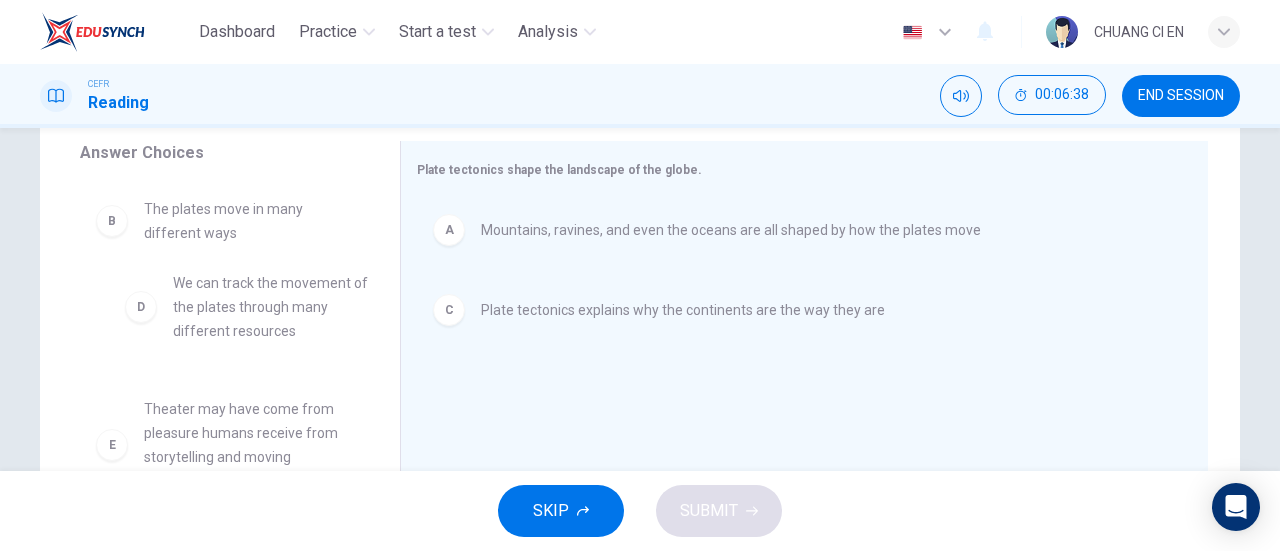 drag, startPoint x: 253, startPoint y: 332, endPoint x: 294, endPoint y: 309, distance: 47.010635 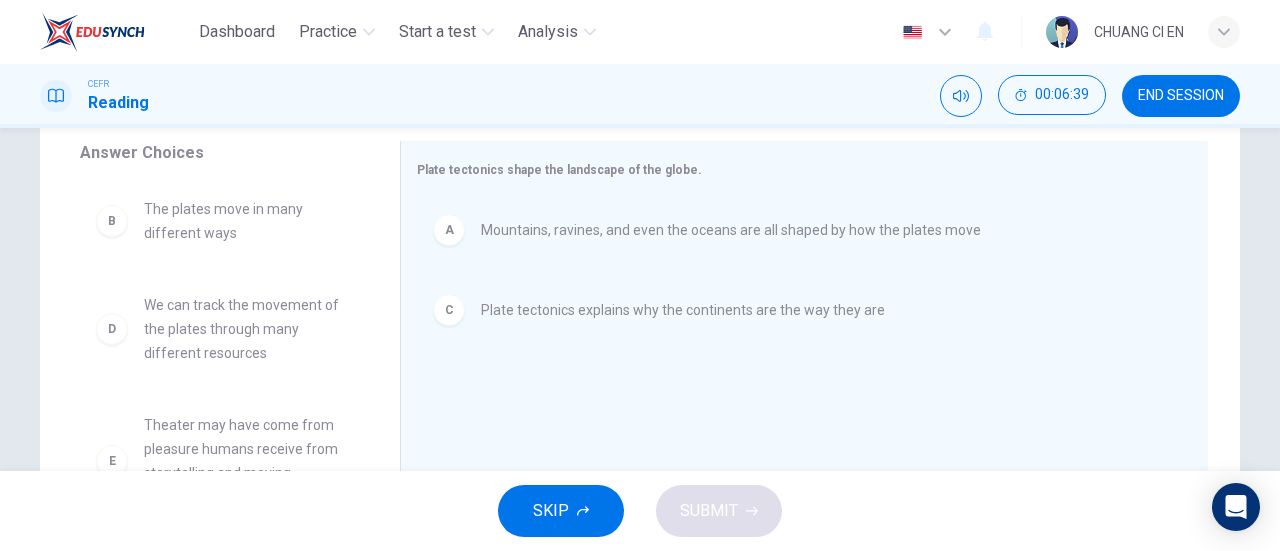 scroll, scrollTop: 180, scrollLeft: 0, axis: vertical 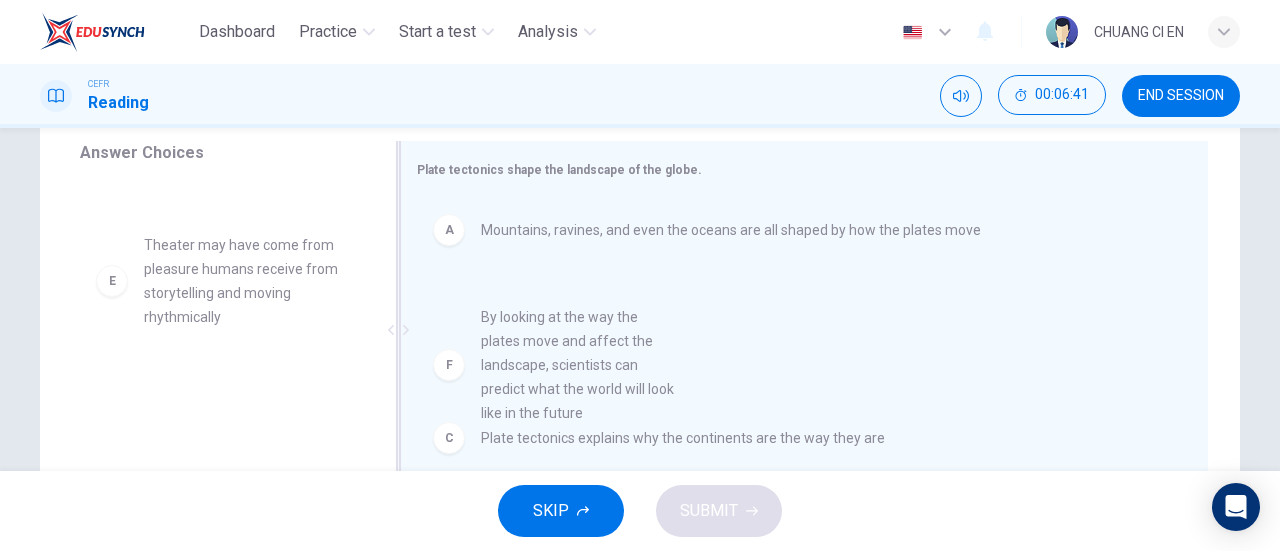 drag, startPoint x: 203, startPoint y: 439, endPoint x: 579, endPoint y: 367, distance: 382.83154 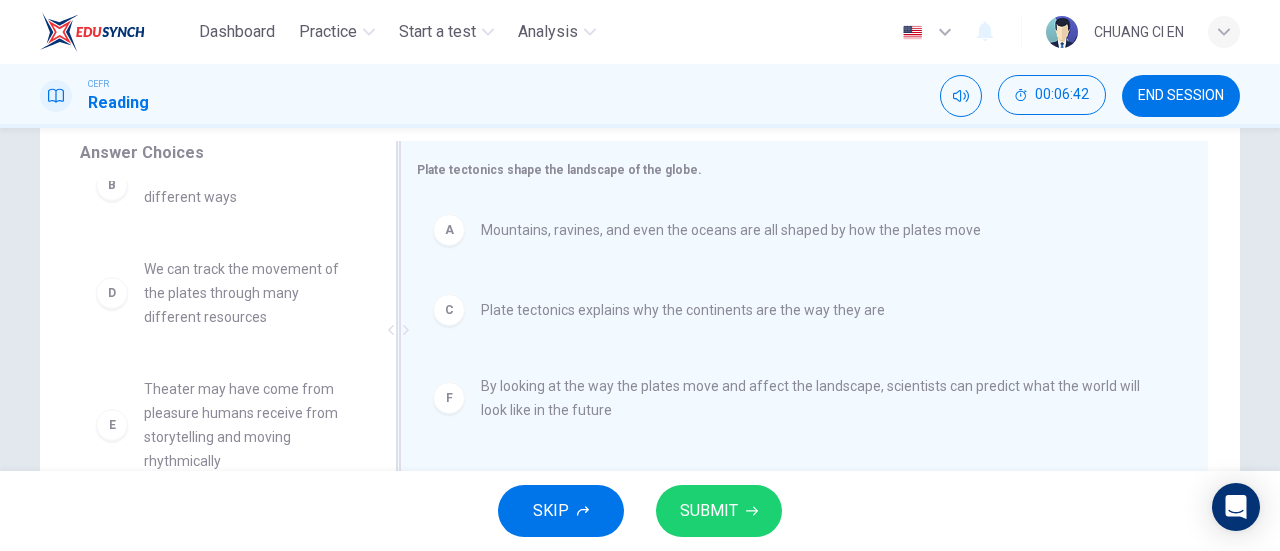 scroll, scrollTop: 36, scrollLeft: 0, axis: vertical 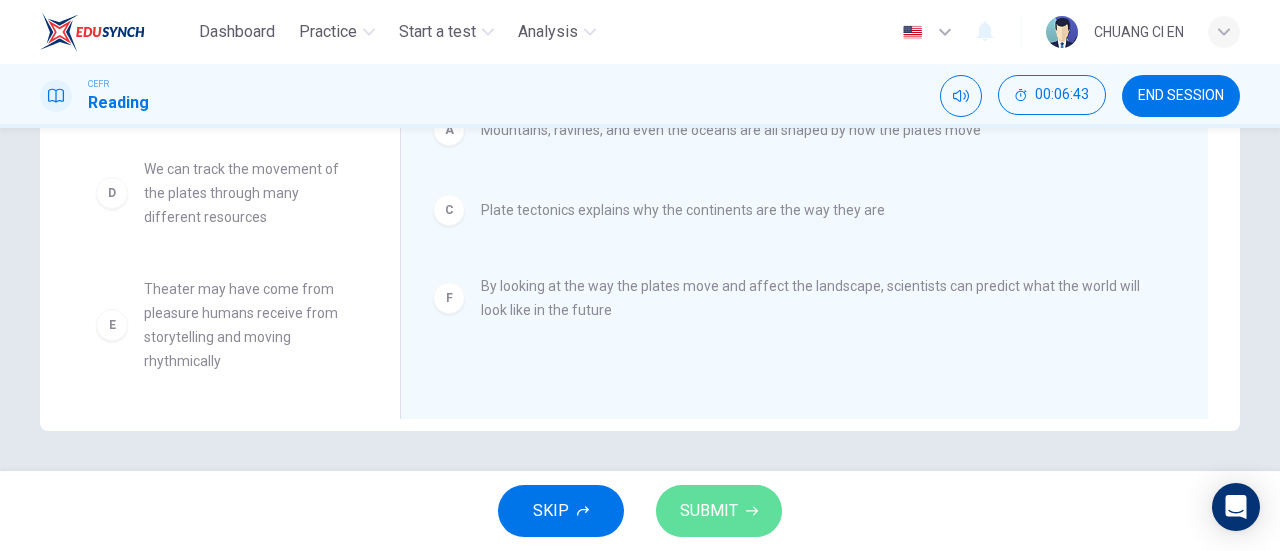 click on "SUBMIT" at bounding box center [719, 511] 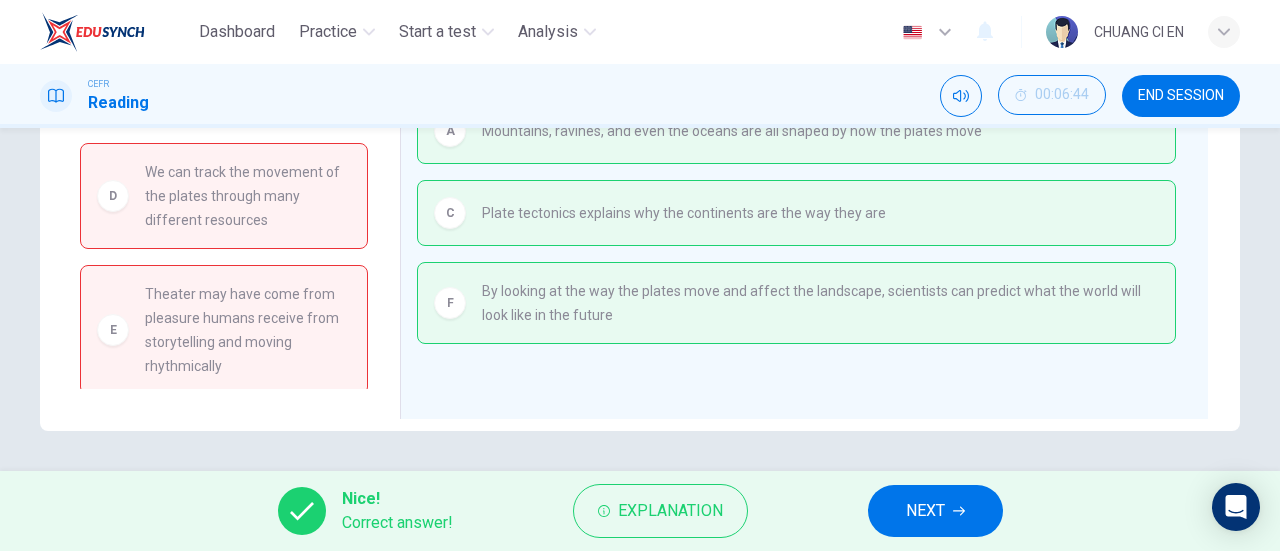 scroll, scrollTop: 332, scrollLeft: 0, axis: vertical 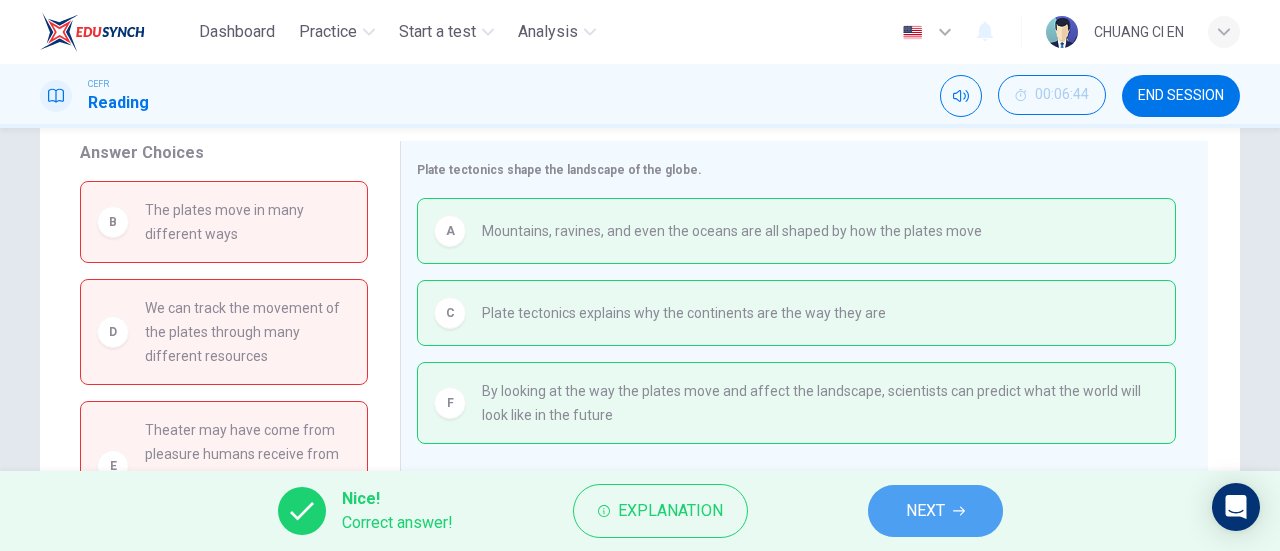 click on "NEXT" at bounding box center [935, 511] 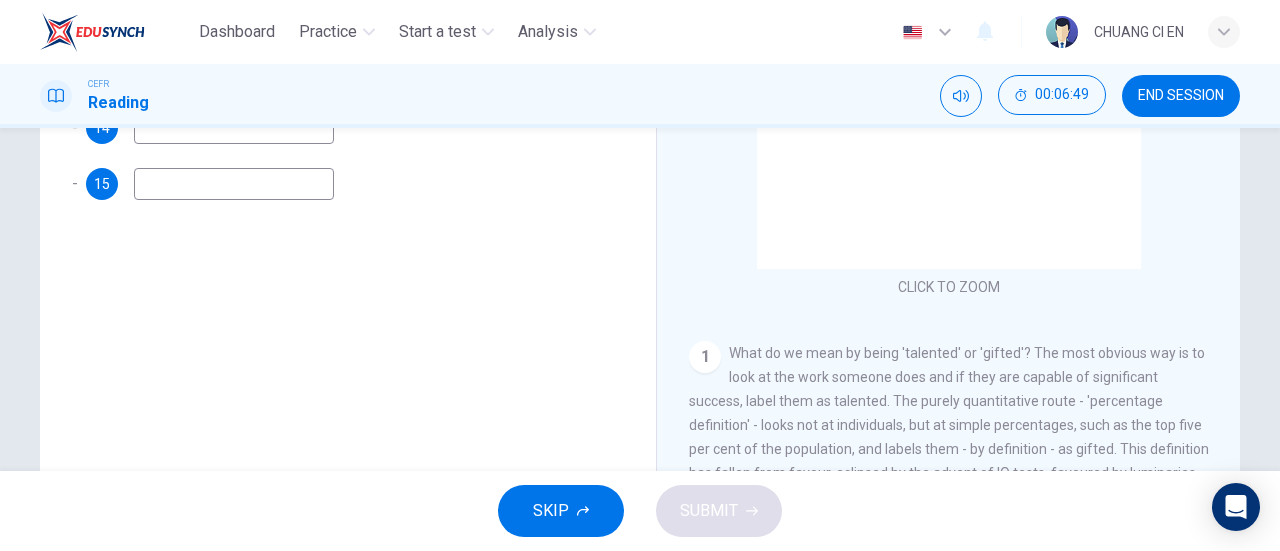 scroll, scrollTop: 132, scrollLeft: 0, axis: vertical 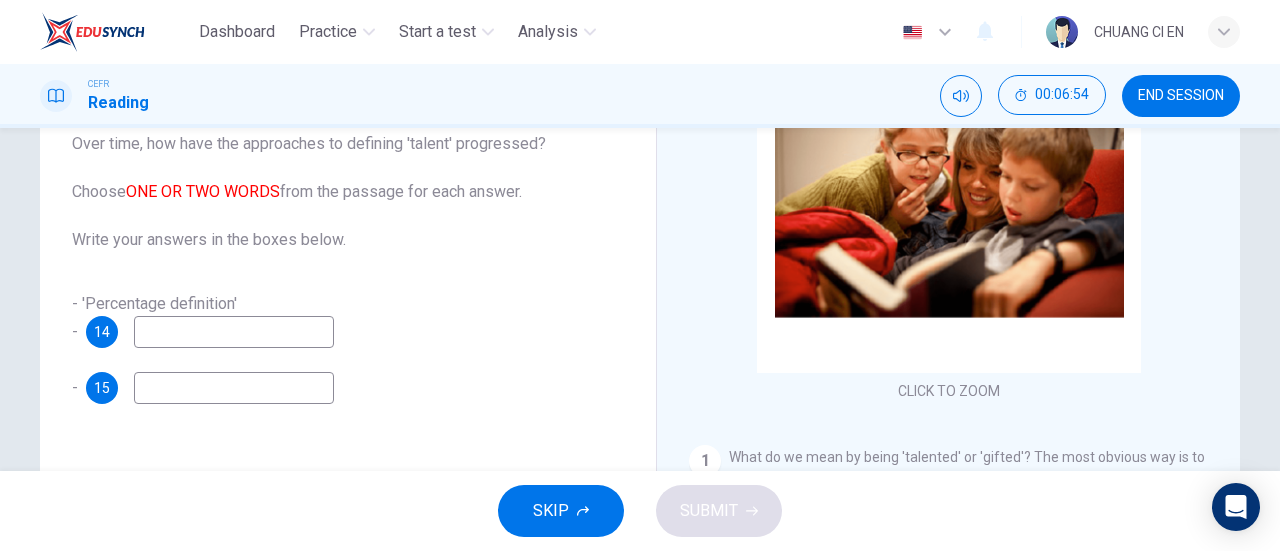 click at bounding box center [234, 332] 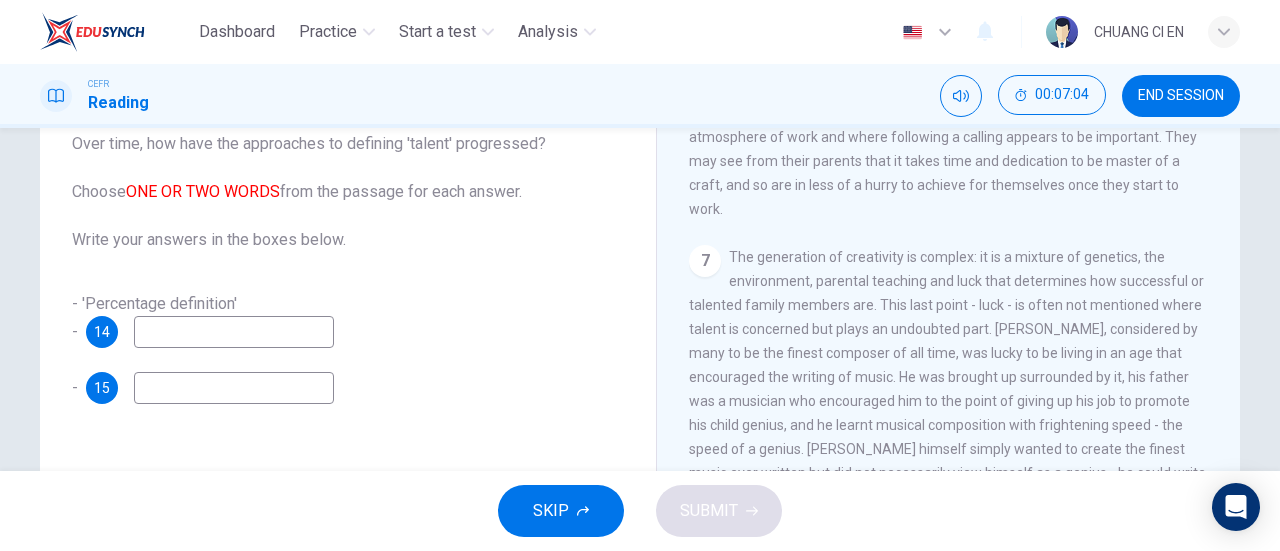scroll, scrollTop: 2004, scrollLeft: 0, axis: vertical 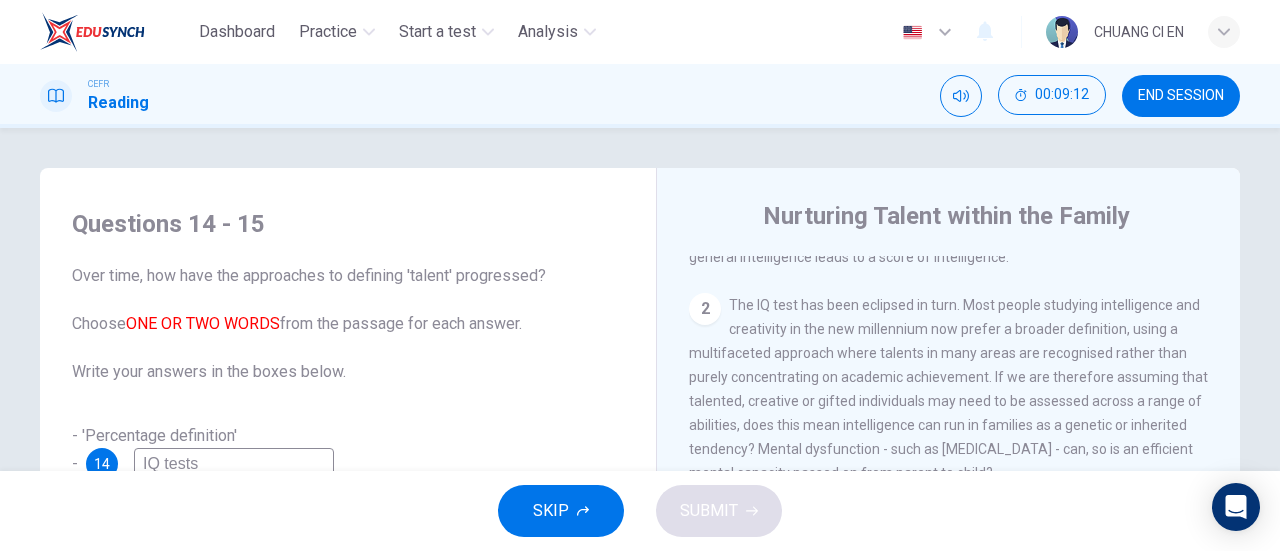 type on "IQ tests" 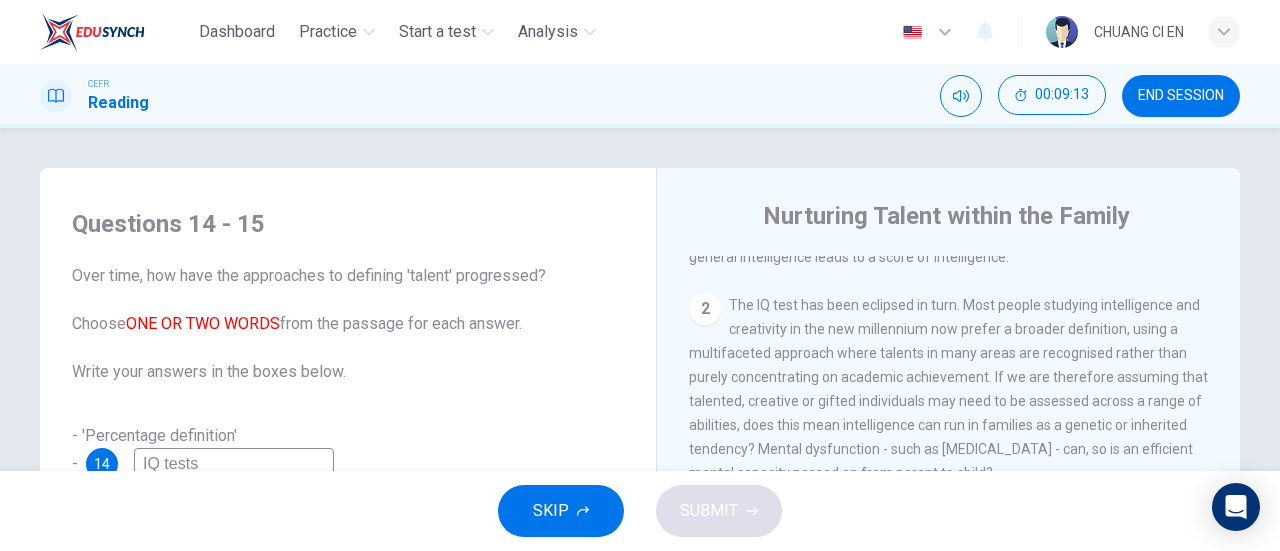 scroll, scrollTop: 700, scrollLeft: 0, axis: vertical 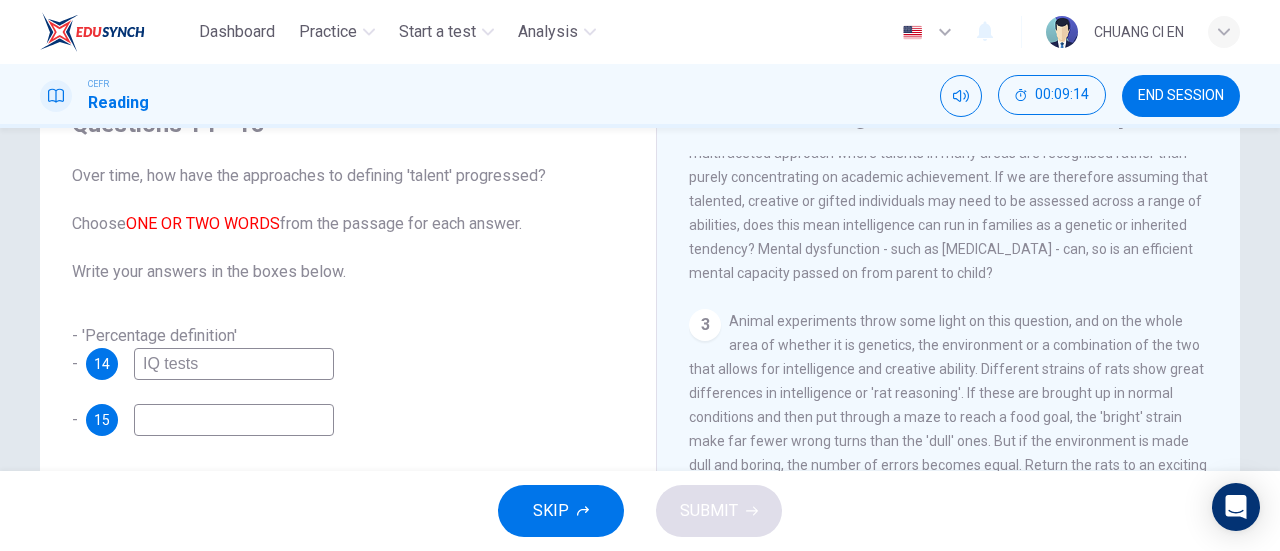 click at bounding box center (234, 420) 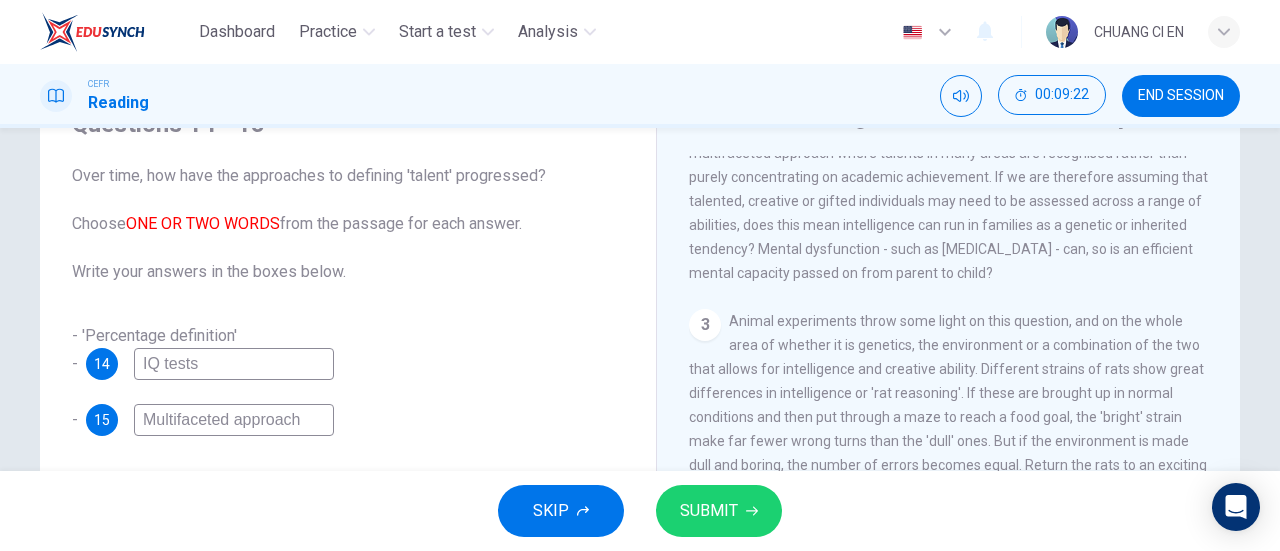 type on "Multifaceted approach" 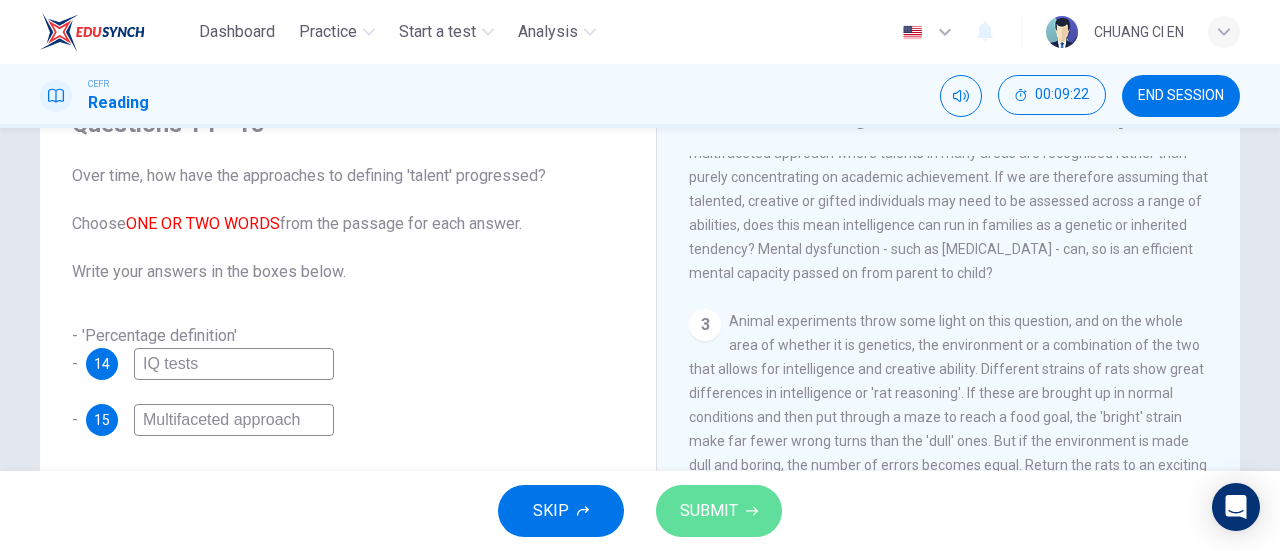 click on "SUBMIT" at bounding box center (709, 511) 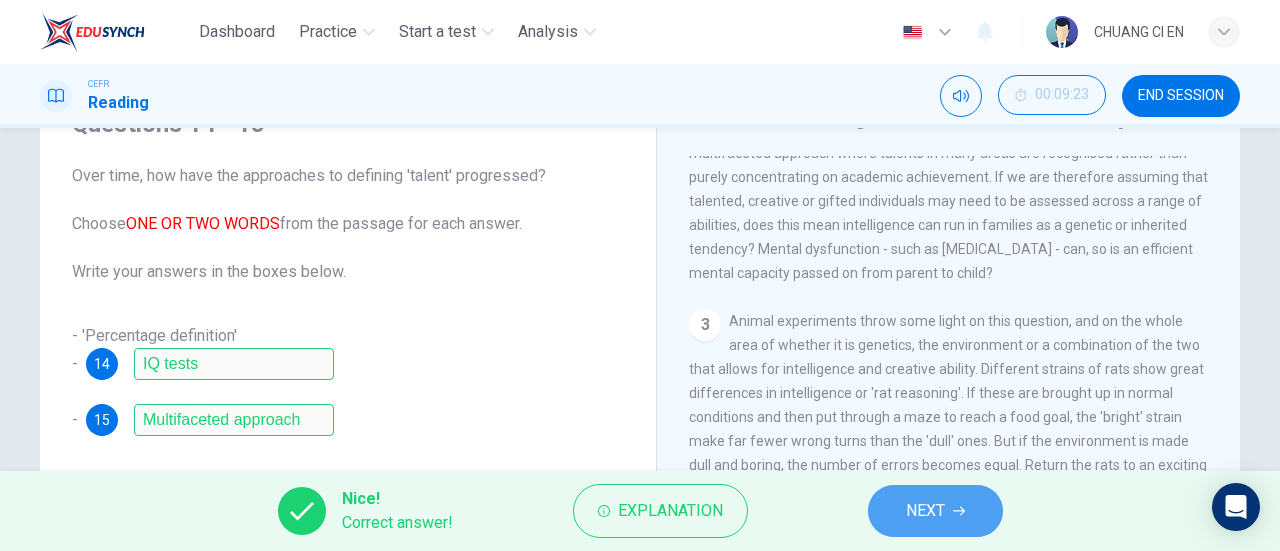 click on "NEXT" at bounding box center [935, 511] 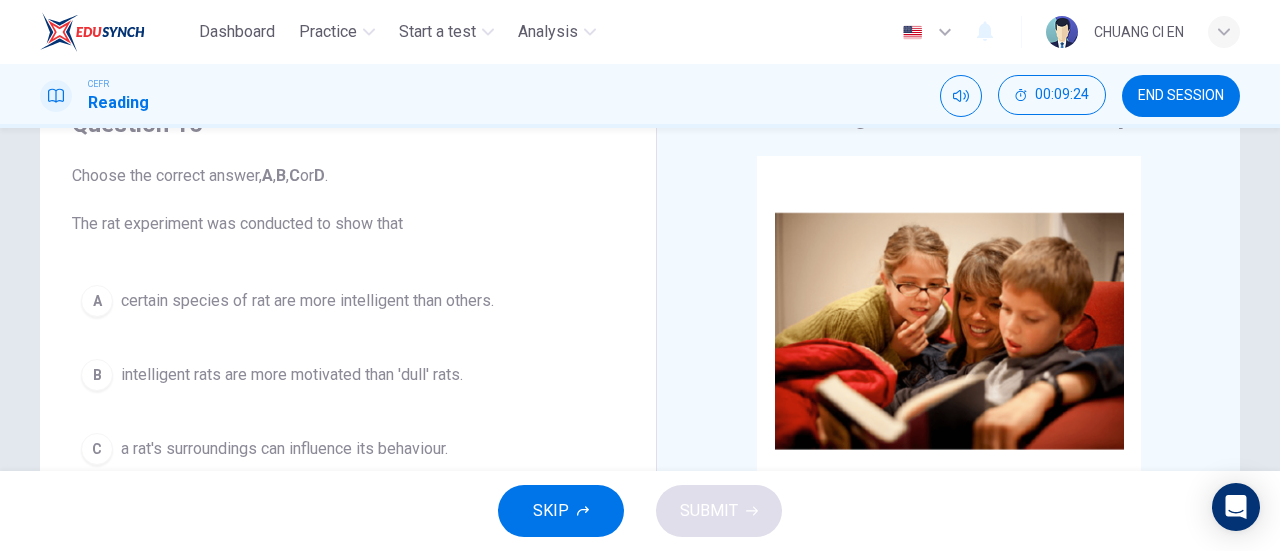 scroll, scrollTop: 400, scrollLeft: 0, axis: vertical 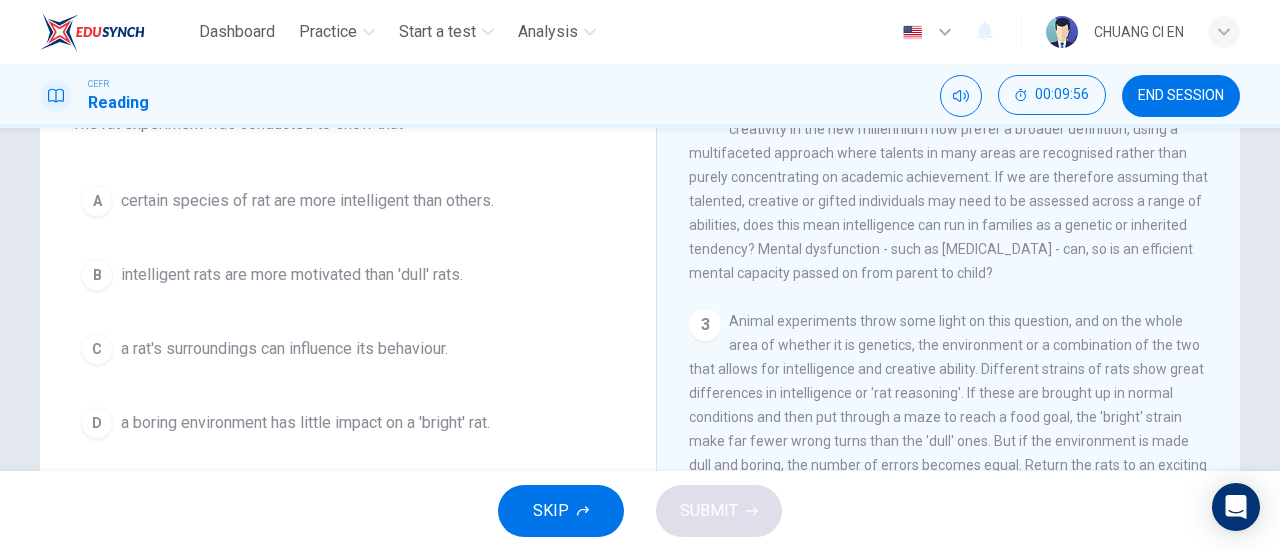 click on "a rat's surroundings can influence its behaviour." at bounding box center (284, 349) 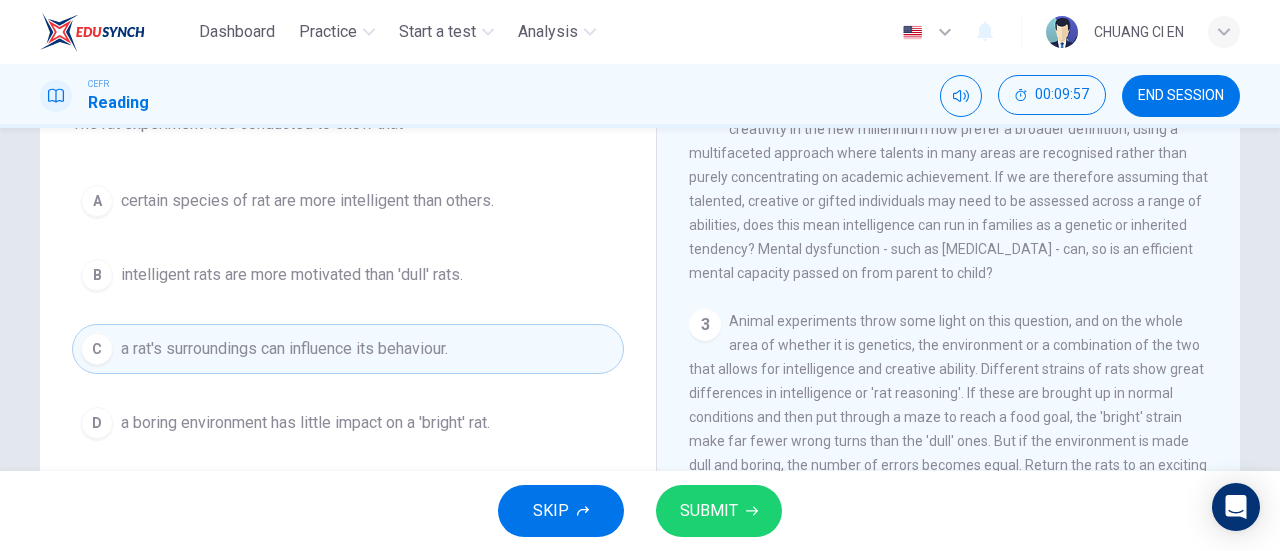 click on "SUBMIT" at bounding box center (709, 511) 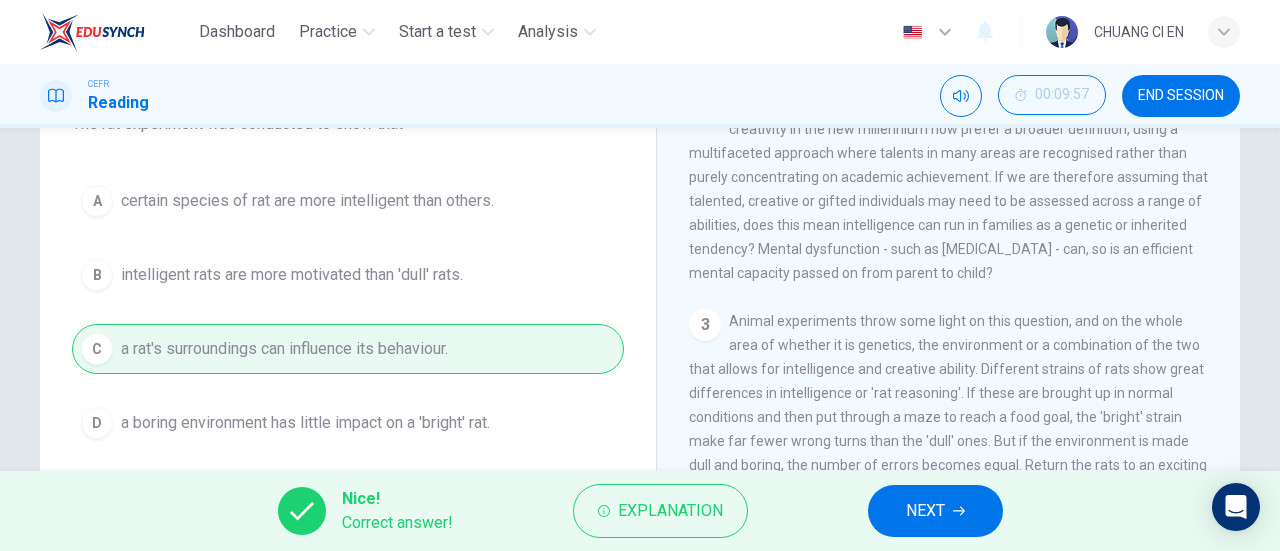 click 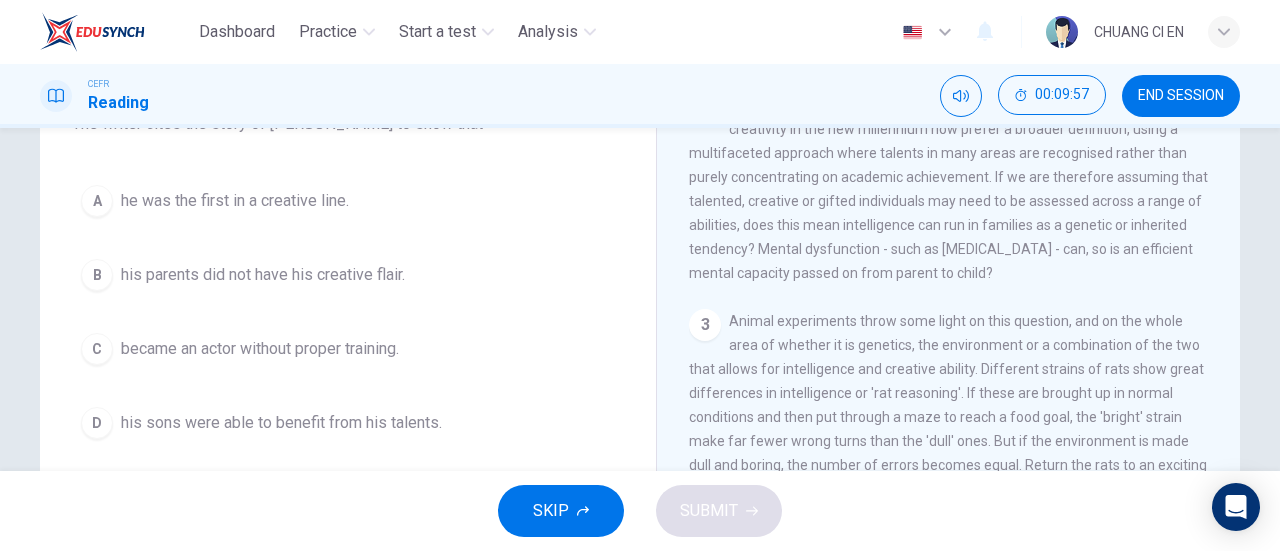 scroll, scrollTop: 100, scrollLeft: 0, axis: vertical 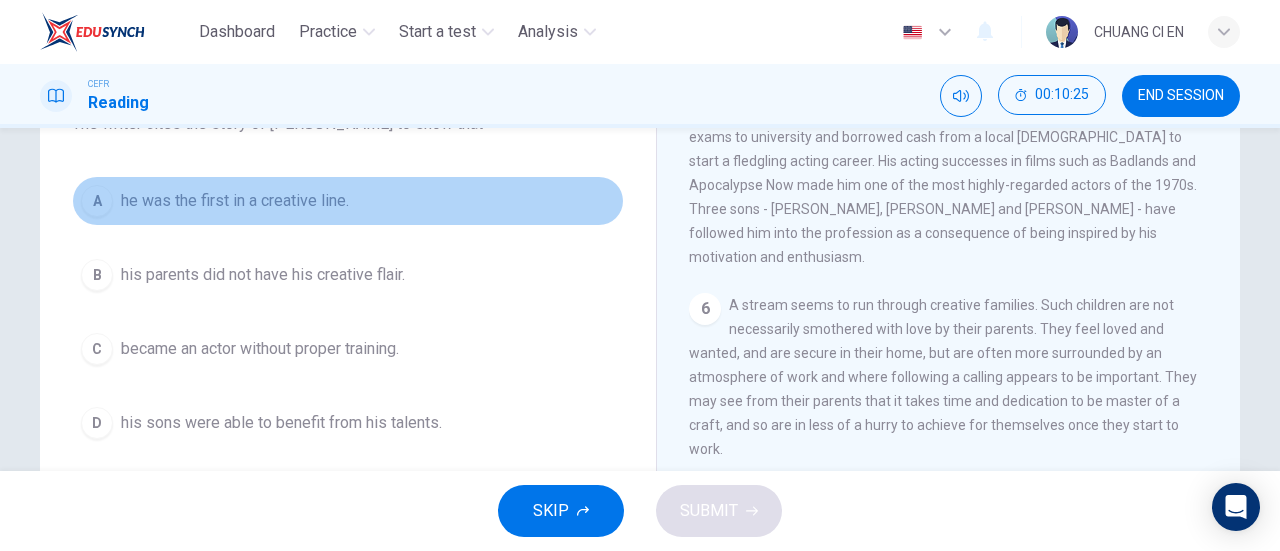 click on "A he was the first in a creative line." at bounding box center (348, 201) 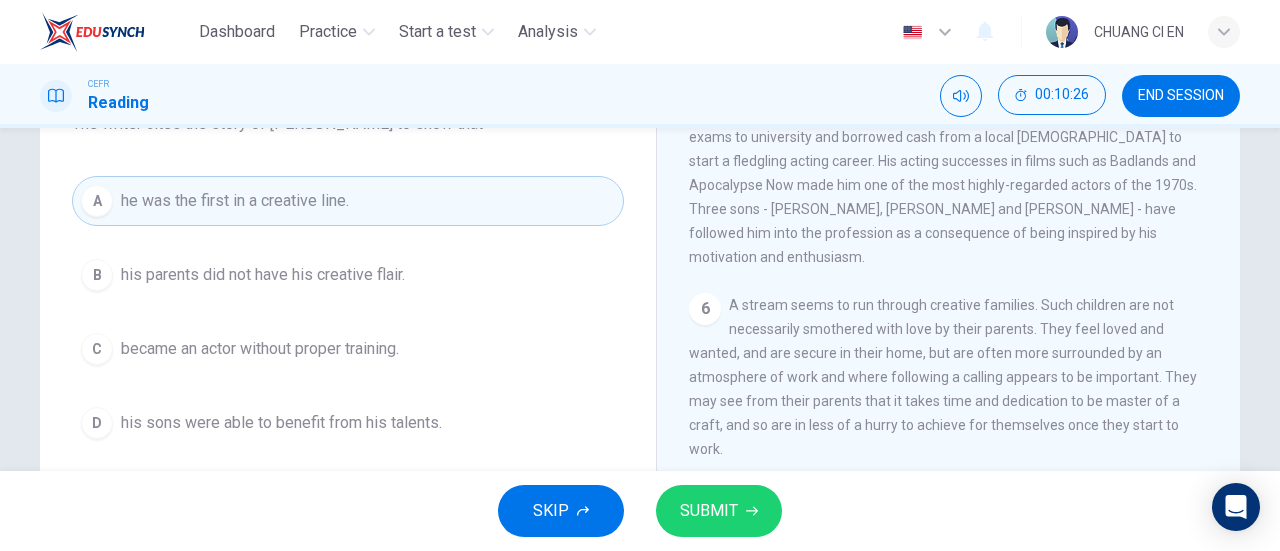 click on "SUBMIT" at bounding box center (709, 511) 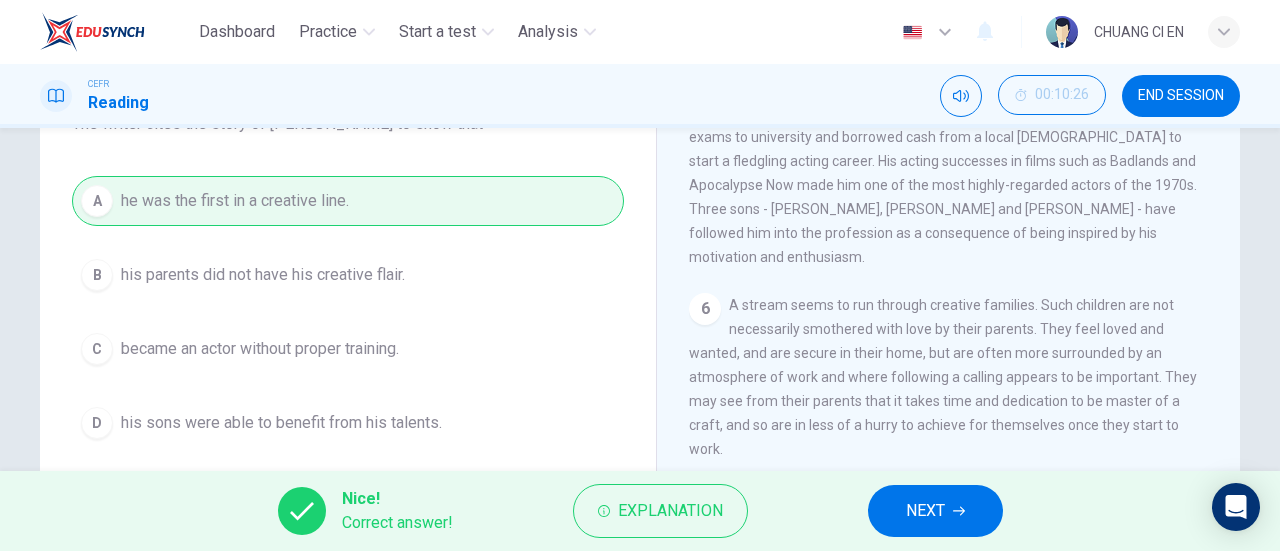 click on "NEXT" at bounding box center [925, 511] 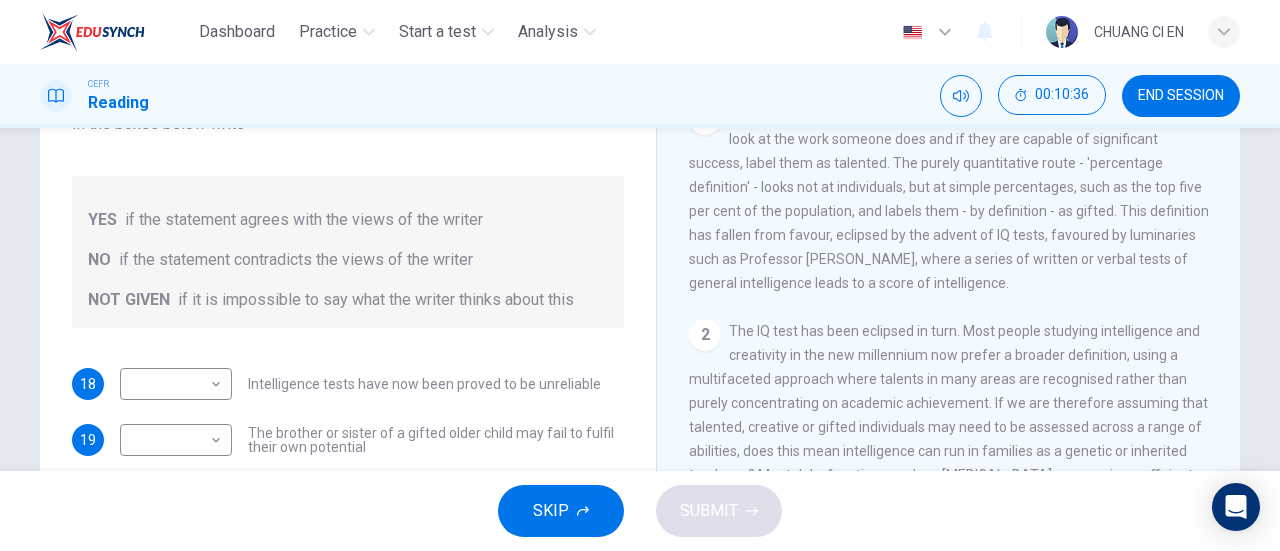 scroll, scrollTop: 400, scrollLeft: 0, axis: vertical 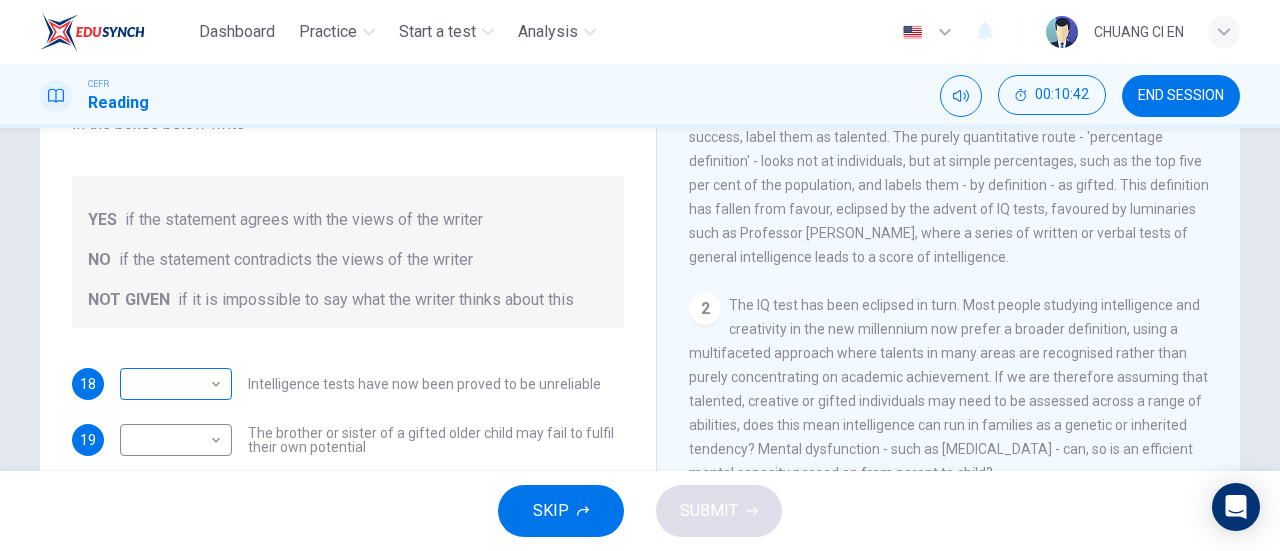click on "Dashboard Practice Start a test Analysis English en ​ CHUANG CI EN CEFR Reading 00:10:42 END SESSION Questions 18 - 22 Do the following statements agree with the claims of the writer in the Reading Passage?
In the boxes below write YES if the statement agrees with the views of the writer NO if the statement contradicts the views of the writer NOT GIVEN if it is impossible to say what the writer thinks about this 18 ​ ​ Intelligence tests have now been proved to be unreliable 19 ​ ​ The brother or sister of a gifted older child may fail to fulfil their own potential 20 ​ ​ The importance of luck in the genius equation tends to be ignored 21 ​ ​ [PERSON_NAME] was acutely aware of his own remarkable talent 22 ​ ​ [PERSON_NAME] and [PERSON_NAME] would have achieved success in any era Nurturing Talent within the Family CLICK TO ZOOM Click to Zoom 1 2 3 4 5 6 7 8 SKIP SUBMIT EduSynch - Online Language Proficiency Testing
Dashboard Practice Start a test Analysis Notifications © Copyright  2025" at bounding box center (640, 275) 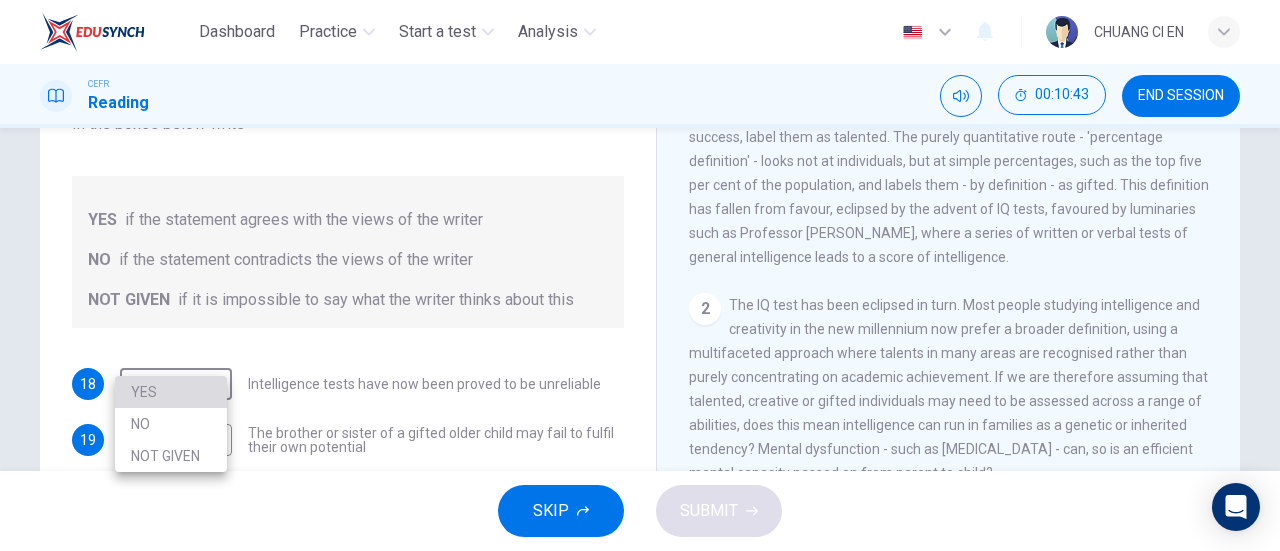 click on "YES" at bounding box center [171, 392] 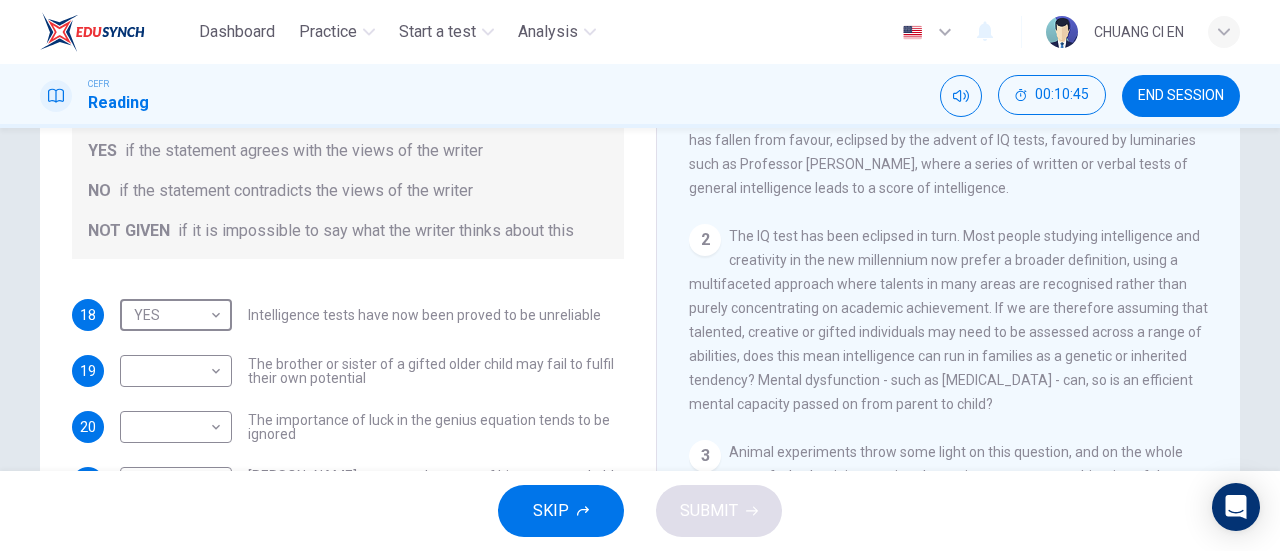 scroll, scrollTop: 300, scrollLeft: 0, axis: vertical 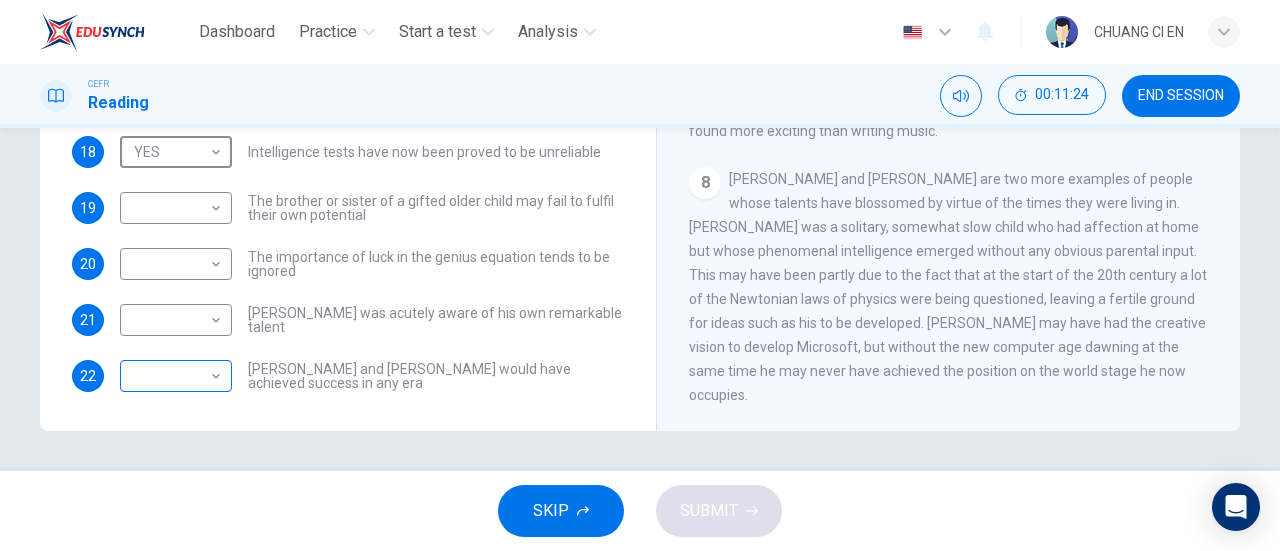 click on "Dashboard Practice Start a test Analysis English en ​ CHUANG CI EN CEFR Reading 00:11:24 END SESSION Questions 18 - 22 Do the following statements agree with the claims of the writer in the Reading Passage?
In the boxes below write YES if the statement agrees with the views of the writer NO if the statement contradicts the views of the writer NOT GIVEN if it is impossible to say what the writer thinks about this 18 YES YES ​ Intelligence tests have now been proved to be unreliable 19 ​ ​ The brother or sister of a gifted older child may fail to fulfil their own potential 20 ​ ​ The importance of luck in the genius equation tends to be ignored 21 ​ ​ [PERSON_NAME] was acutely aware of his own remarkable talent 22 ​ ​ [PERSON_NAME] and [PERSON_NAME] would have achieved success in any era Nurturing Talent within the Family CLICK TO ZOOM Click to Zoom 1 2 3 4 5 6 7 8 SKIP SUBMIT EduSynch - Online Language Proficiency Testing
Dashboard Practice Start a test Analysis Notifications © Copyright  2025" at bounding box center [640, 275] 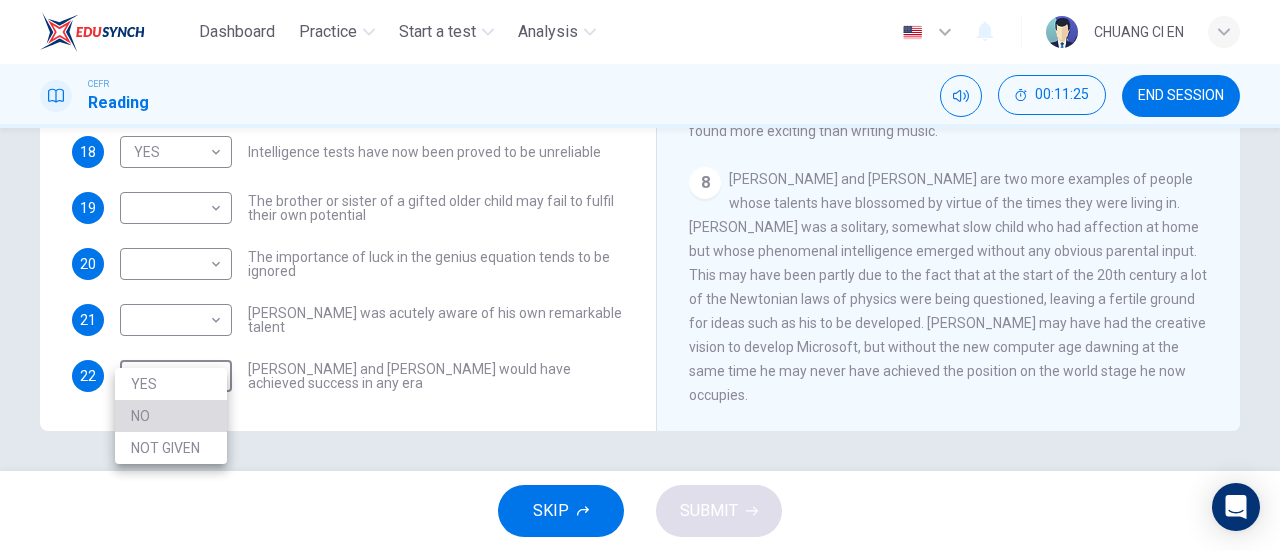 click on "NO" at bounding box center (171, 416) 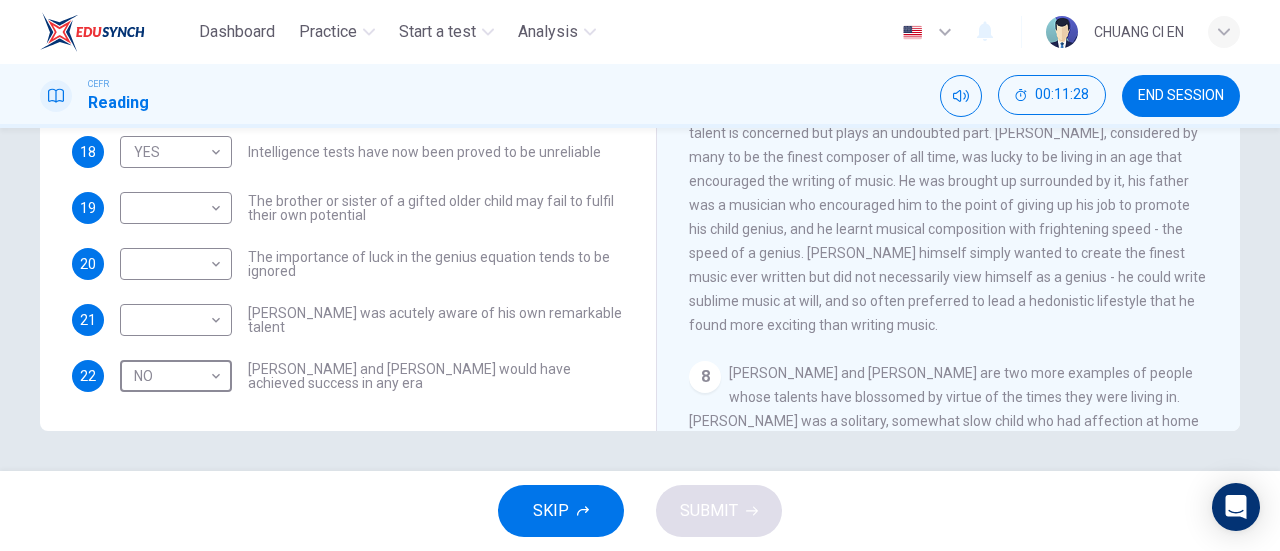 scroll, scrollTop: 1704, scrollLeft: 0, axis: vertical 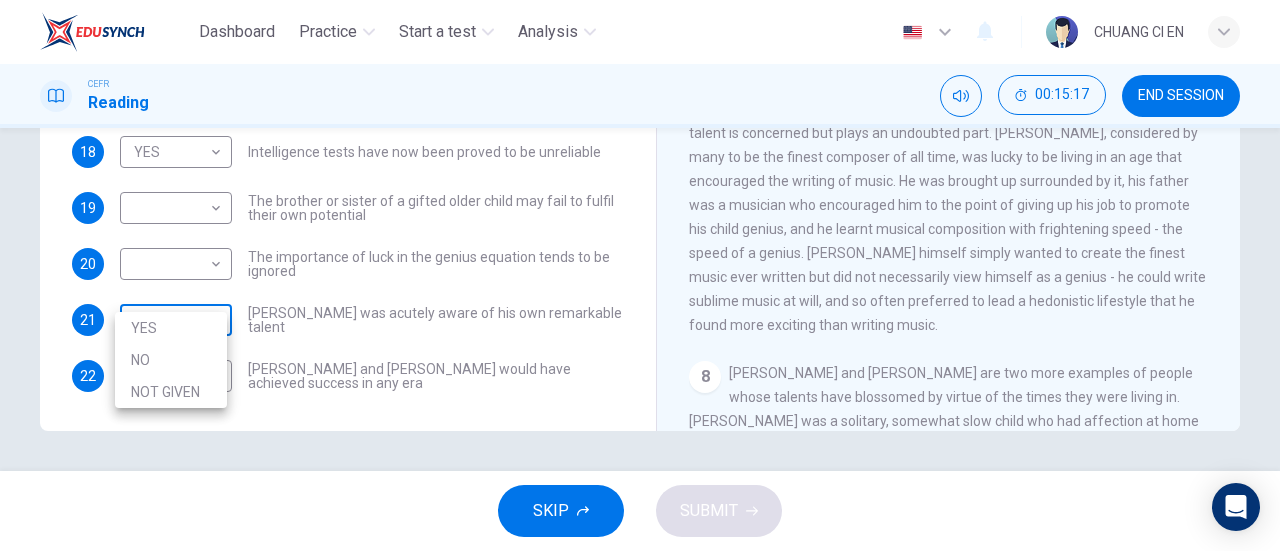 click on "Dashboard Practice Start a test Analysis English en ​ CHUANG CI EN CEFR Reading 00:15:17 END SESSION Questions 18 - 22 Do the following statements agree with the claims of the writer in the Reading Passage?
In the boxes below write YES if the statement agrees with the views of the writer NO if the statement contradicts the views of the writer NOT GIVEN if it is impossible to say what the writer thinks about this 18 YES YES ​ Intelligence tests have now been proved to be unreliable 19 ​ ​ The brother or sister of a gifted older child may fail to fulfil their own potential 20 ​ ​ The importance of luck in the genius equation tends to be ignored 21 ​ ​ [PERSON_NAME] was acutely aware of his own remarkable talent 22 NO NO ​ [PERSON_NAME] and [PERSON_NAME] would have achieved success in any era Nurturing Talent within the Family CLICK TO ZOOM Click to Zoom 1 2 3 4 5 6 7 8 SKIP SUBMIT EduSynch - Online Language Proficiency Testing
Dashboard Practice Start a test Analysis Notifications © Copyright  2025 YES" at bounding box center [640, 275] 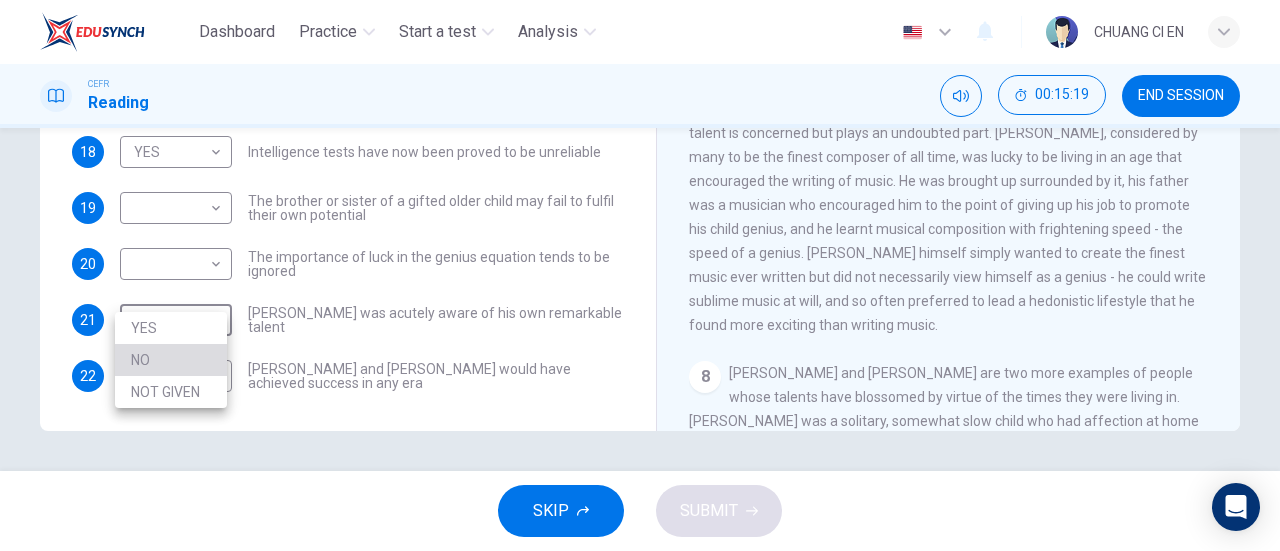 click on "NO" at bounding box center [171, 360] 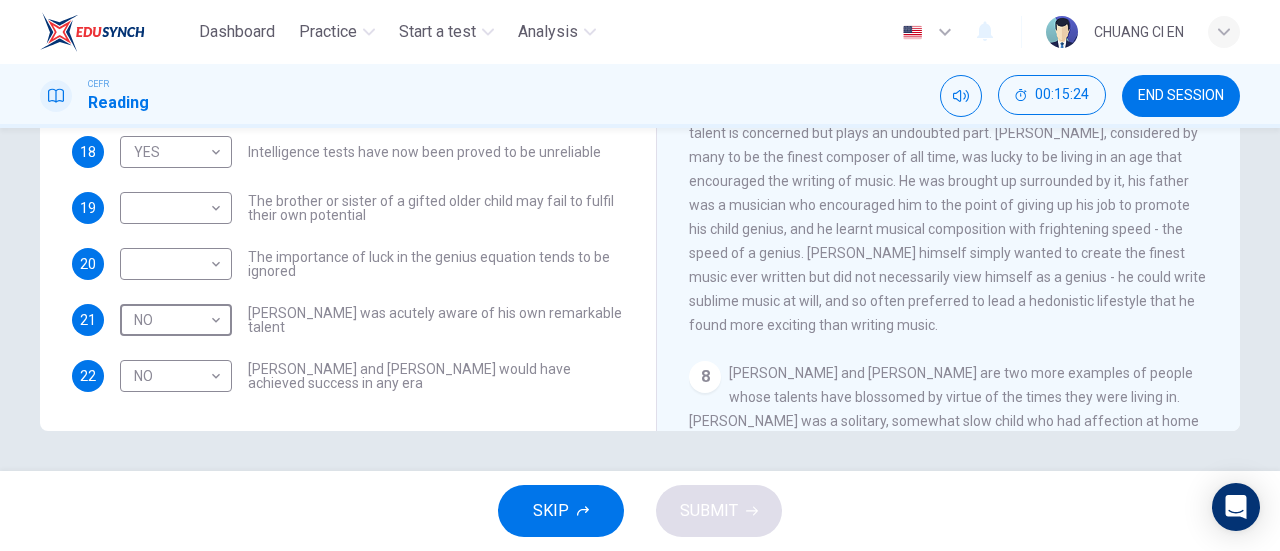 scroll, scrollTop: 1704, scrollLeft: 0, axis: vertical 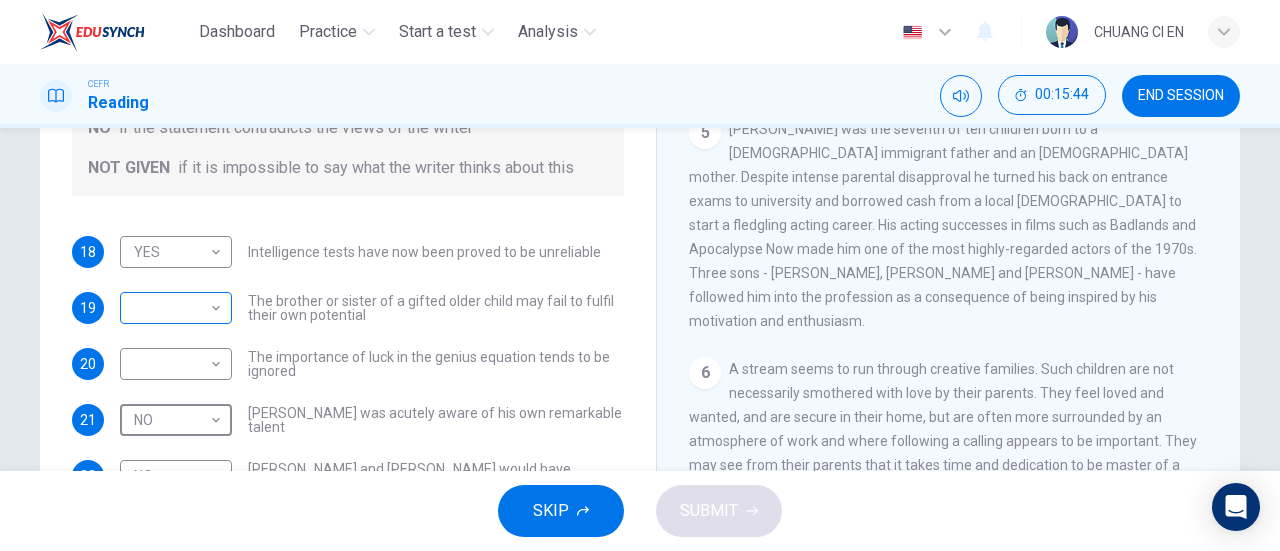 click on "Dashboard Practice Start a test Analysis English en ​ CHUANG CI EN CEFR Reading 00:15:44 END SESSION Questions 18 - 22 Do the following statements agree with the claims of the writer in the Reading Passage?
In the boxes below write YES if the statement agrees with the views of the writer NO if the statement contradicts the views of the writer NOT GIVEN if it is impossible to say what the writer thinks about this 18 YES YES ​ Intelligence tests have now been proved to be unreliable 19 ​ ​ The brother or sister of a gifted older child may fail to fulfil their own potential 20 ​ ​ The importance of luck in the genius equation tends to be ignored 21 NO NO ​ [PERSON_NAME] was acutely aware of his own remarkable talent 22 NO NO ​ [PERSON_NAME] and [PERSON_NAME] would have achieved success in any era Nurturing Talent within the Family CLICK TO ZOOM Click to Zoom 1 2 3 4 5 6 7 8 SKIP SUBMIT EduSynch - Online Language Proficiency Testing
Dashboard Practice Start a test Analysis Notifications © Copyright  2025" at bounding box center (640, 275) 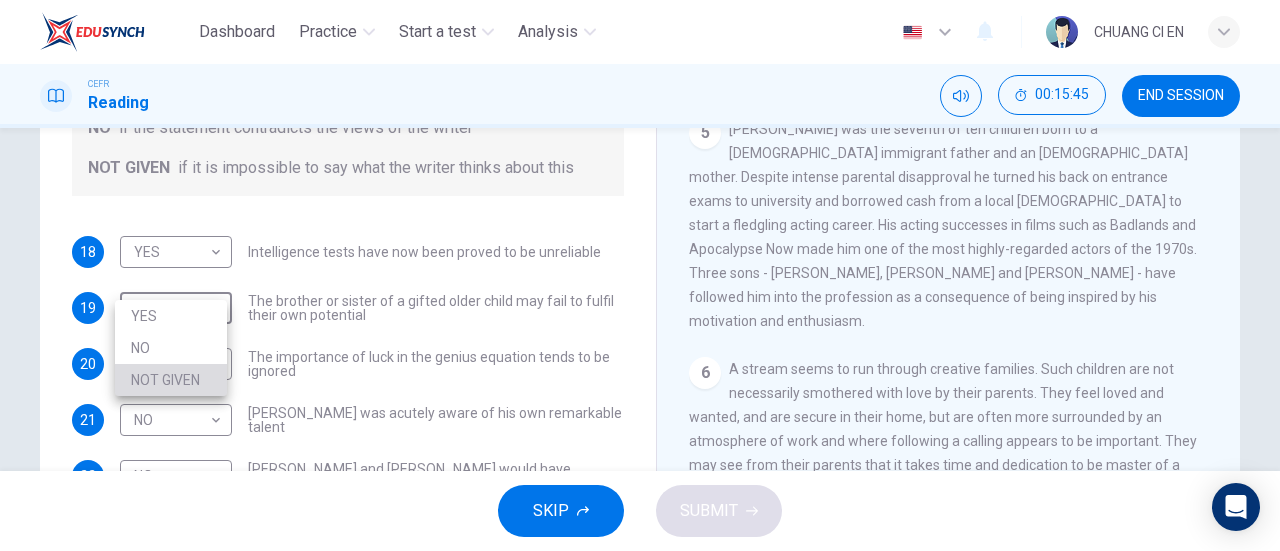 click on "NOT GIVEN" at bounding box center [171, 380] 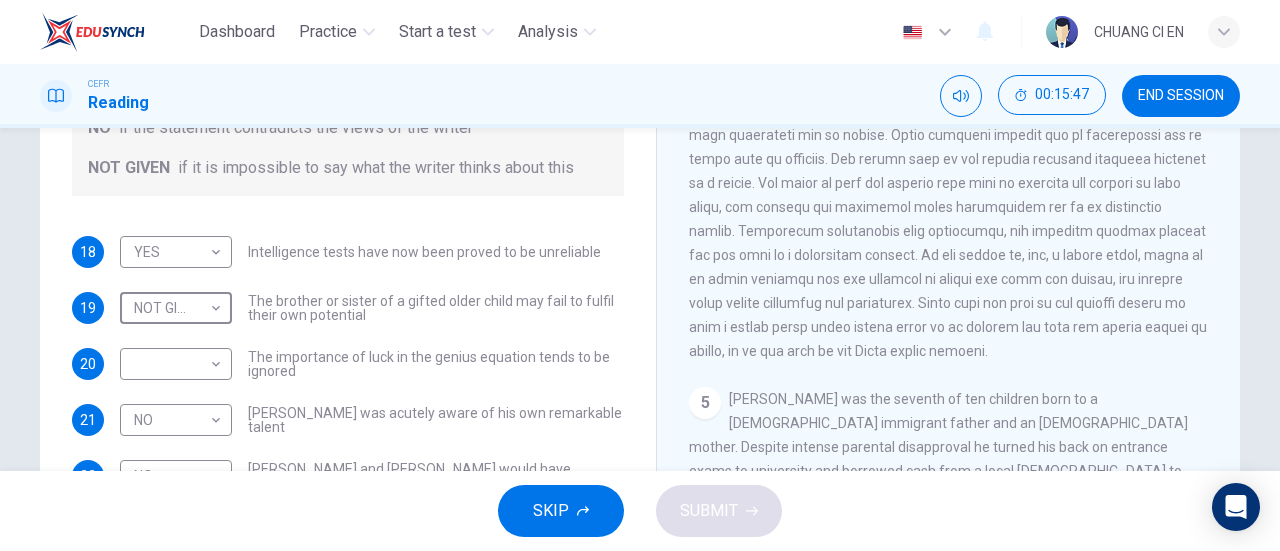 scroll, scrollTop: 1104, scrollLeft: 0, axis: vertical 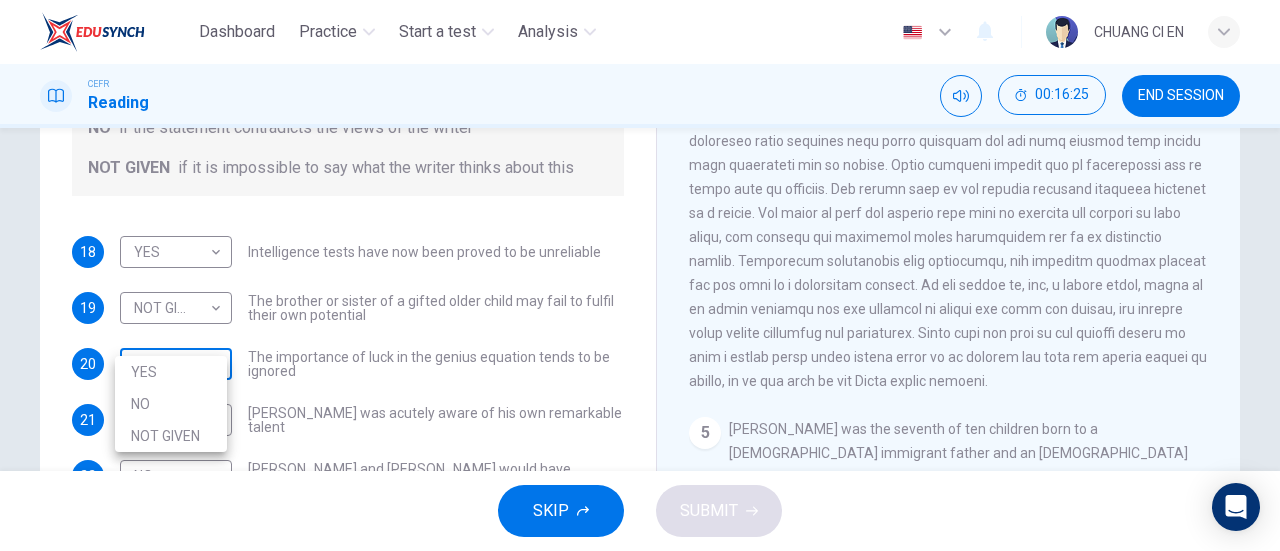 click on "Dashboard Practice Start a test Analysis English en ​ CHUANG CI EN CEFR Reading 00:16:25 END SESSION Questions 18 - 22 Do the following statements agree with the claims of the writer in the Reading Passage?
In the boxes below write YES if the statement agrees with the views of the writer NO if the statement contradicts the views of the writer NOT GIVEN if it is impossible to say what the writer thinks about this 18 YES YES ​ Intelligence tests have now been proved to be unreliable 19 NOT GIVEN NOT GIVEN ​ The brother or sister of a gifted older child may fail to fulfil their own potential 20 ​ ​ The importance of luck in the genius equation tends to be ignored 21 NO NO ​ [PERSON_NAME] was acutely aware of his own remarkable talent 22 NO NO ​ [PERSON_NAME] and [PERSON_NAME] would have achieved success in any era Nurturing Talent within the Family CLICK TO ZOOM Click to Zoom 1 2 3 4 5 6 7 8 SKIP SUBMIT EduSynch - Online Language Proficiency Testing
Dashboard Practice Start a test Analysis Notifications 2025" at bounding box center [640, 275] 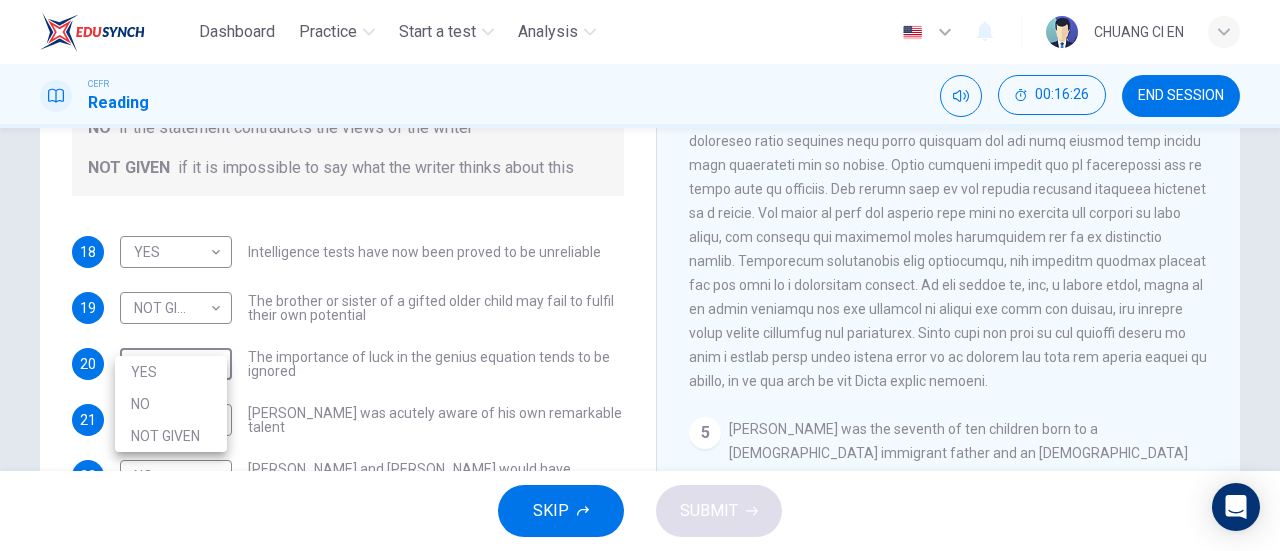 click on "NOT GIVEN" at bounding box center [171, 436] 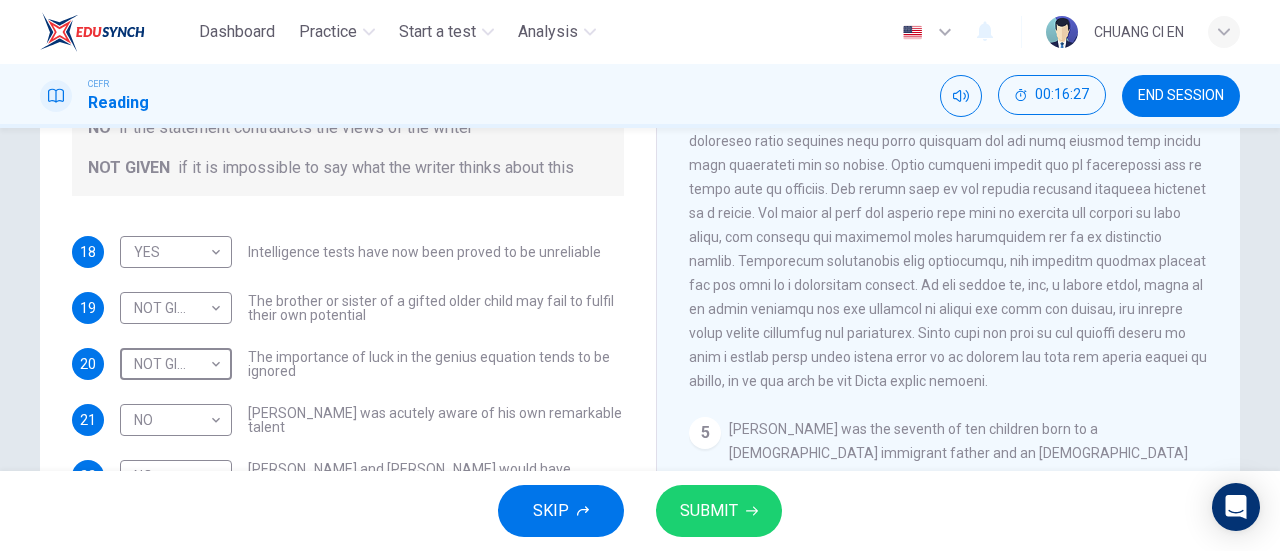 click on "SUBMIT" at bounding box center [719, 511] 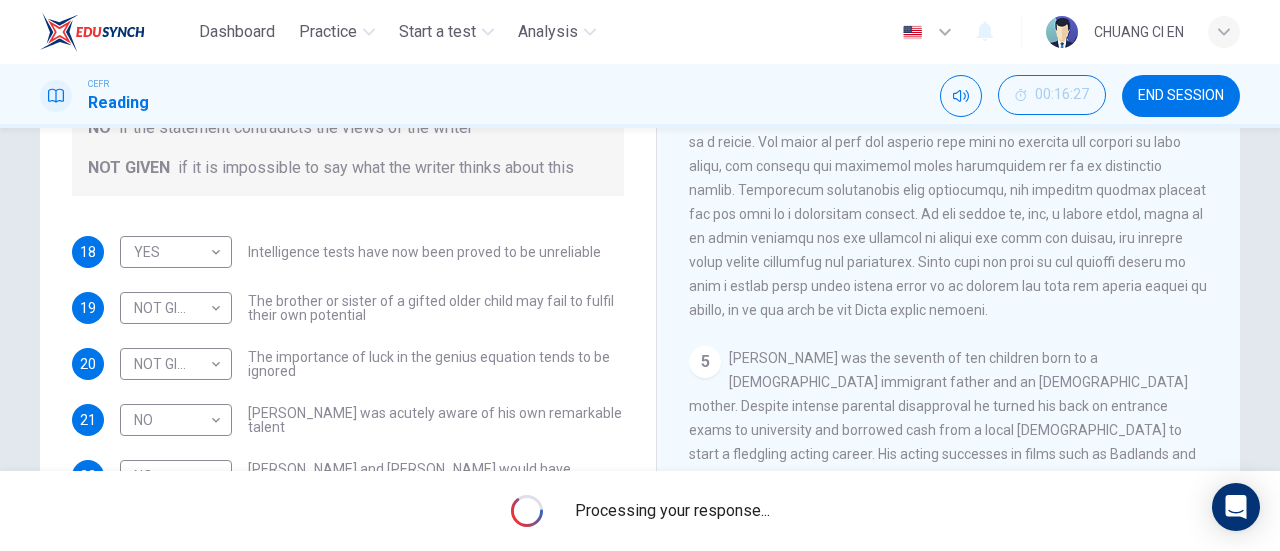 scroll, scrollTop: 1304, scrollLeft: 0, axis: vertical 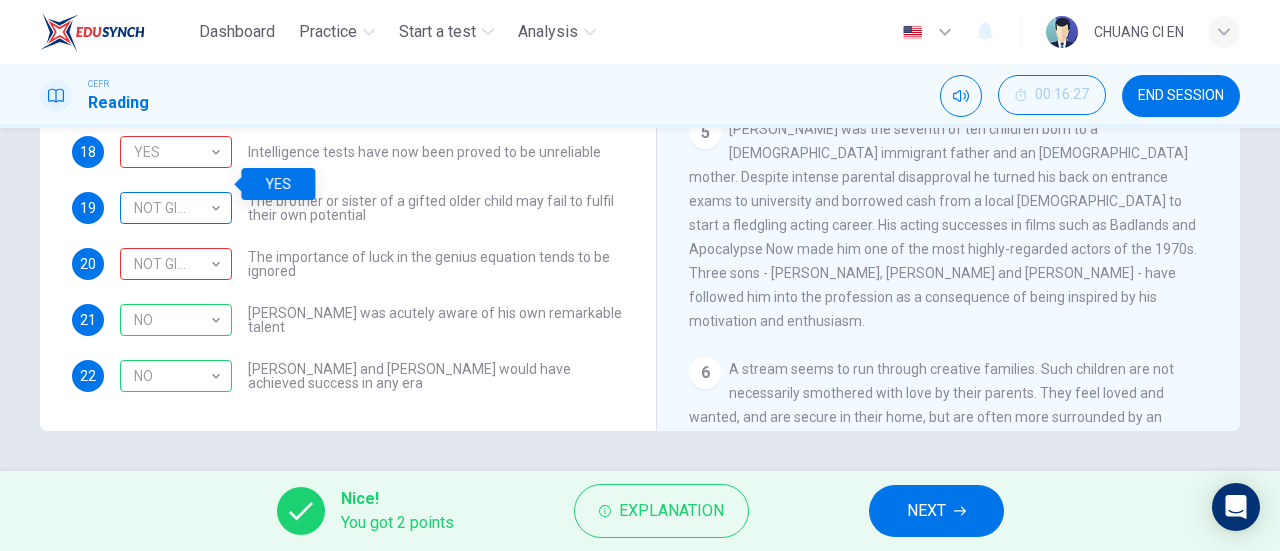 click on "NOT GIVEN" at bounding box center [172, 208] 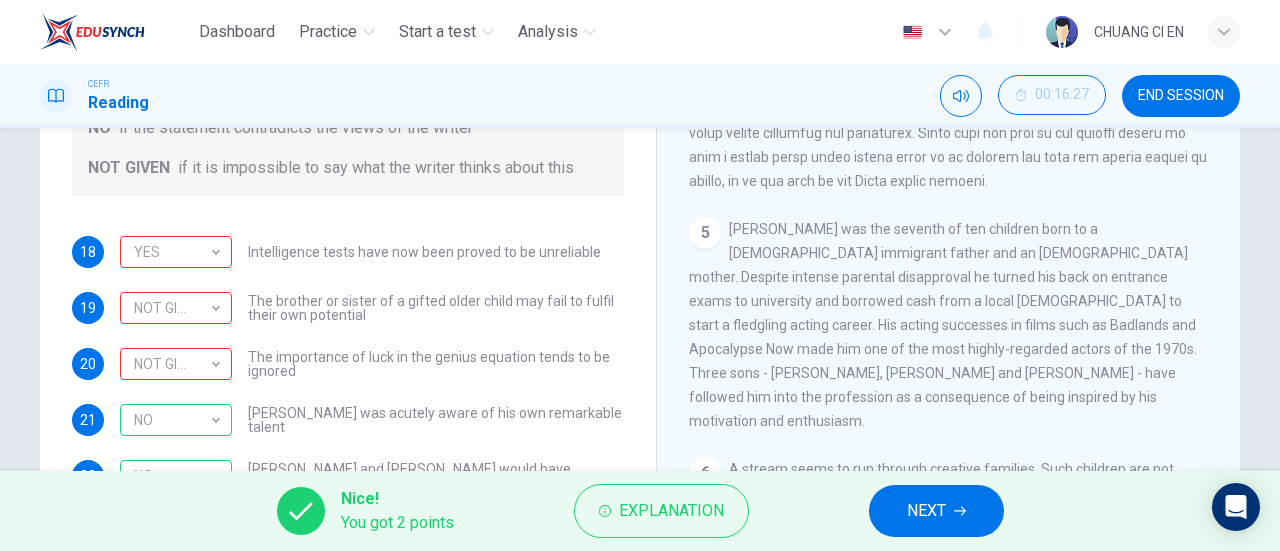 scroll, scrollTop: 432, scrollLeft: 0, axis: vertical 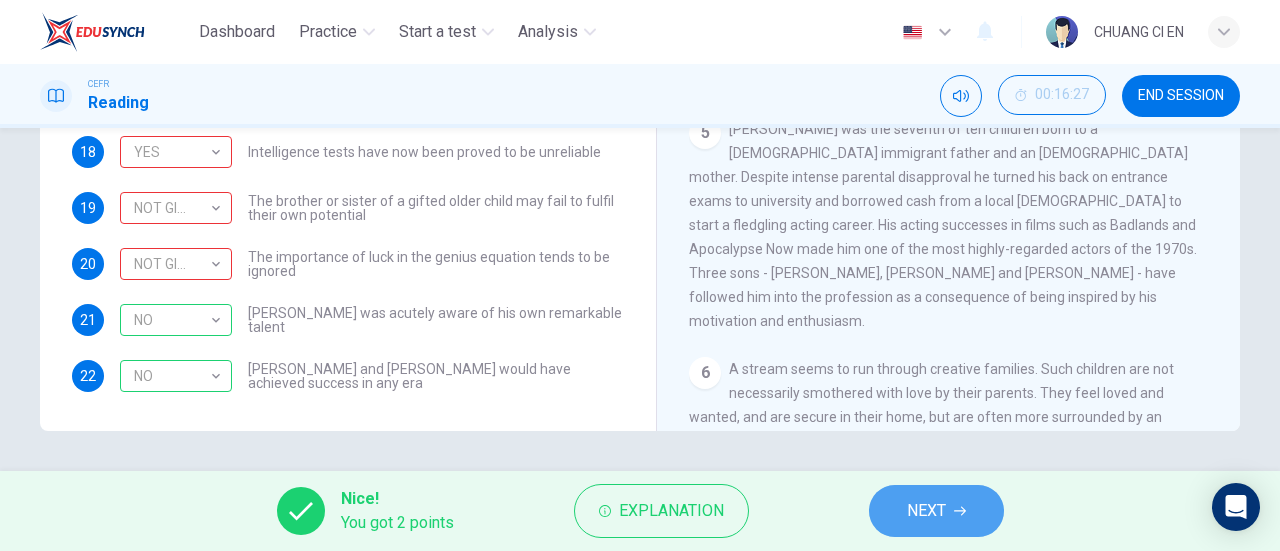 click on "NEXT" at bounding box center [926, 511] 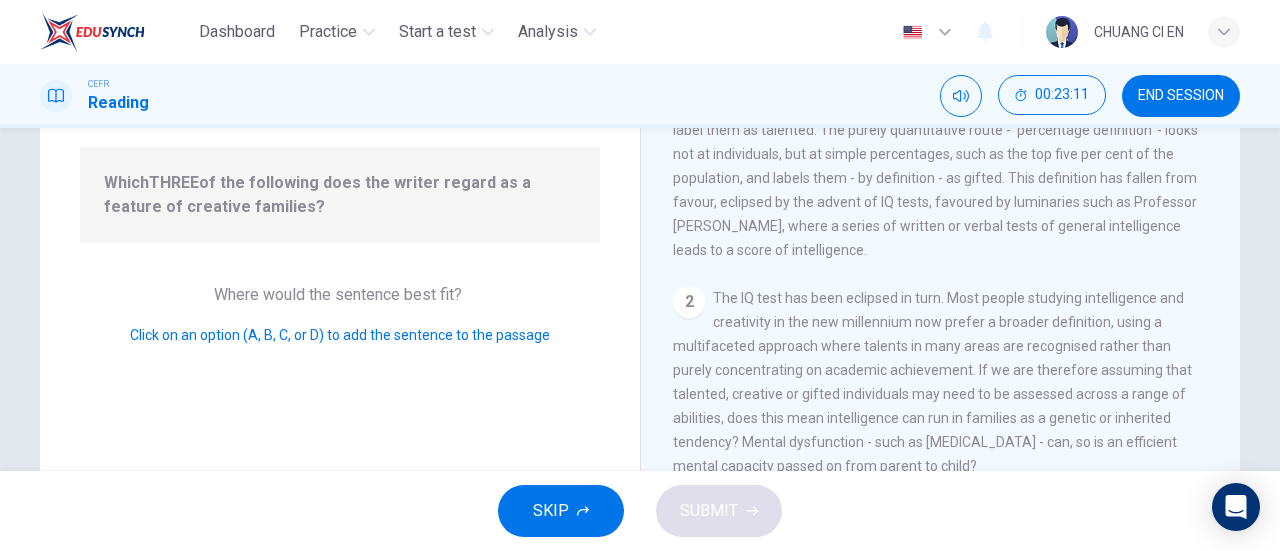 scroll, scrollTop: 188, scrollLeft: 0, axis: vertical 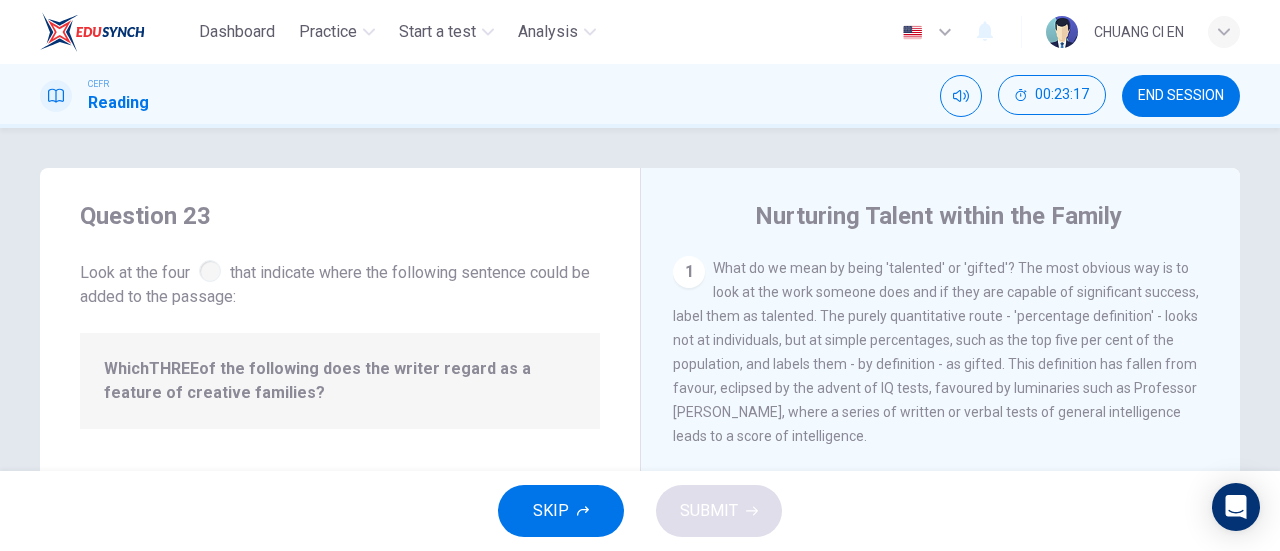click on "Which  THREE  of the following does the writer regard as a feature of creative families?" at bounding box center (340, 381) 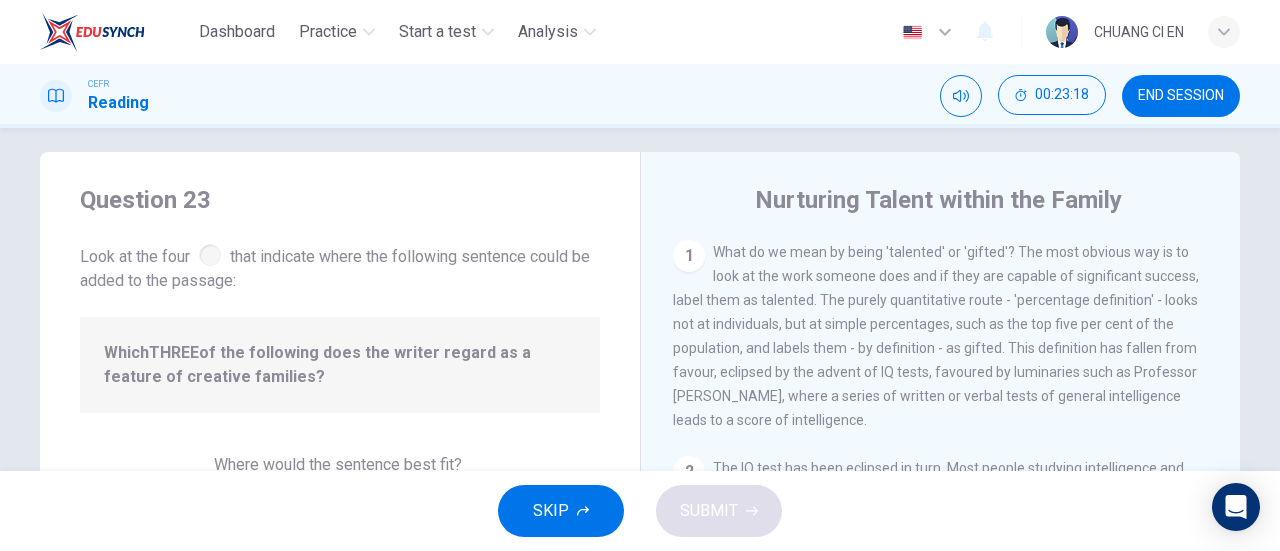 scroll, scrollTop: 21, scrollLeft: 0, axis: vertical 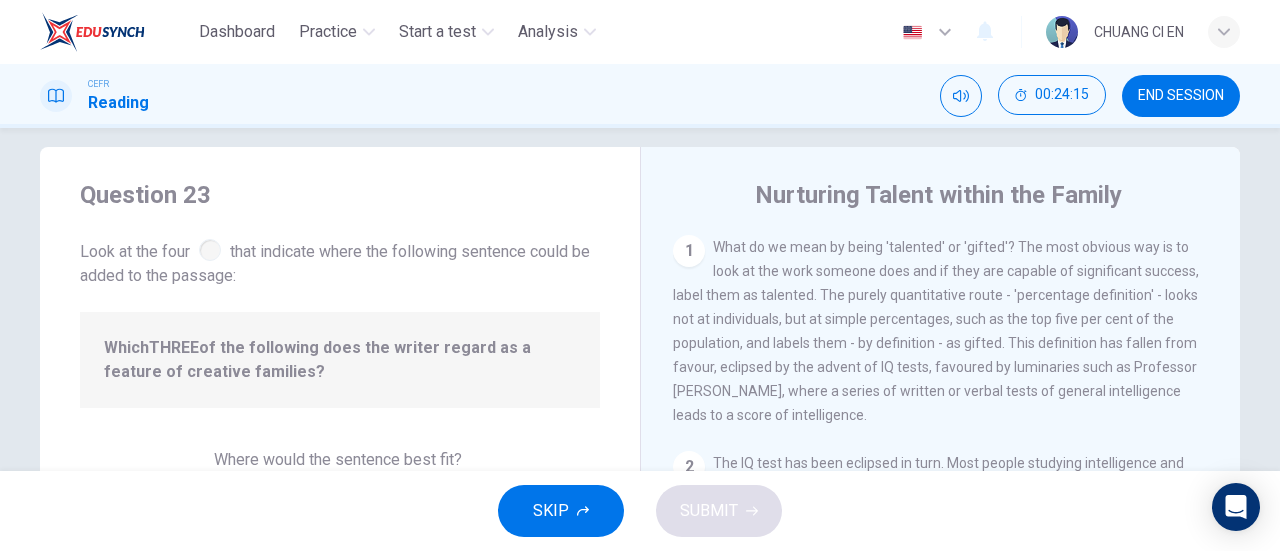 click at bounding box center [210, 250] 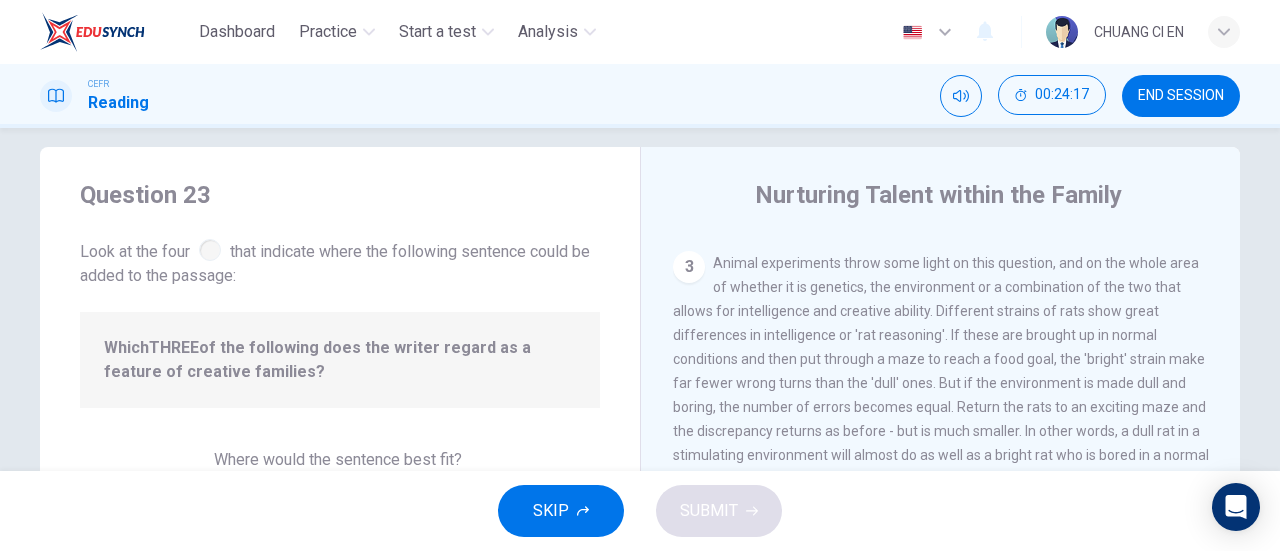 scroll, scrollTop: 600, scrollLeft: 0, axis: vertical 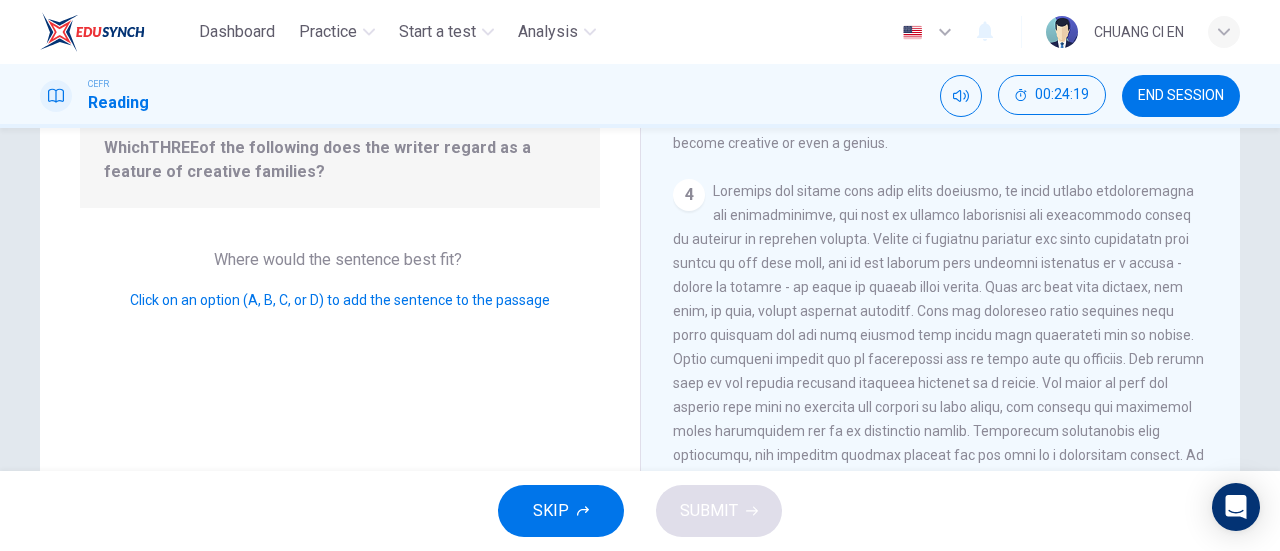 drag, startPoint x: 445, startPoint y: 309, endPoint x: 498, endPoint y: 291, distance: 55.97321 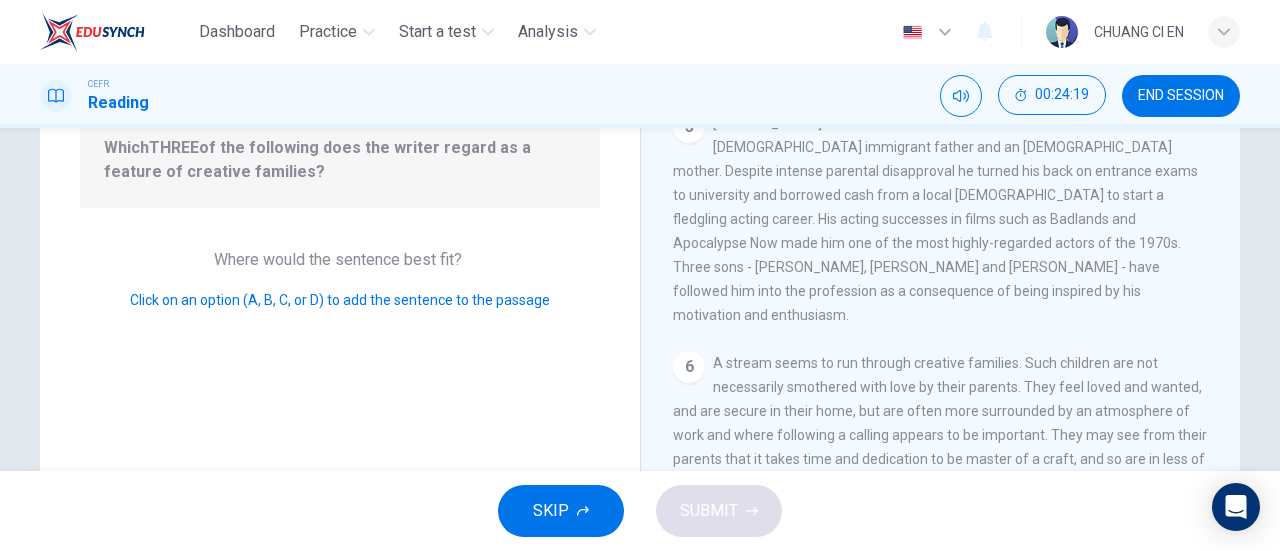 scroll, scrollTop: 1590, scrollLeft: 0, axis: vertical 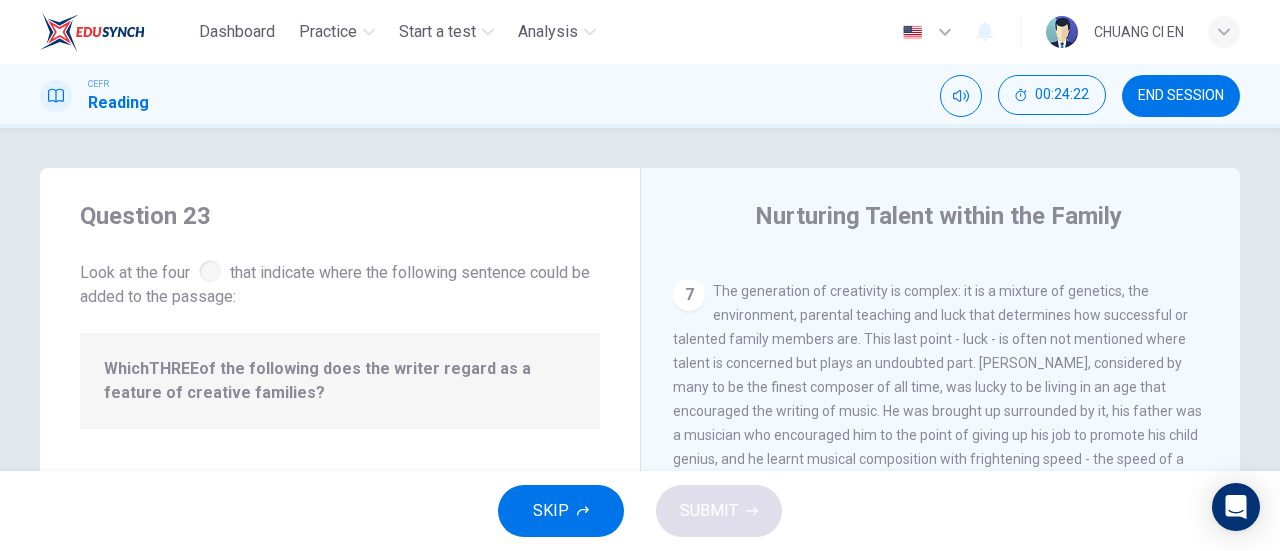 click 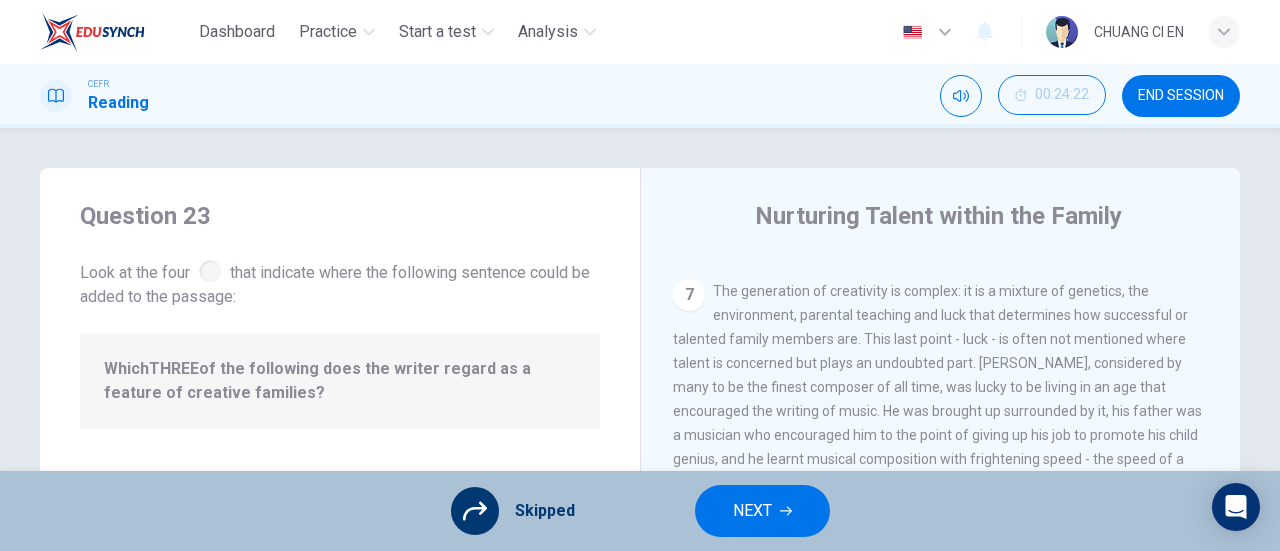 click on "NEXT" at bounding box center (752, 511) 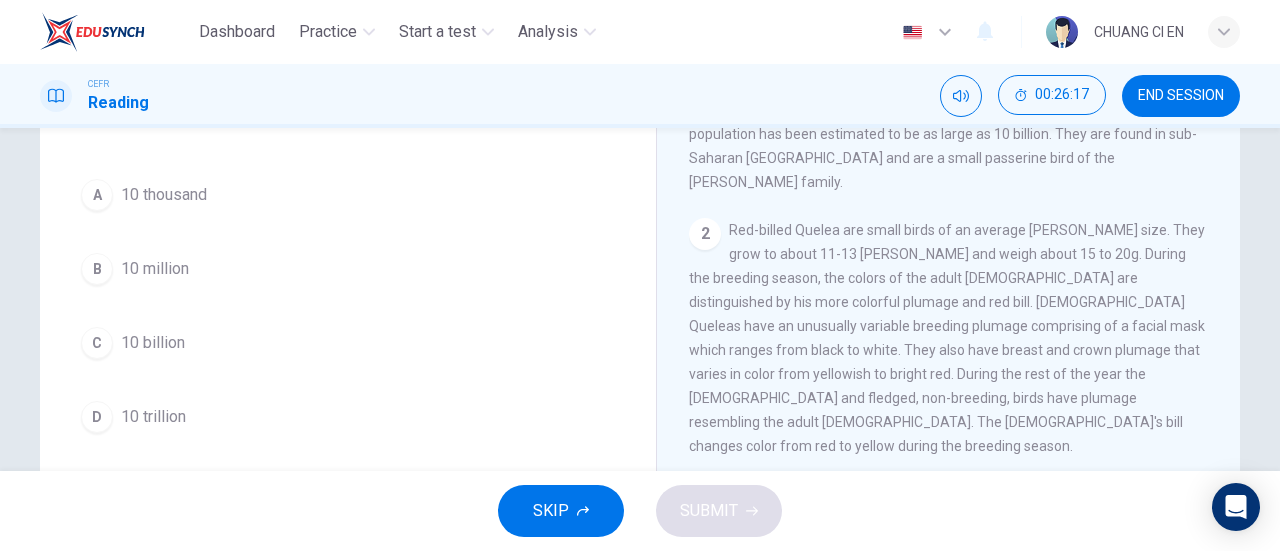 scroll, scrollTop: 200, scrollLeft: 0, axis: vertical 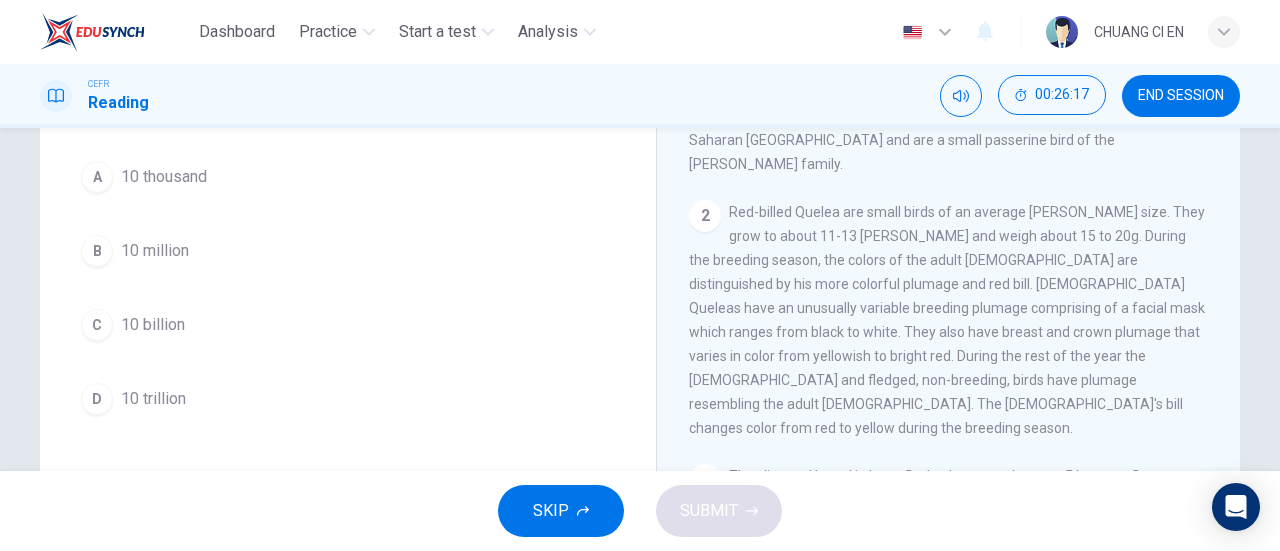click on "C 10 billion" at bounding box center (348, 325) 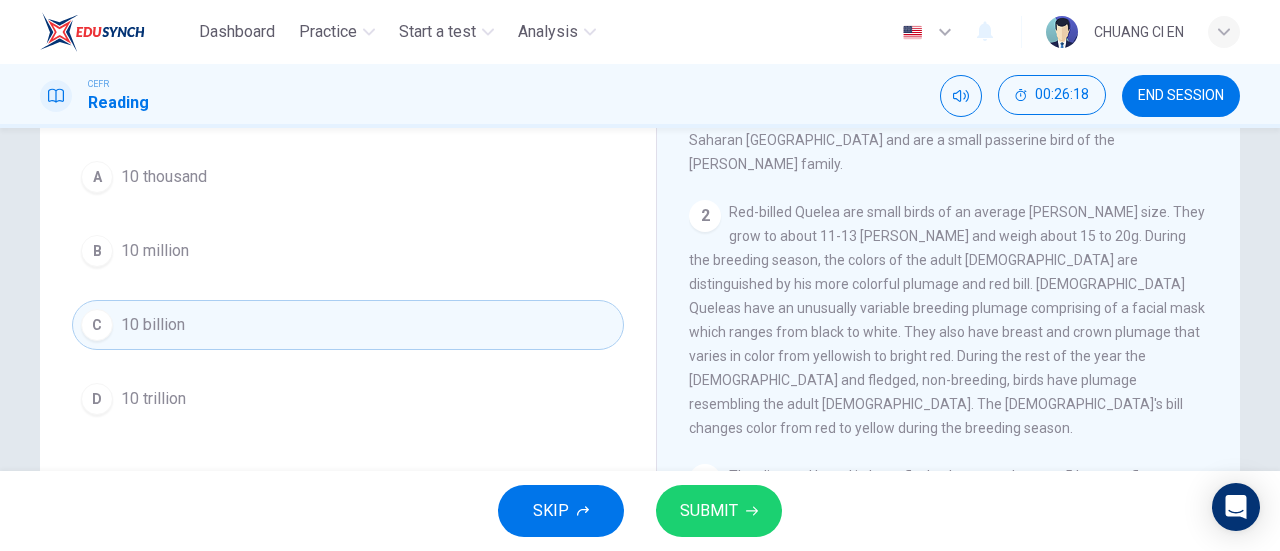 click on "SUBMIT" at bounding box center (719, 511) 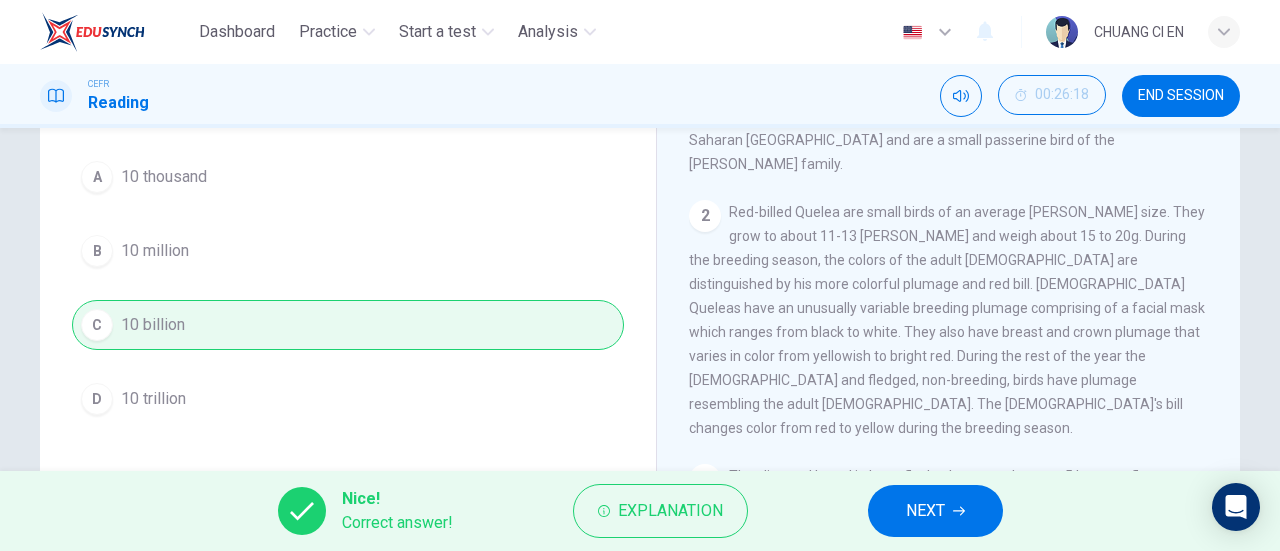 click 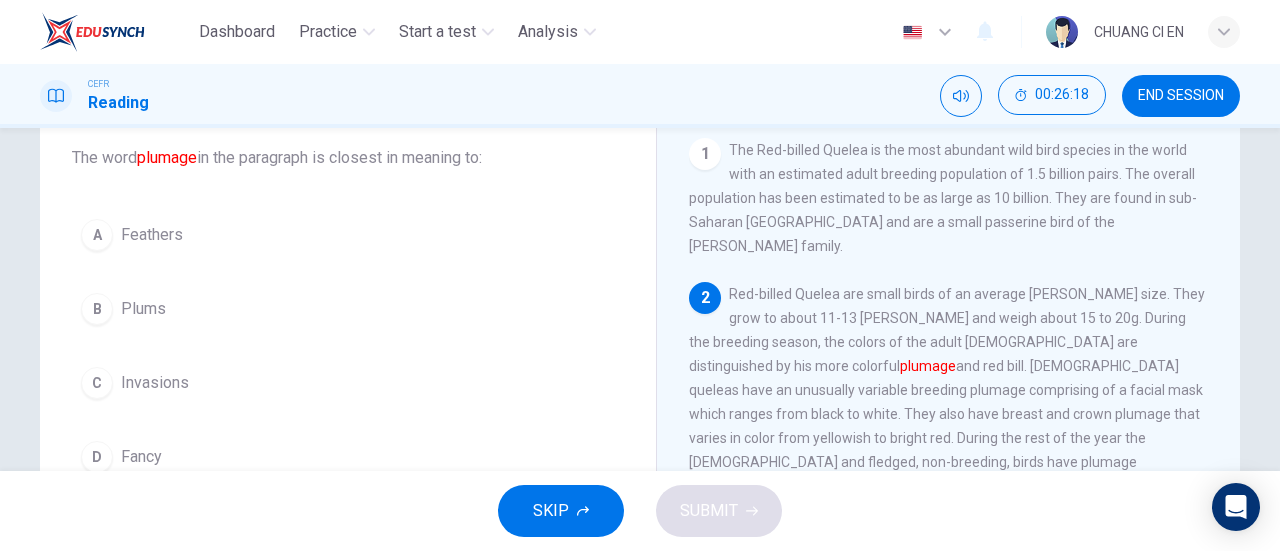 scroll, scrollTop: 76, scrollLeft: 0, axis: vertical 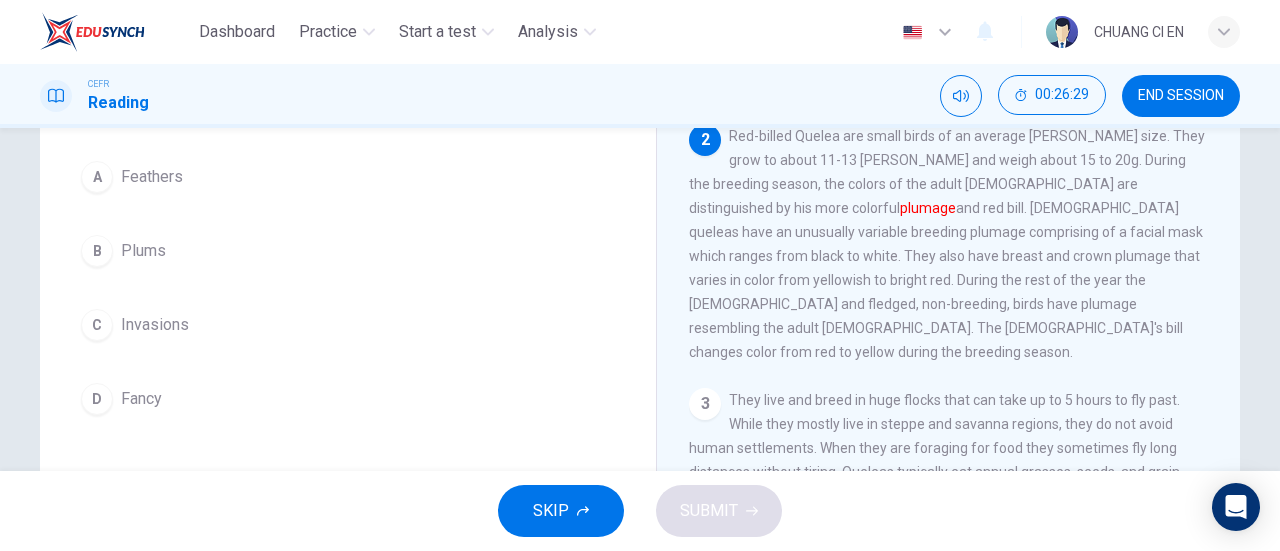 click on "A Feathers" at bounding box center (348, 177) 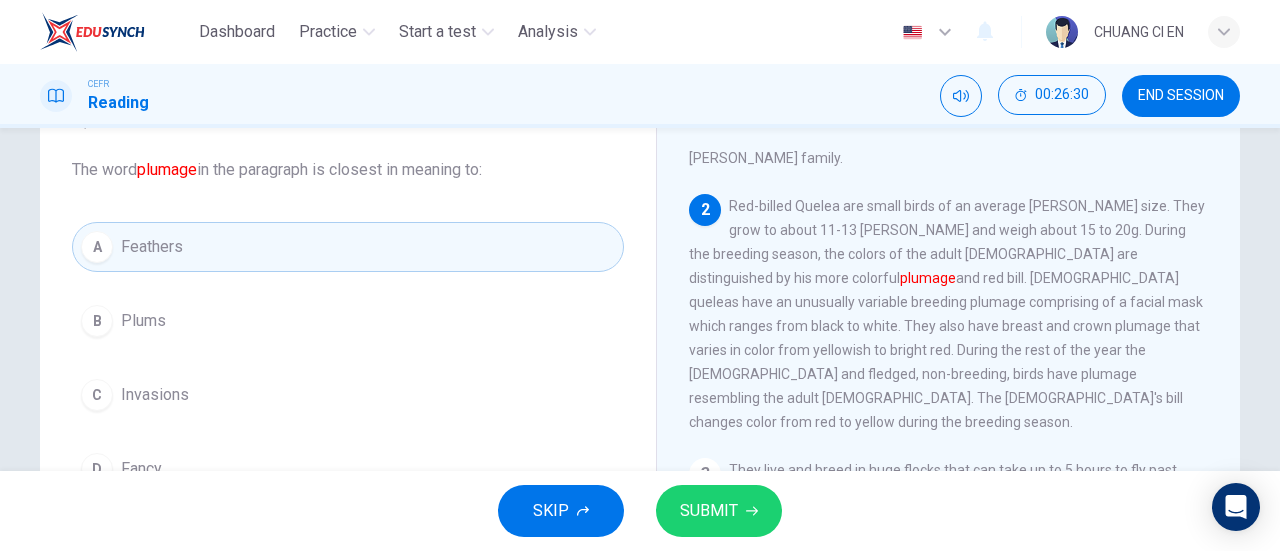 scroll, scrollTop: 76, scrollLeft: 0, axis: vertical 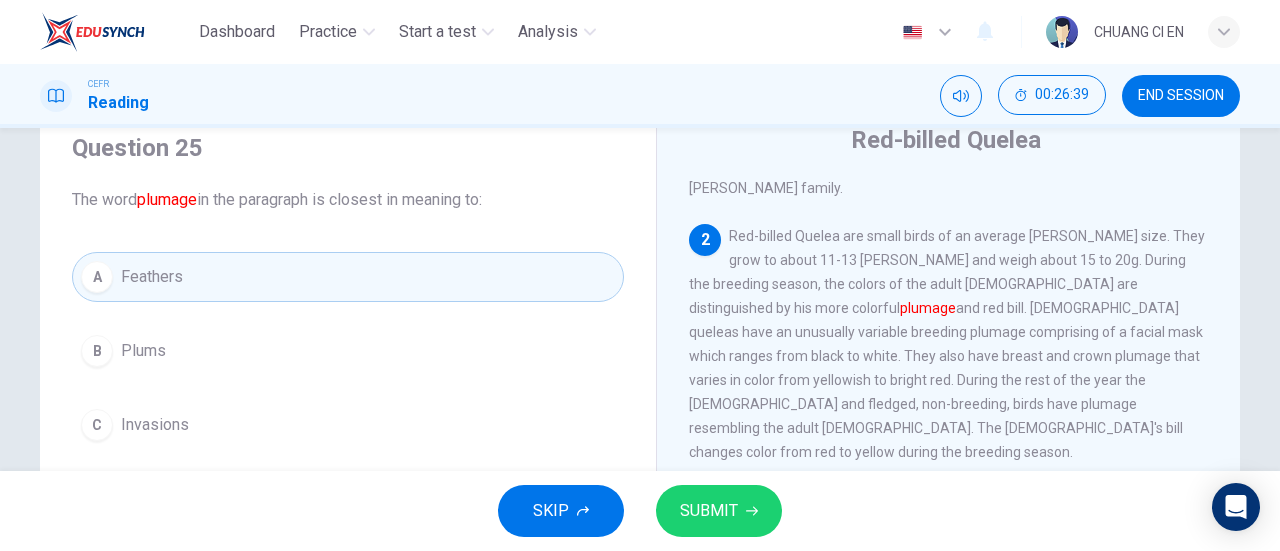 click on "SUBMIT" at bounding box center [709, 511] 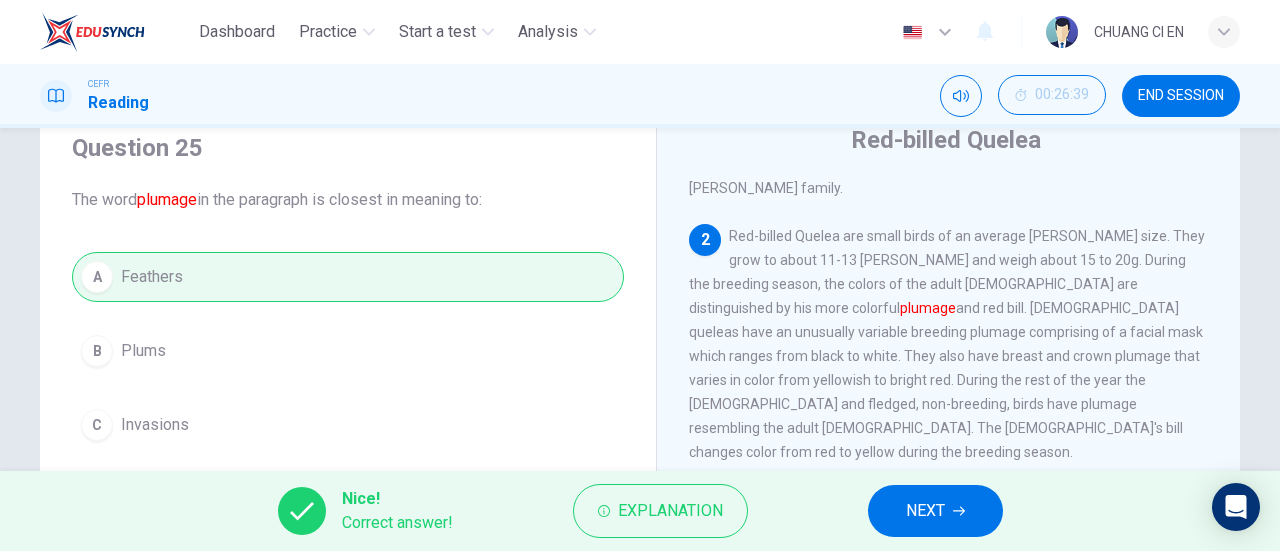 click on "NEXT" at bounding box center (935, 511) 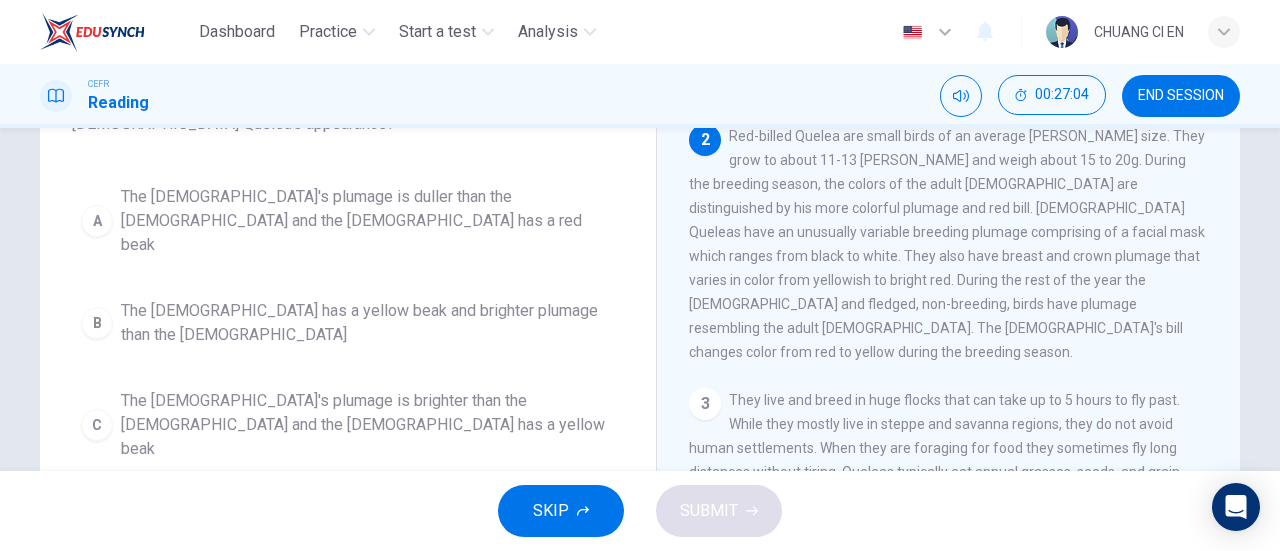 scroll, scrollTop: 276, scrollLeft: 0, axis: vertical 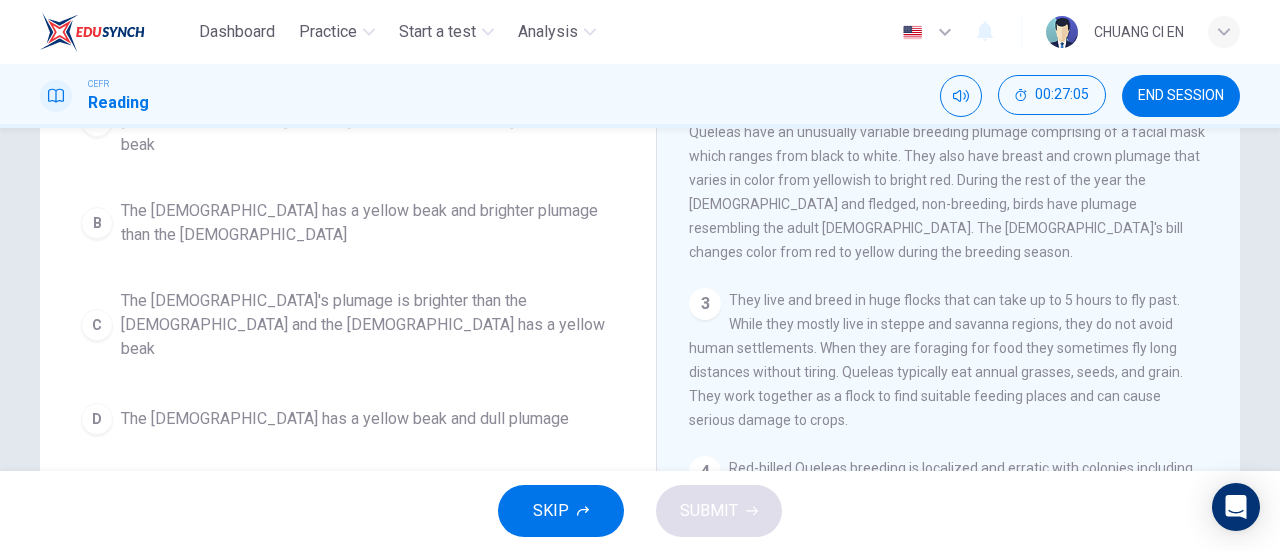click on "The [DEMOGRAPHIC_DATA]'s plumage is brighter than the [DEMOGRAPHIC_DATA] and the [DEMOGRAPHIC_DATA] has a yellow beak" at bounding box center (368, 325) 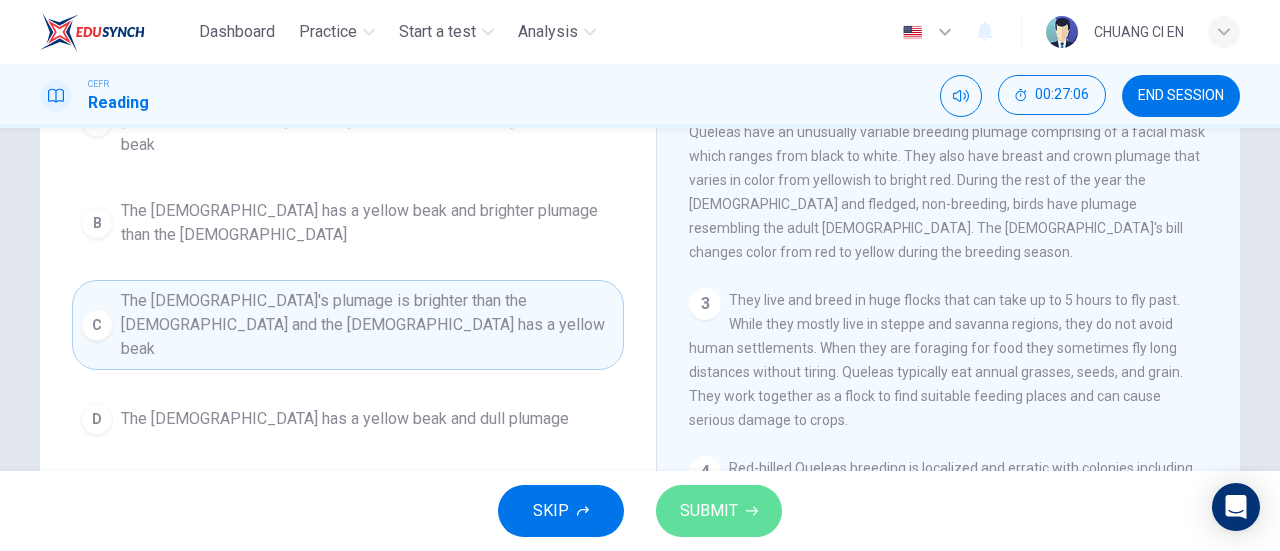 click on "SUBMIT" at bounding box center (709, 511) 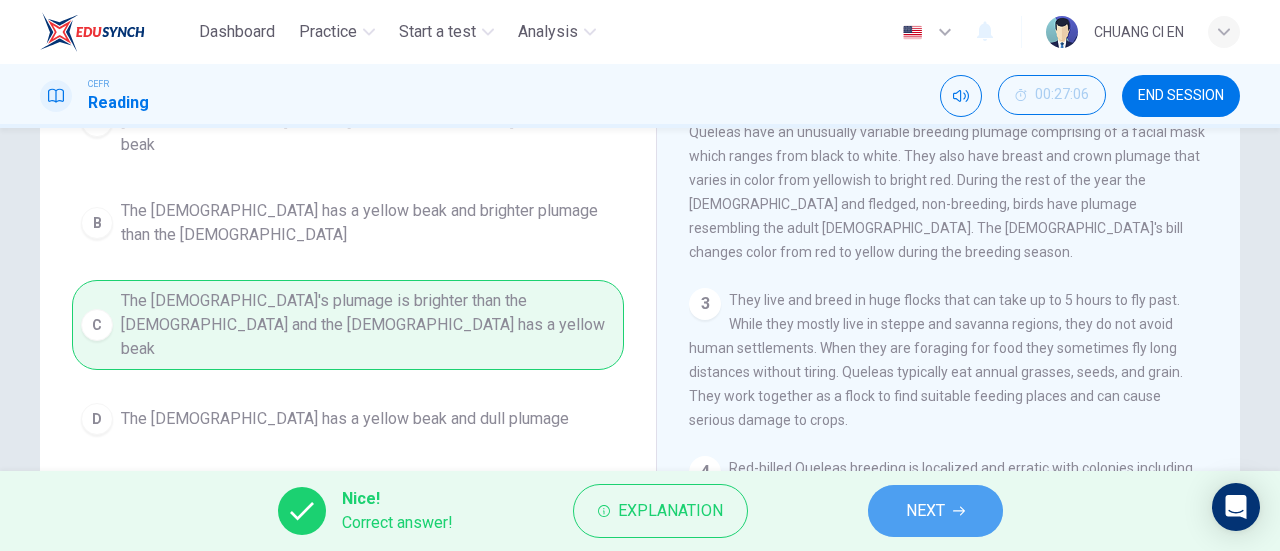 click on "NEXT" at bounding box center [925, 511] 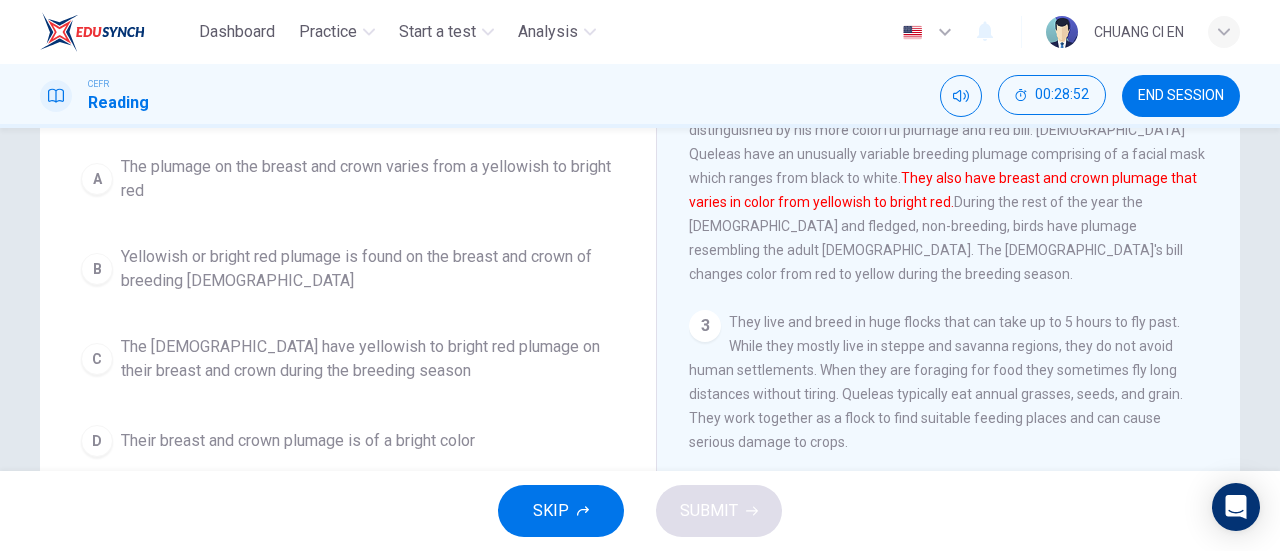 scroll, scrollTop: 224, scrollLeft: 0, axis: vertical 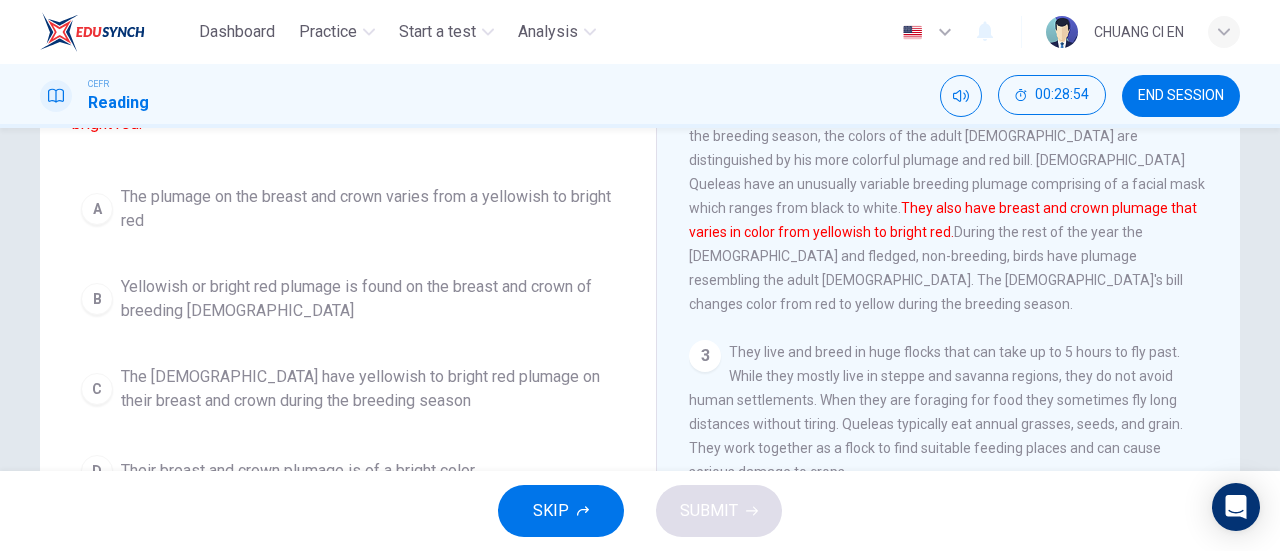 click on "The [DEMOGRAPHIC_DATA] have yellowish to bright red plumage on their breast and crown during the breeding season" at bounding box center (368, 389) 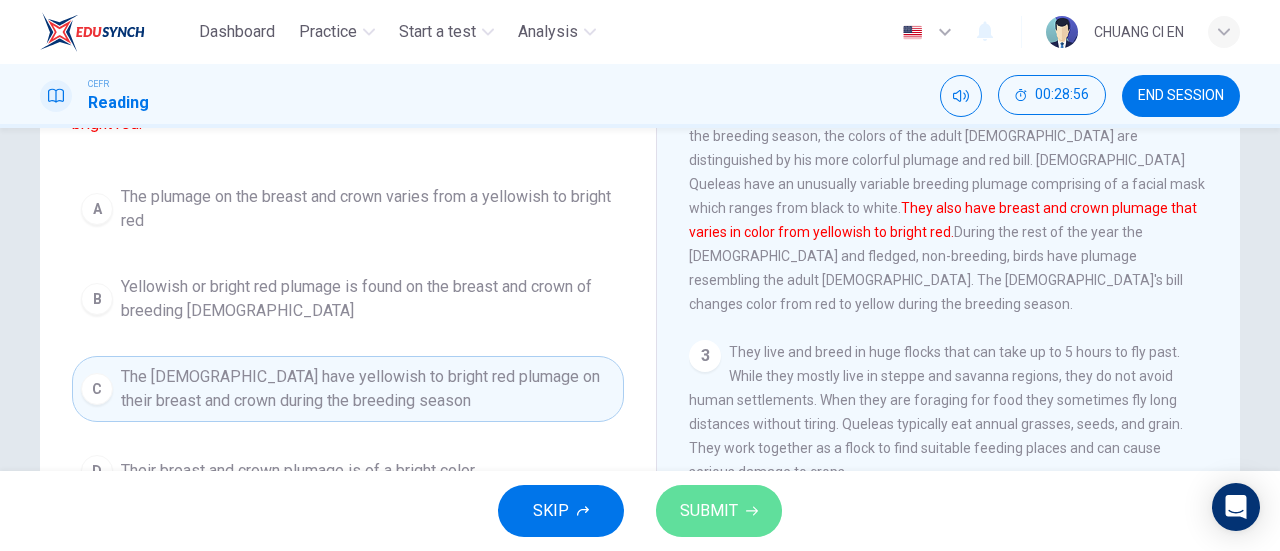 click on "SUBMIT" at bounding box center (719, 511) 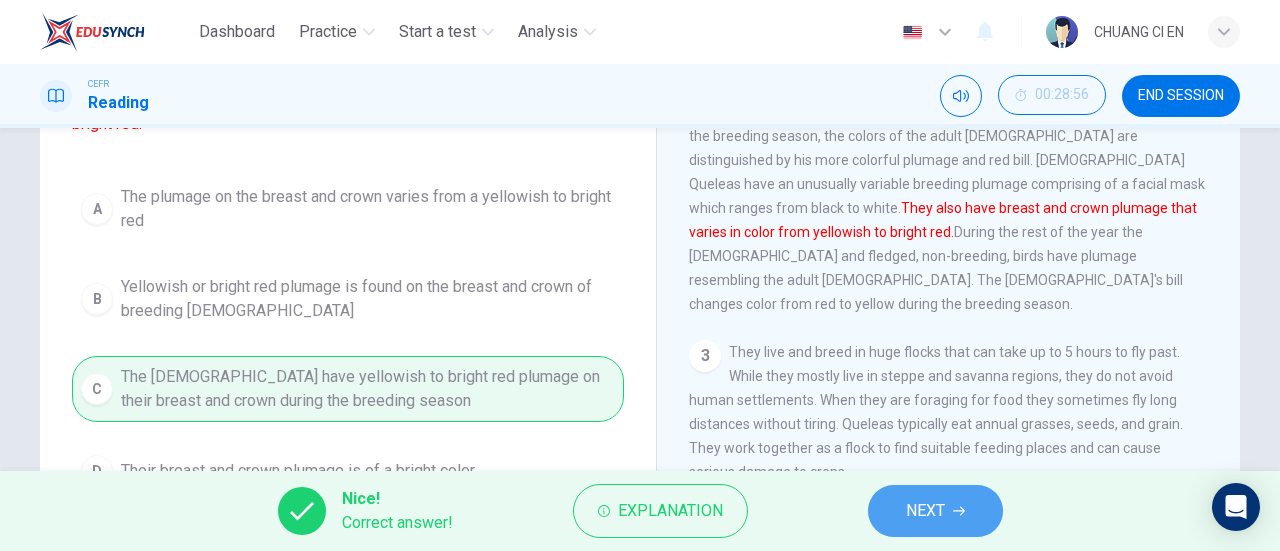 click on "NEXT" at bounding box center (925, 511) 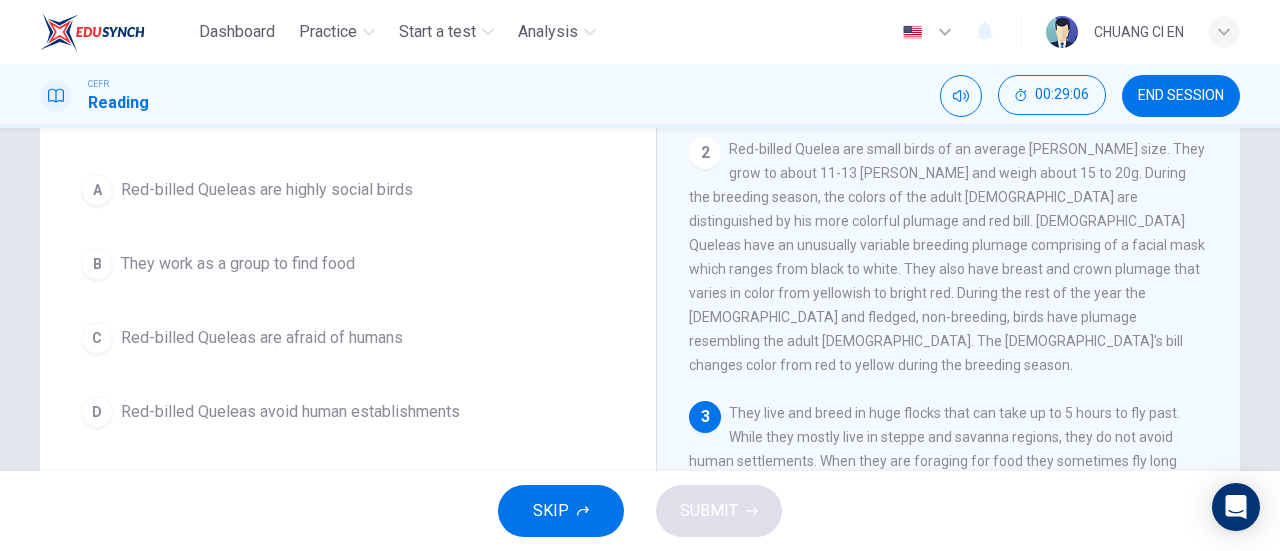 scroll, scrollTop: 124, scrollLeft: 0, axis: vertical 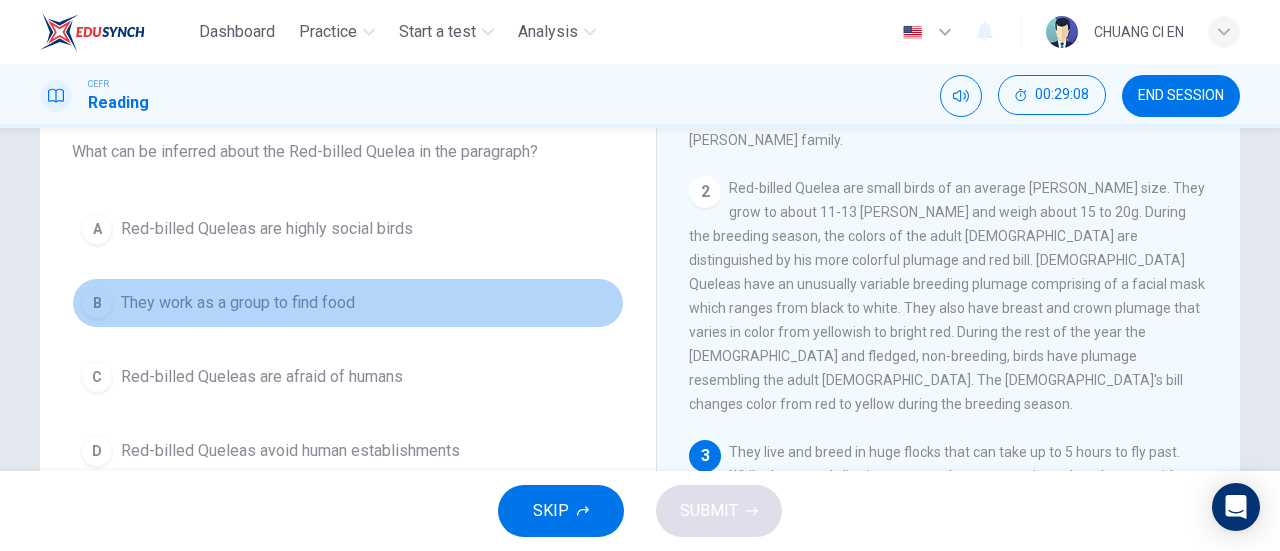 click on "B They work as a group to find food" at bounding box center (348, 303) 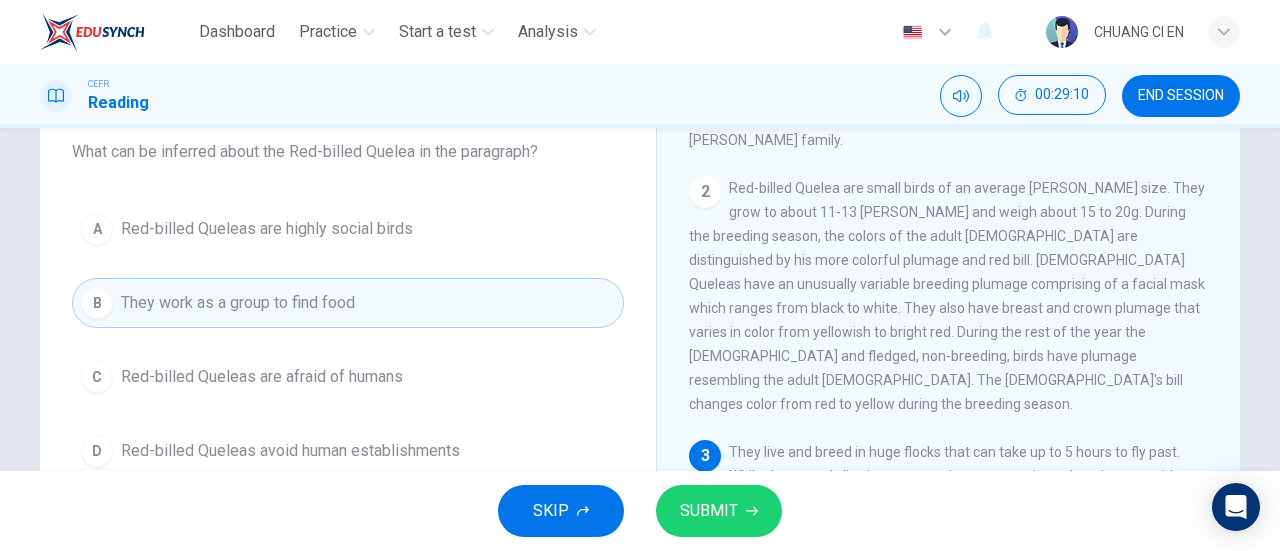 click on "SUBMIT" at bounding box center (709, 511) 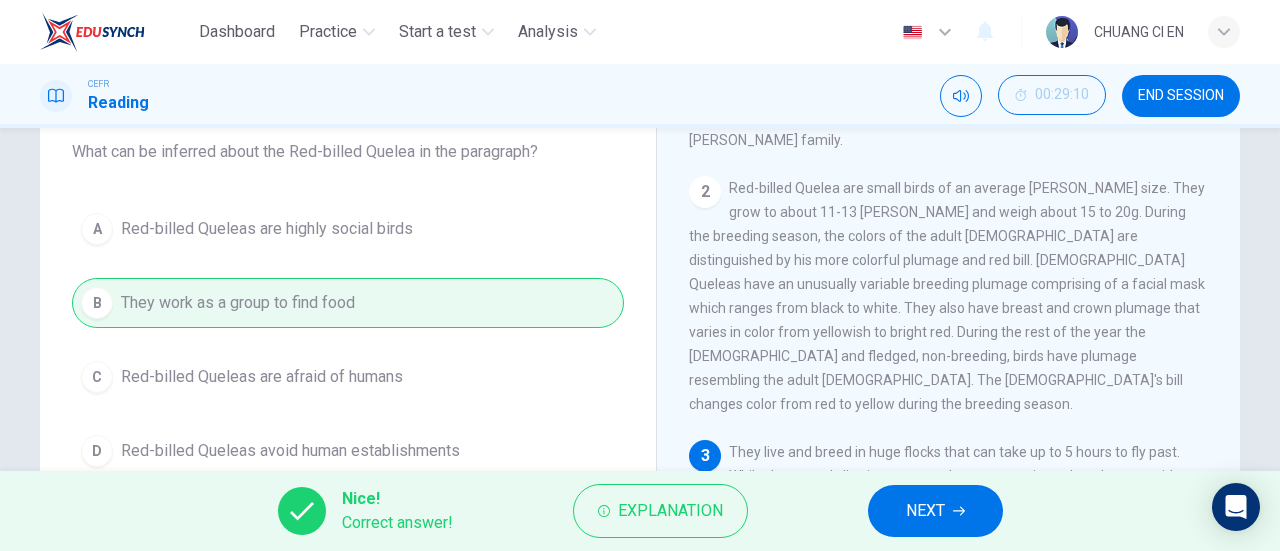 click on "NEXT" at bounding box center [935, 511] 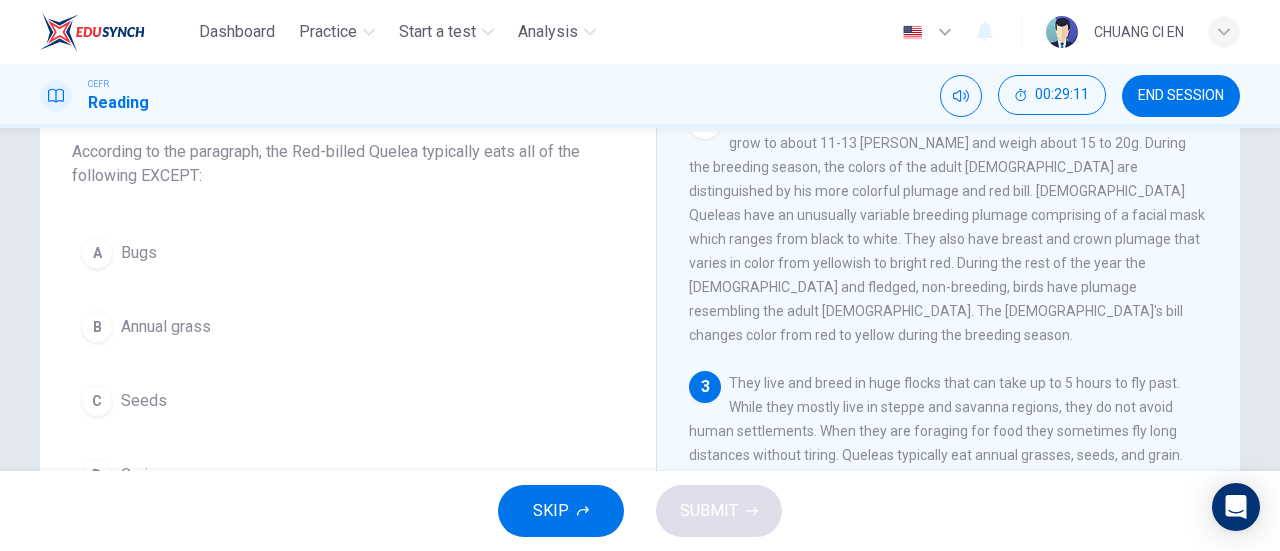 scroll, scrollTop: 200, scrollLeft: 0, axis: vertical 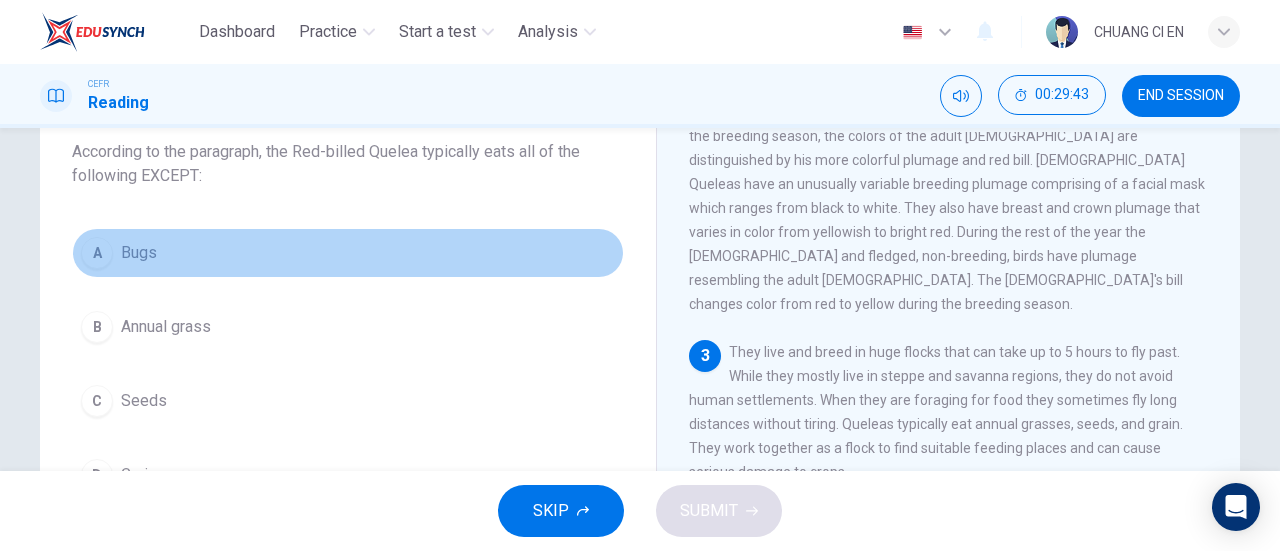 click on "A Bugs" at bounding box center [348, 253] 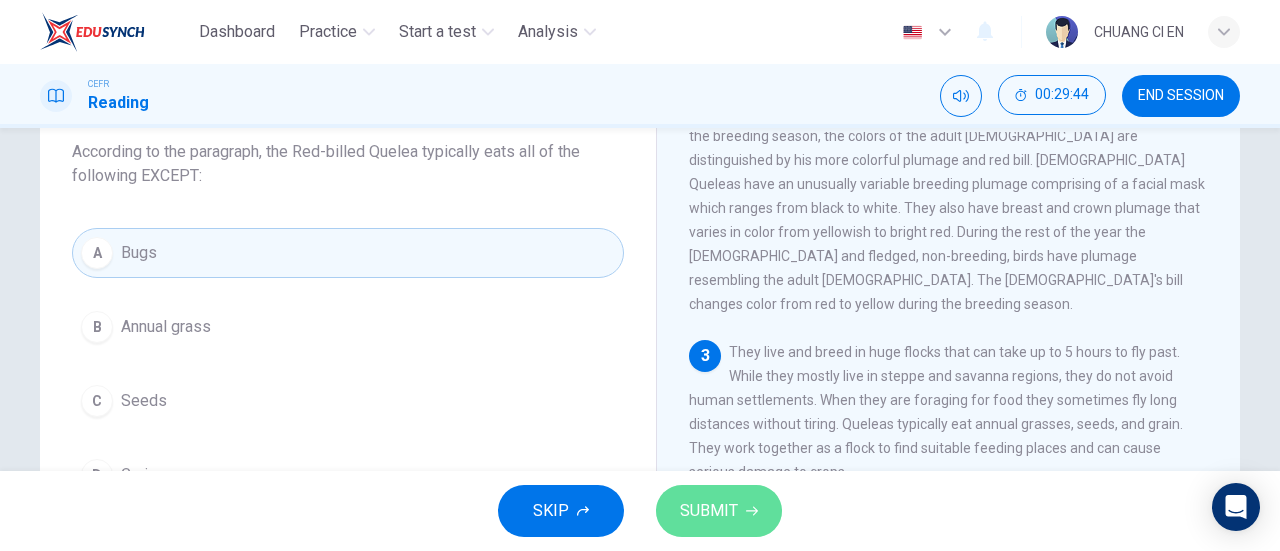 click on "SUBMIT" at bounding box center (709, 511) 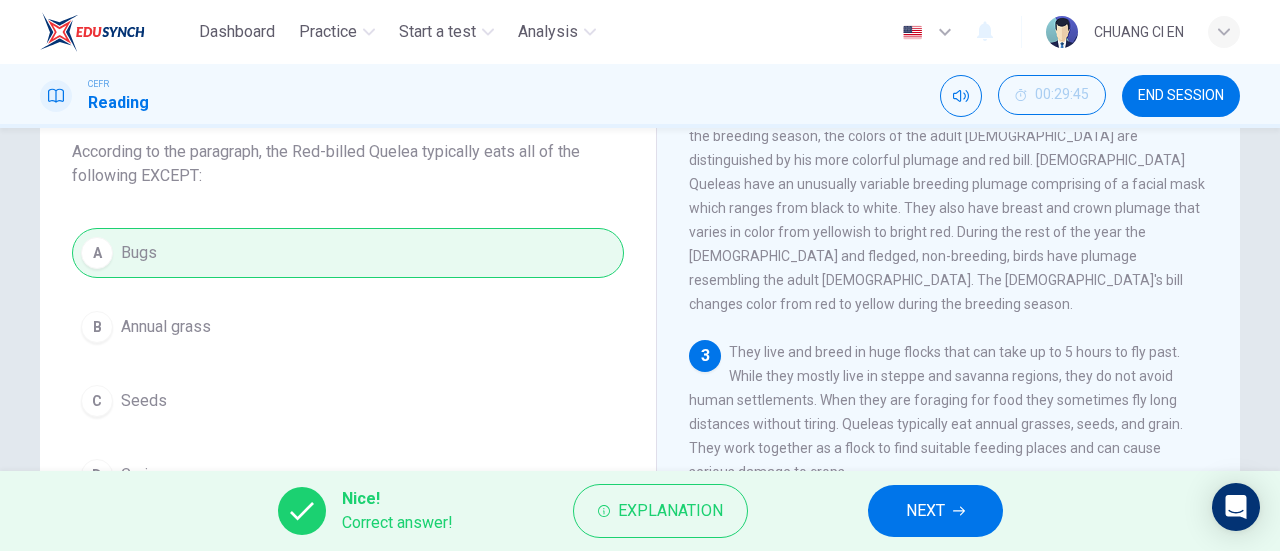 click on "NEXT" at bounding box center [925, 511] 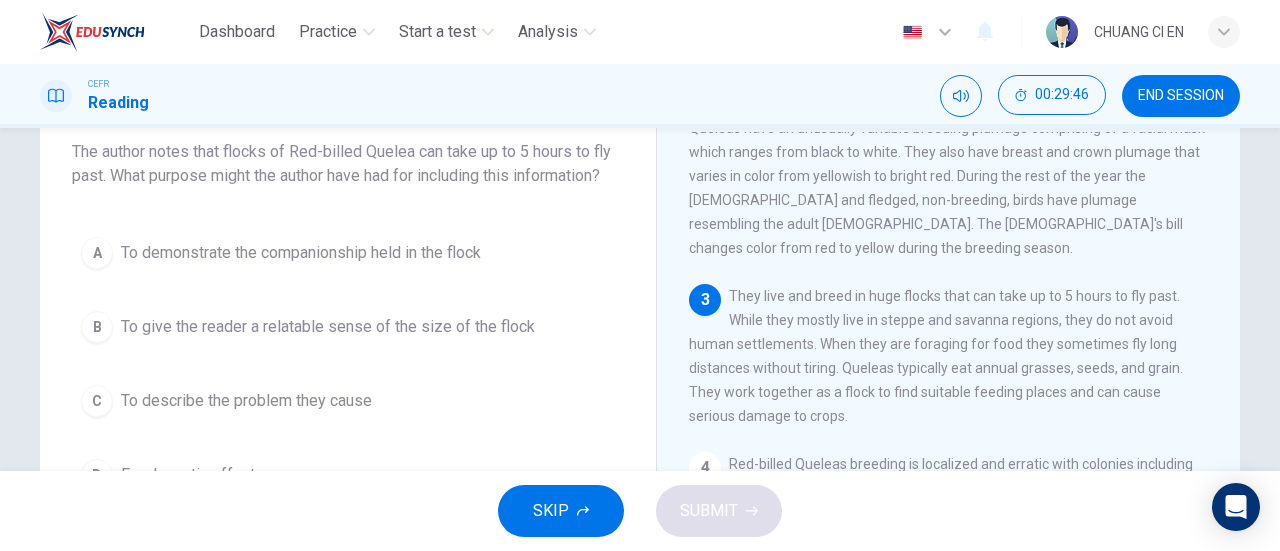 scroll, scrollTop: 300, scrollLeft: 0, axis: vertical 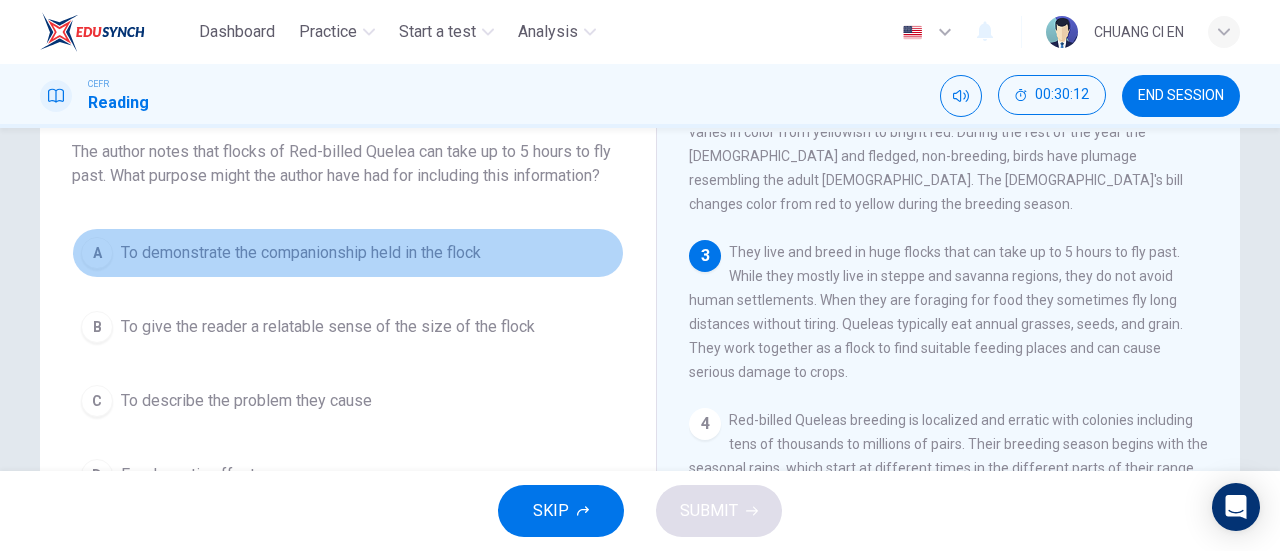 click on "A To demonstrate the companionship held in the flock" at bounding box center [348, 253] 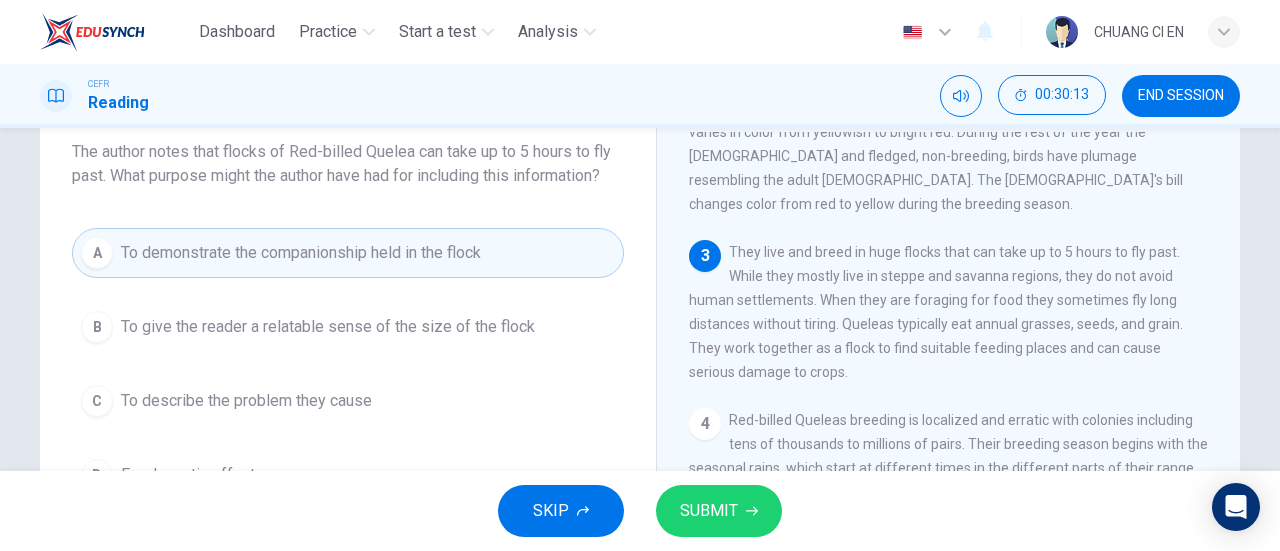 click on "SUBMIT" at bounding box center [719, 511] 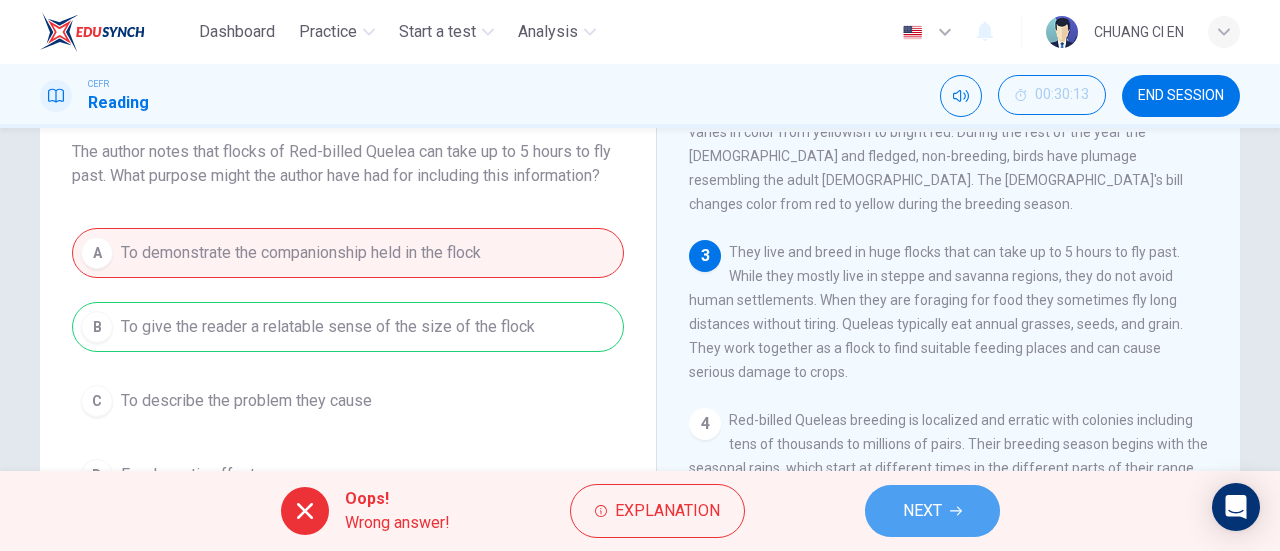click on "NEXT" at bounding box center (922, 511) 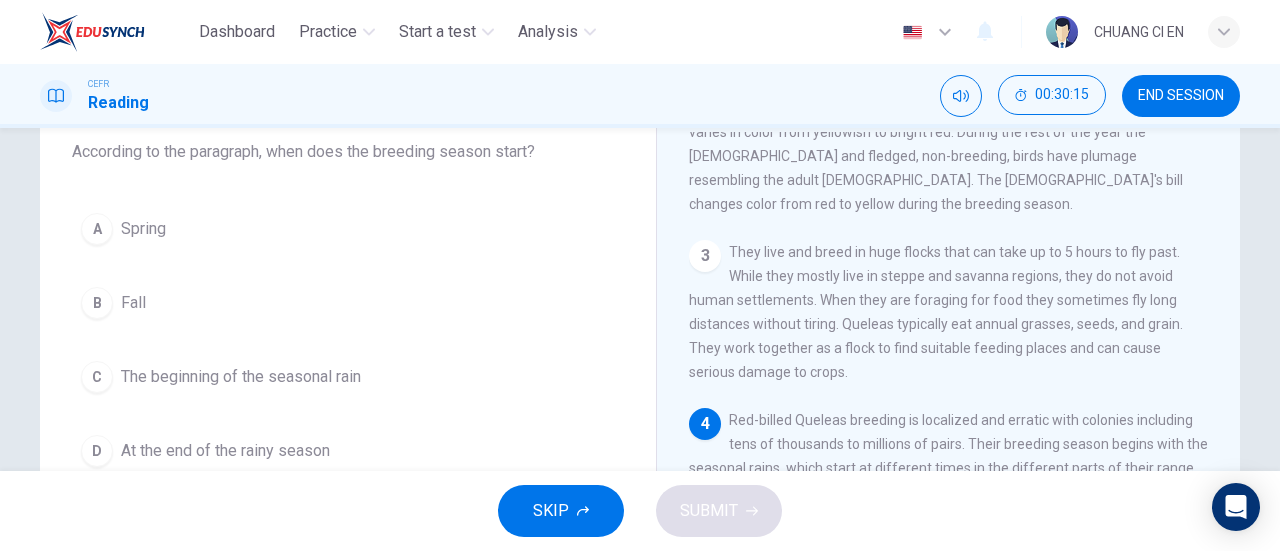 scroll, scrollTop: 302, scrollLeft: 0, axis: vertical 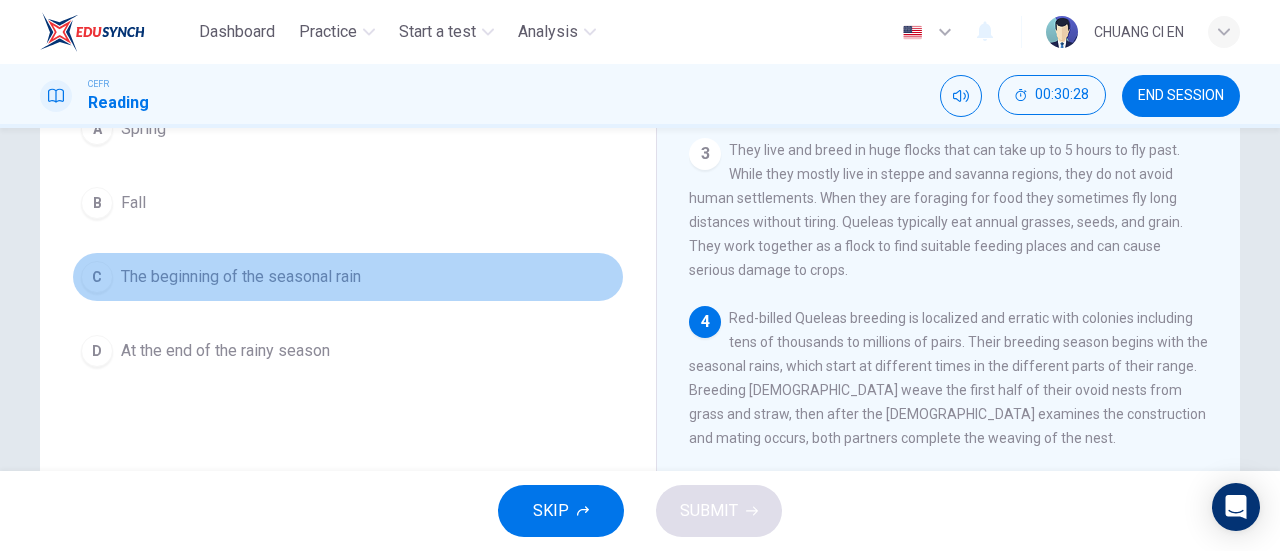 click on "C The beginning of the seasonal rain" at bounding box center [348, 277] 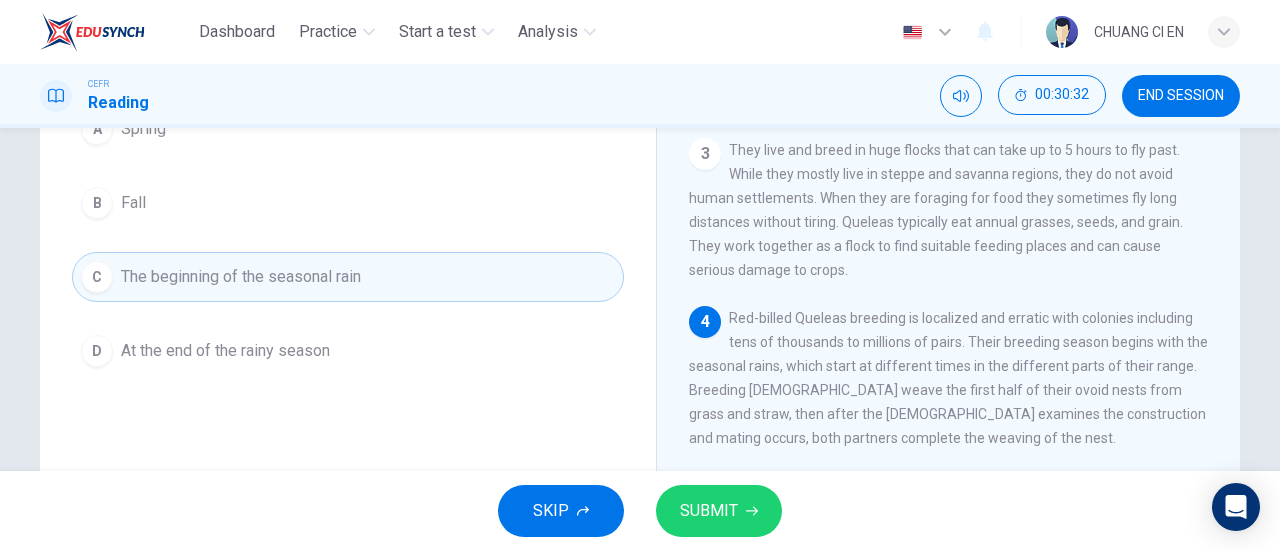 click on "SUBMIT" at bounding box center (709, 511) 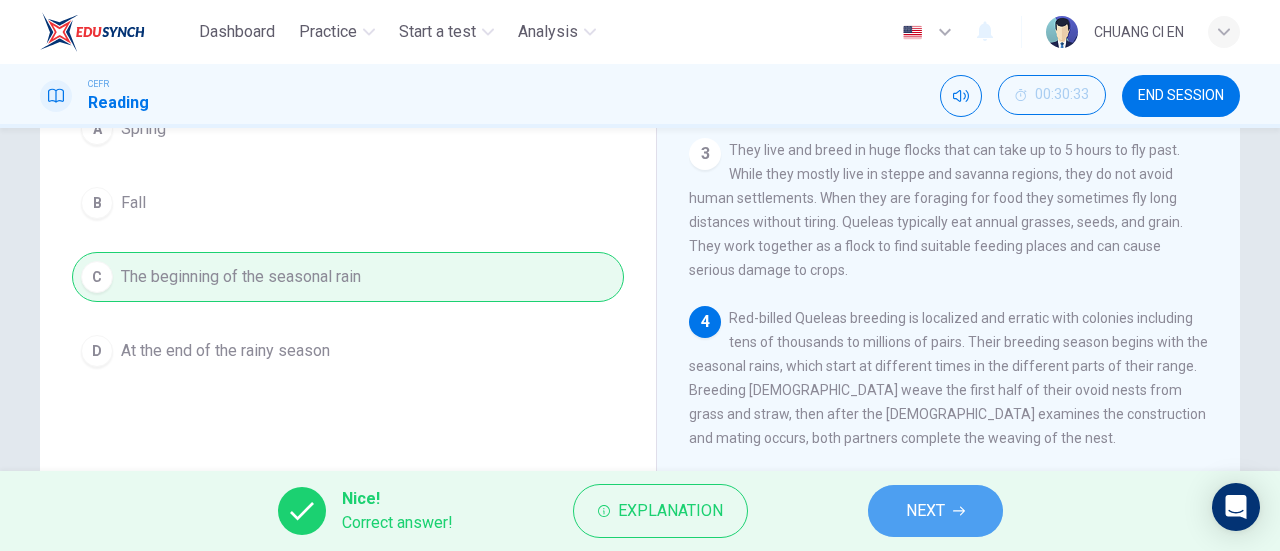click 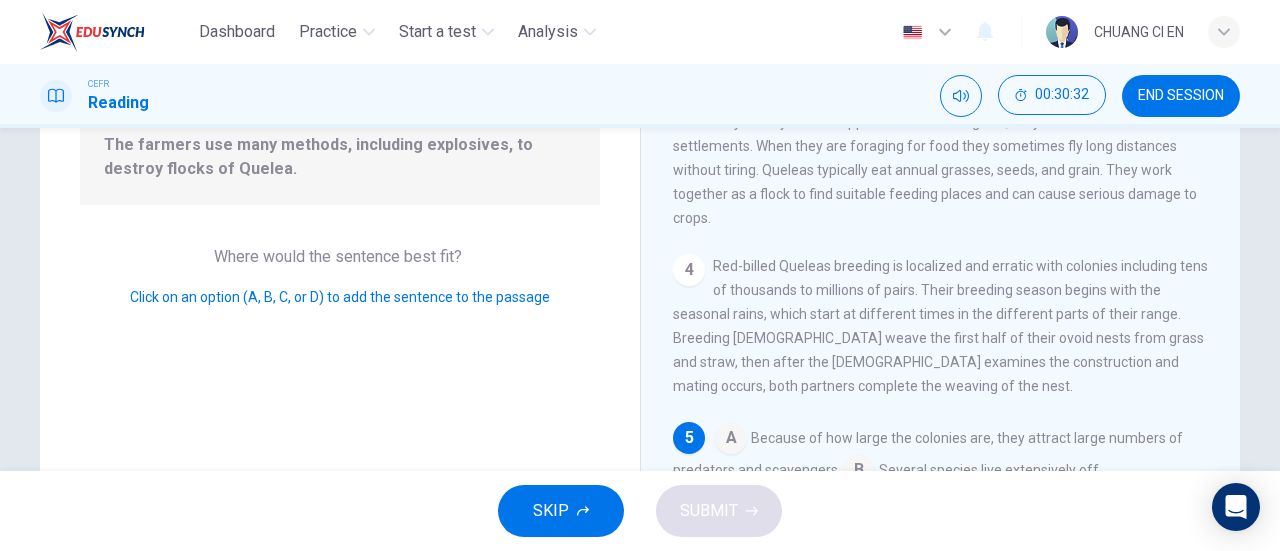scroll, scrollTop: 361, scrollLeft: 0, axis: vertical 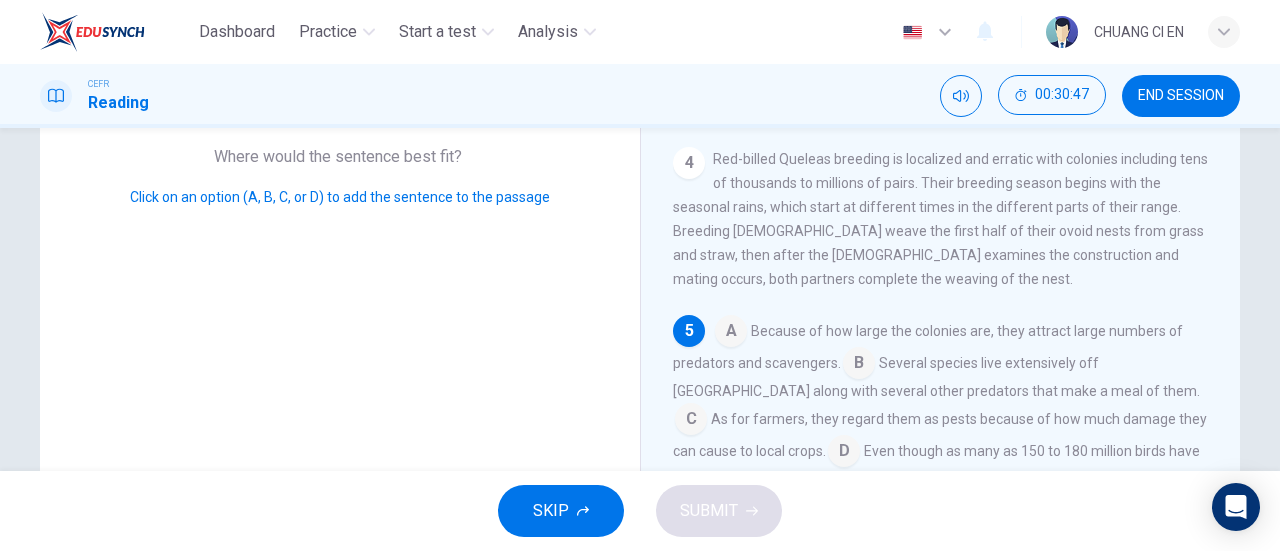 click at bounding box center (844, 453) 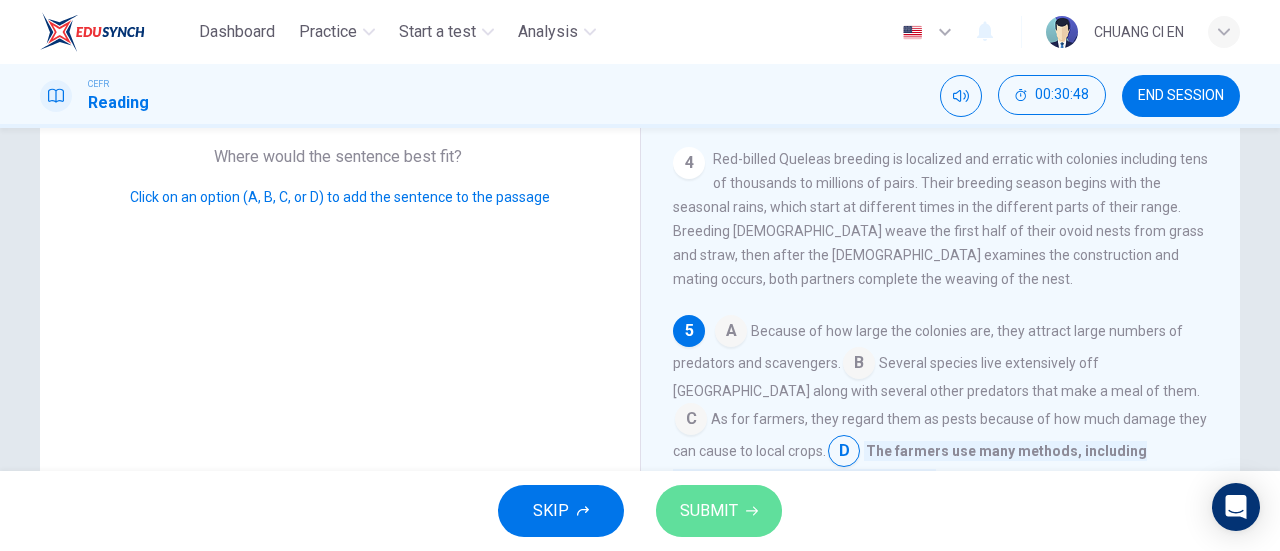 click on "SUBMIT" at bounding box center (709, 511) 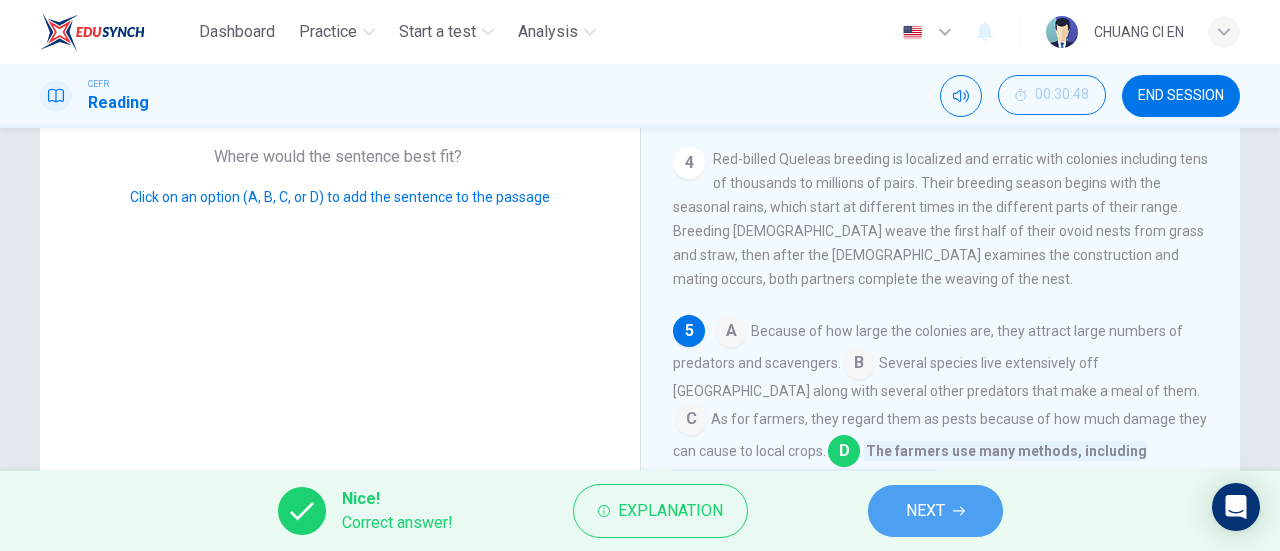 click on "NEXT" at bounding box center (925, 511) 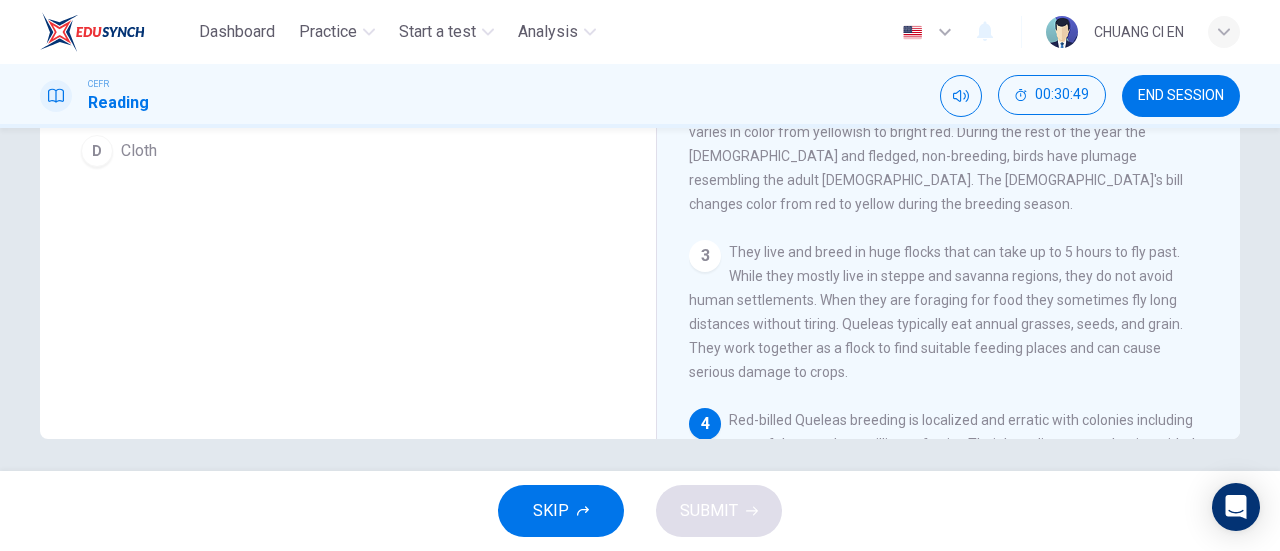 scroll, scrollTop: 432, scrollLeft: 0, axis: vertical 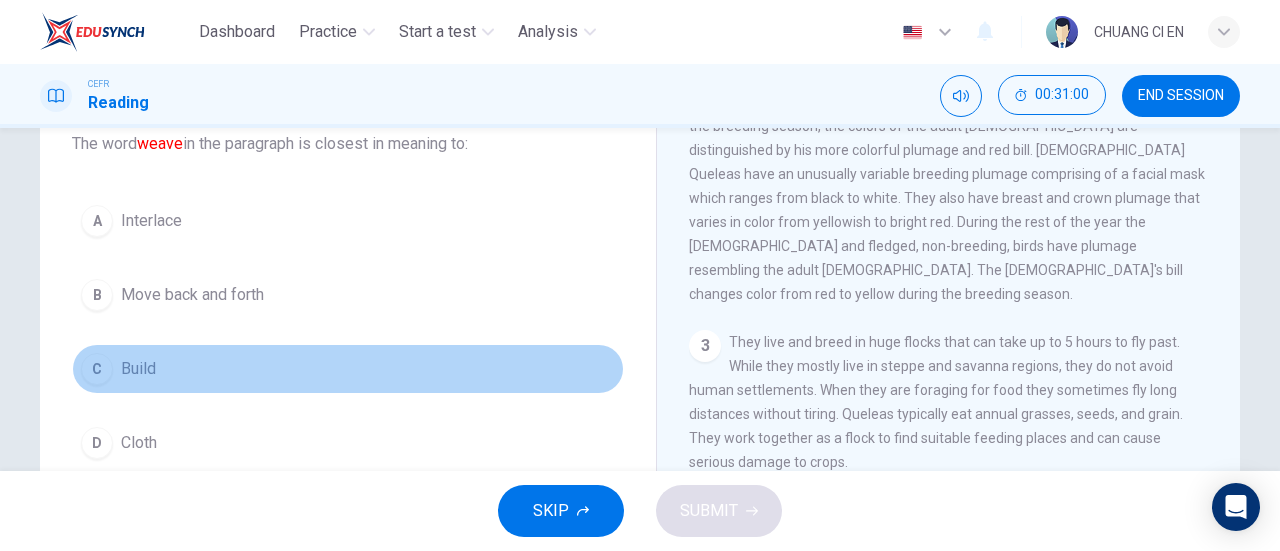click on "C Build" at bounding box center (348, 369) 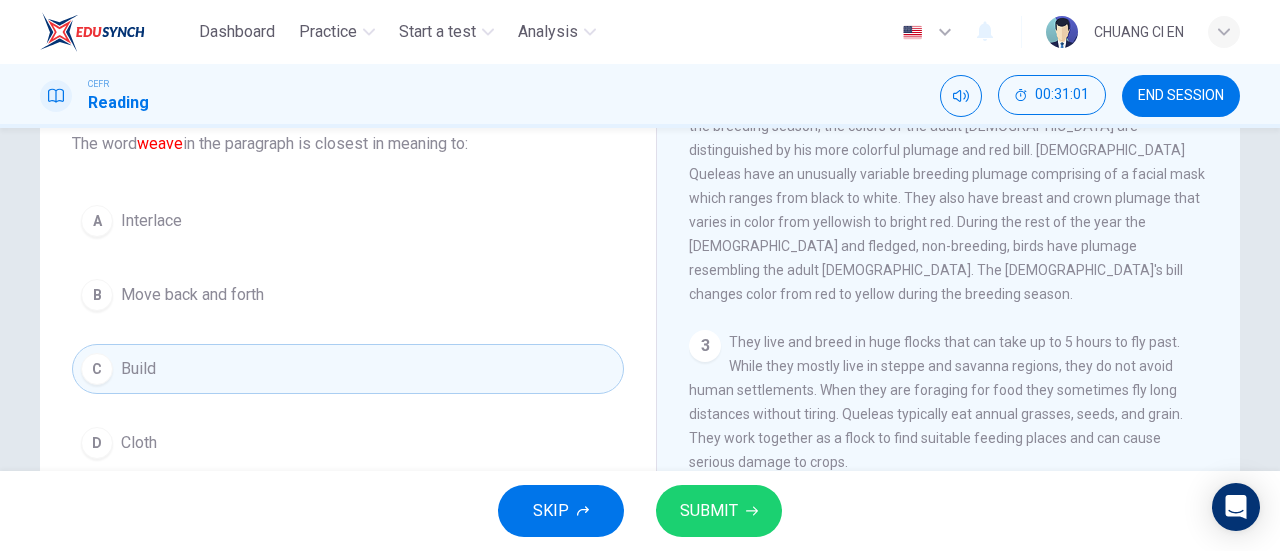 click on "SUBMIT" at bounding box center [709, 511] 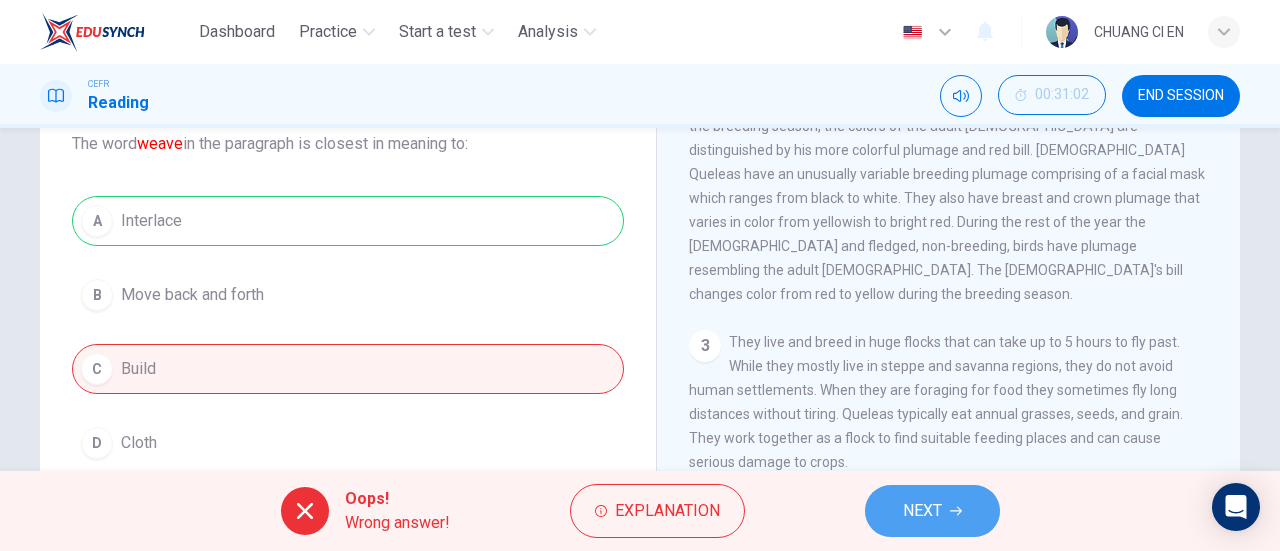 click on "NEXT" at bounding box center [922, 511] 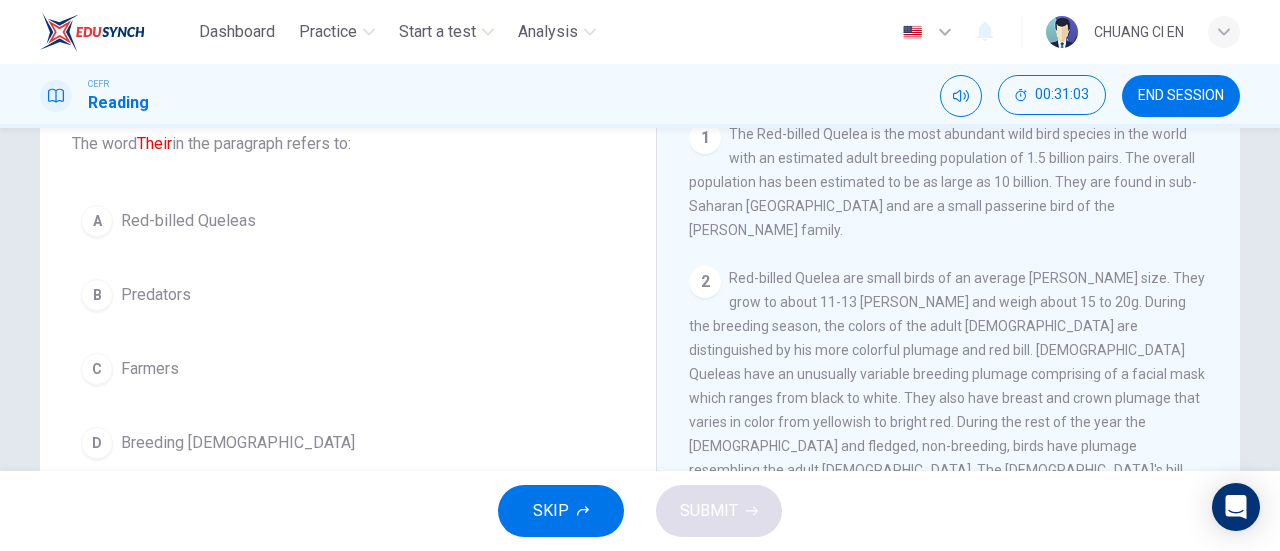 scroll, scrollTop: 302, scrollLeft: 0, axis: vertical 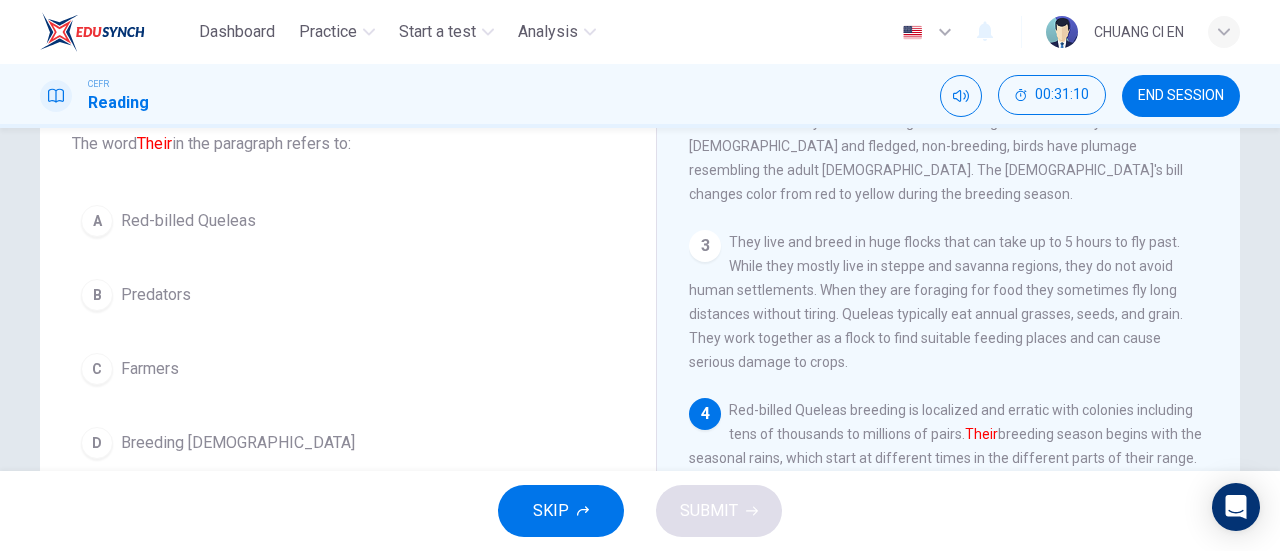 click on "A Red-billed Queleas" at bounding box center [348, 221] 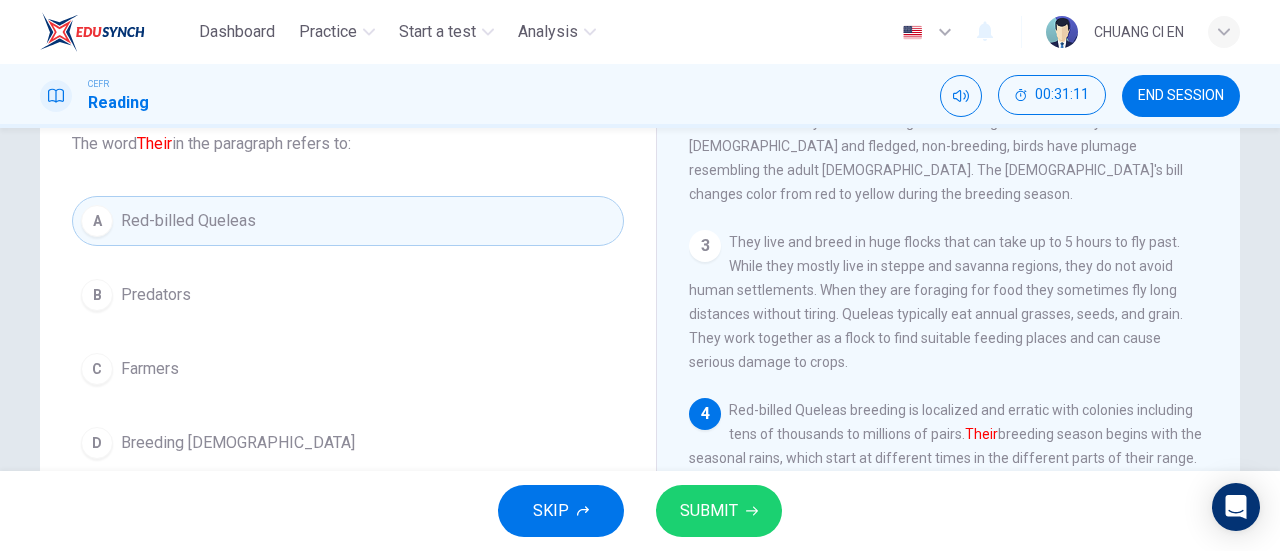 click on "SUBMIT" at bounding box center (709, 511) 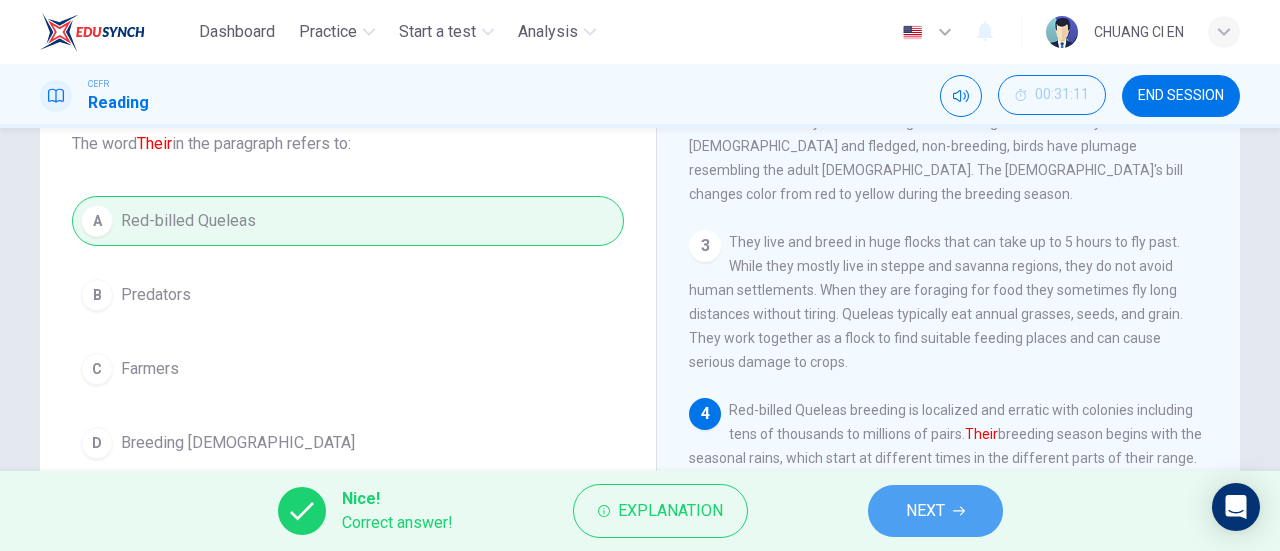click on "NEXT" at bounding box center (925, 511) 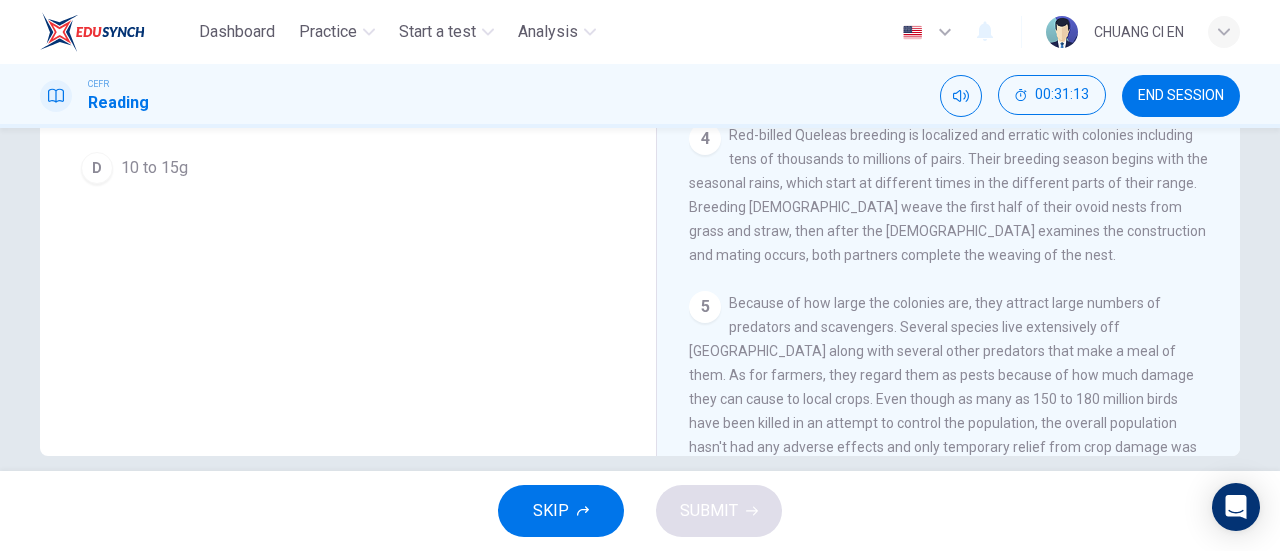scroll, scrollTop: 432, scrollLeft: 0, axis: vertical 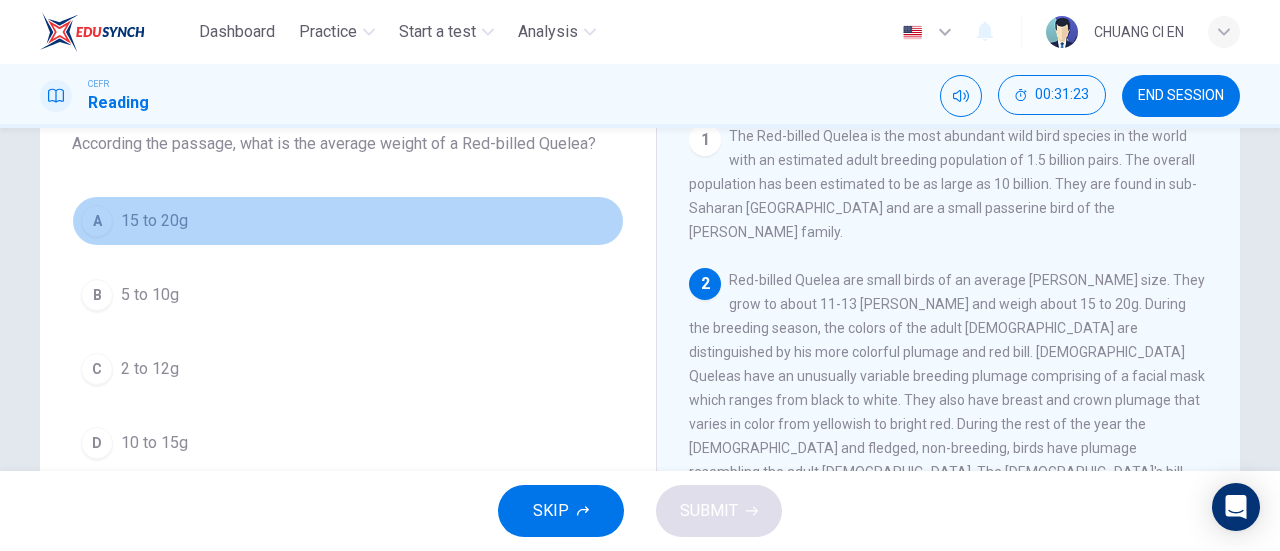click on "A 15 to 20g" at bounding box center (348, 221) 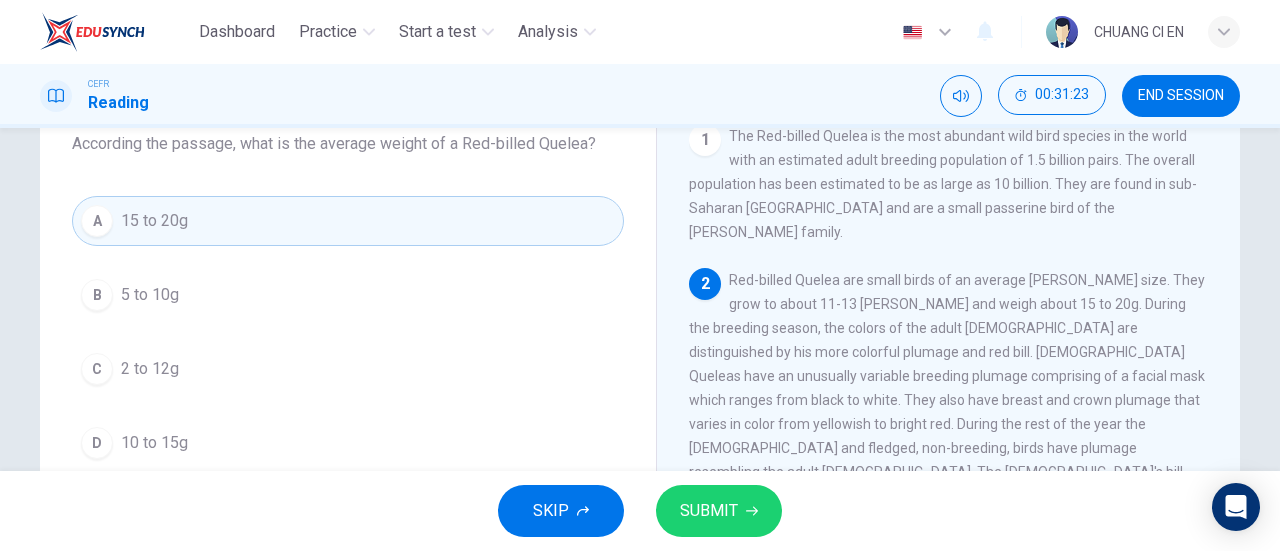 click on "SUBMIT" at bounding box center [719, 511] 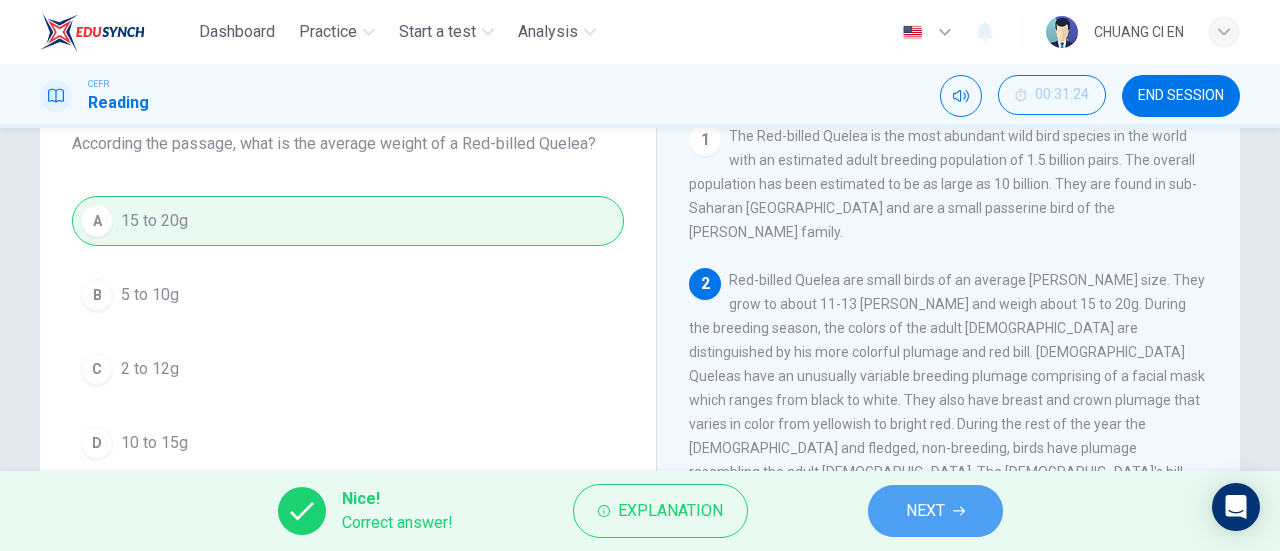 click on "NEXT" at bounding box center [925, 511] 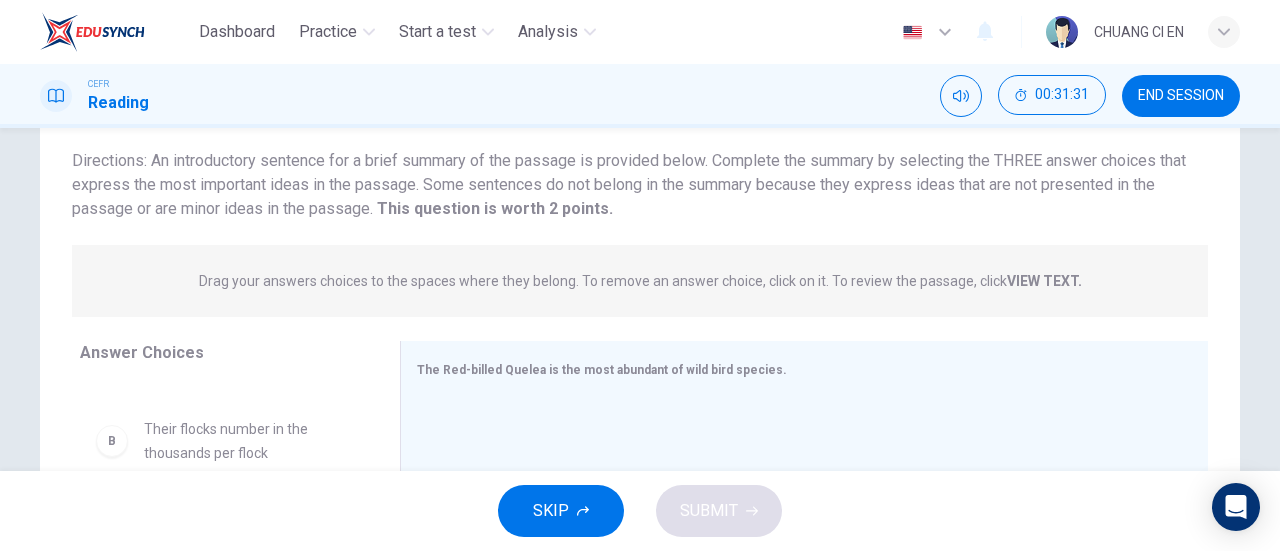 scroll, scrollTop: 0, scrollLeft: 0, axis: both 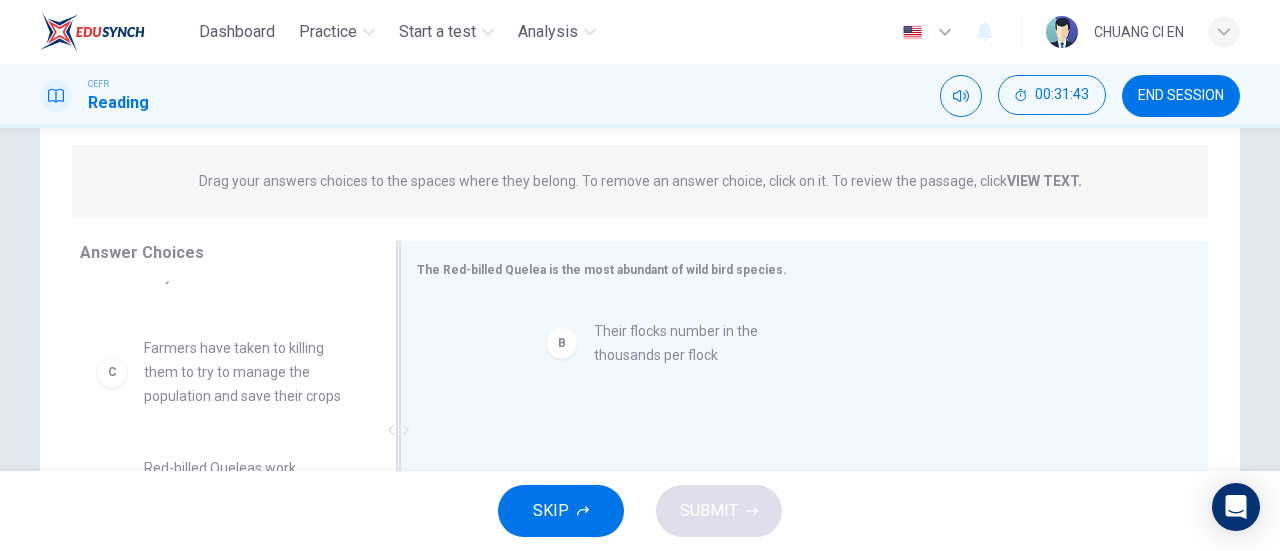 drag, startPoint x: 237, startPoint y: 366, endPoint x: 699, endPoint y: 365, distance: 462.00107 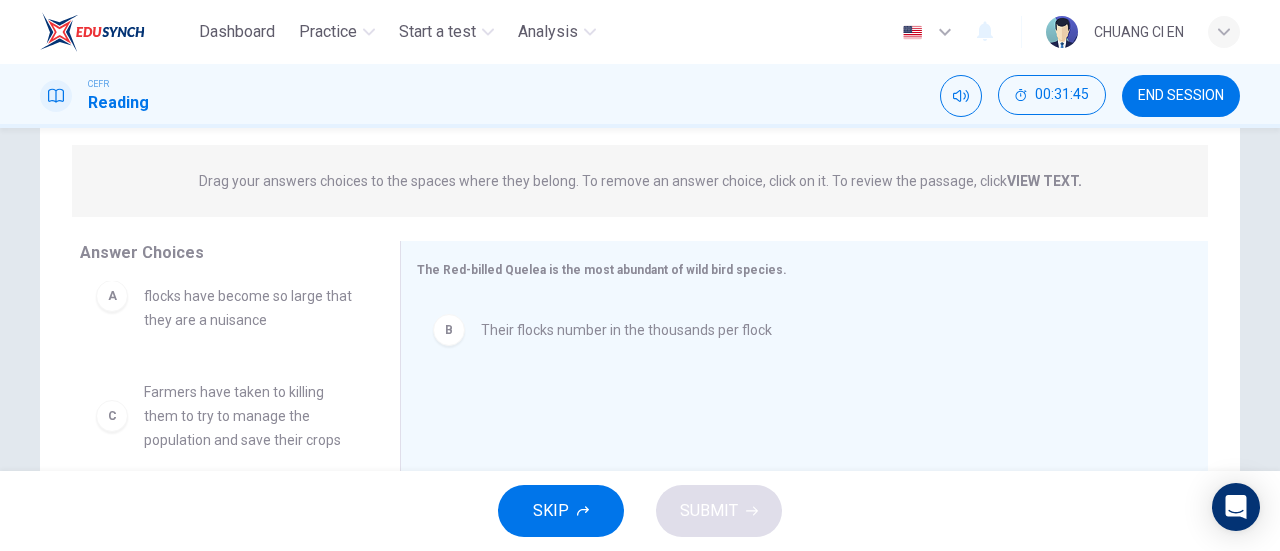 scroll, scrollTop: 0, scrollLeft: 0, axis: both 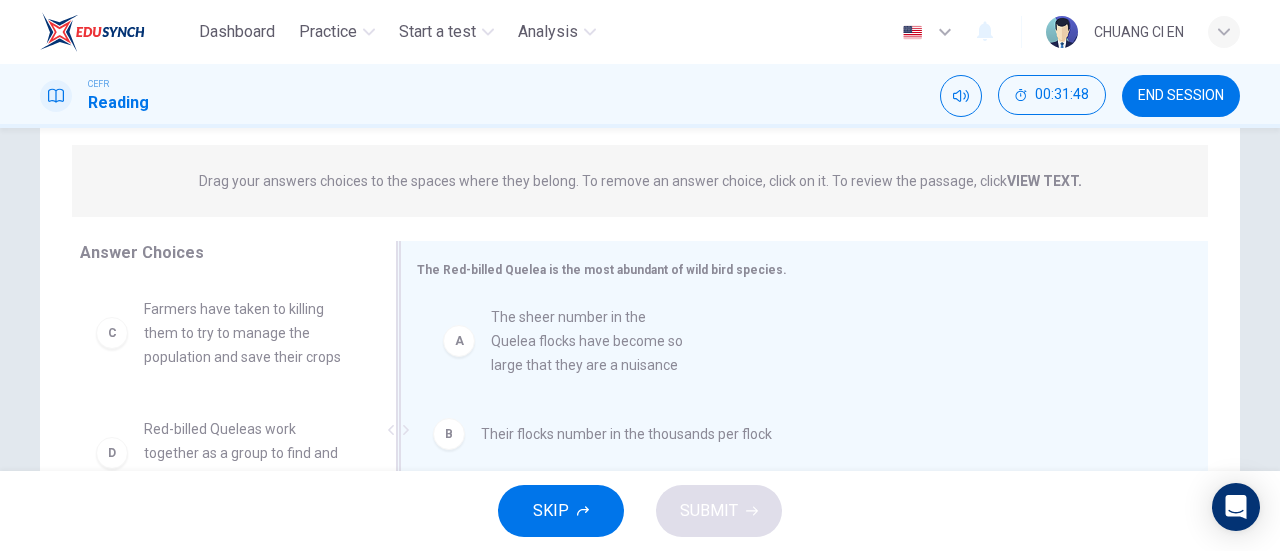 drag, startPoint x: 242, startPoint y: 375, endPoint x: 599, endPoint y: 382, distance: 357.06863 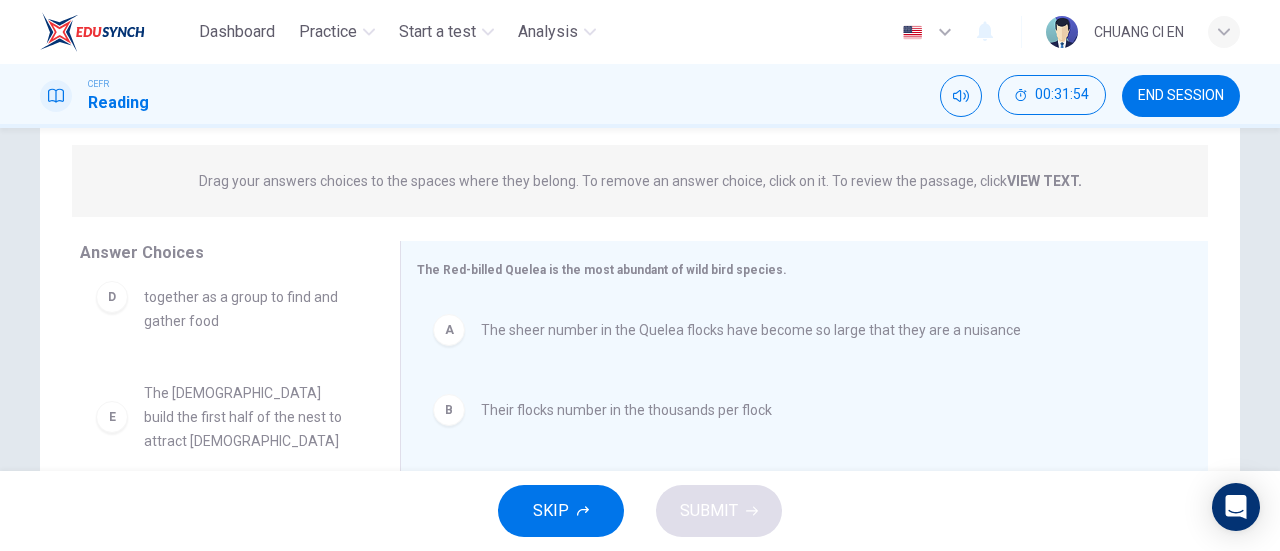 scroll, scrollTop: 0, scrollLeft: 0, axis: both 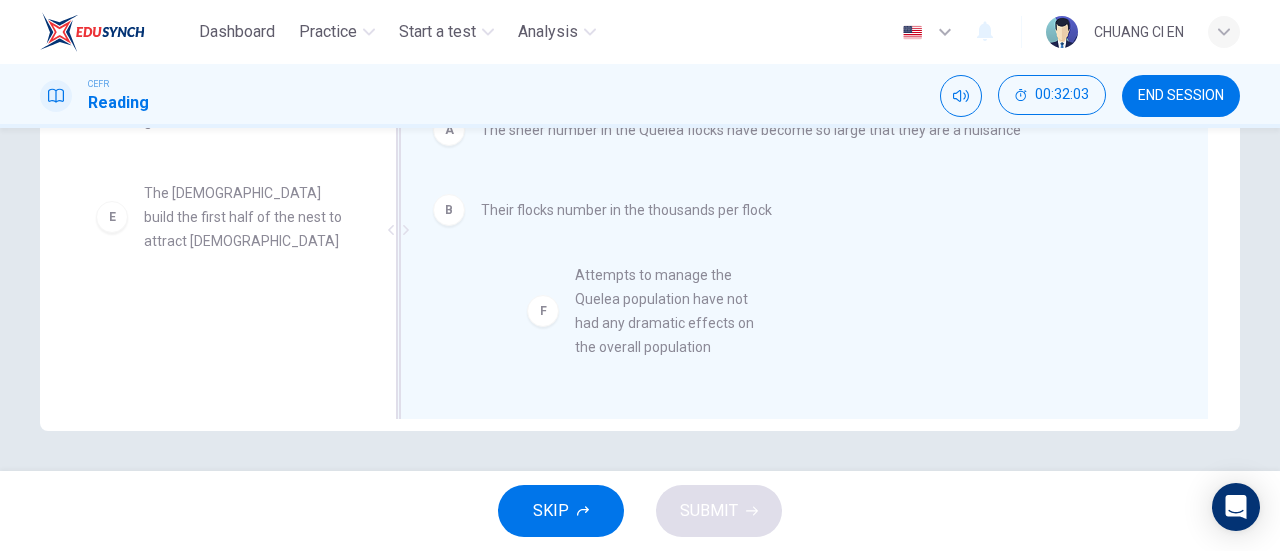 drag, startPoint x: 230, startPoint y: 341, endPoint x: 668, endPoint y: 323, distance: 438.36972 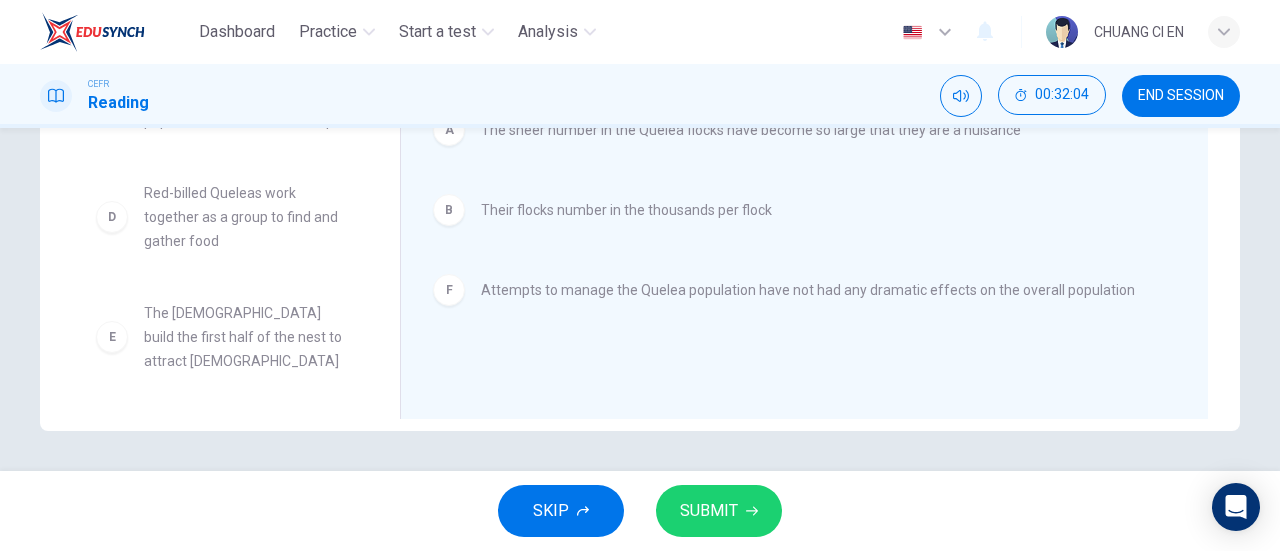 scroll, scrollTop: 12, scrollLeft: 0, axis: vertical 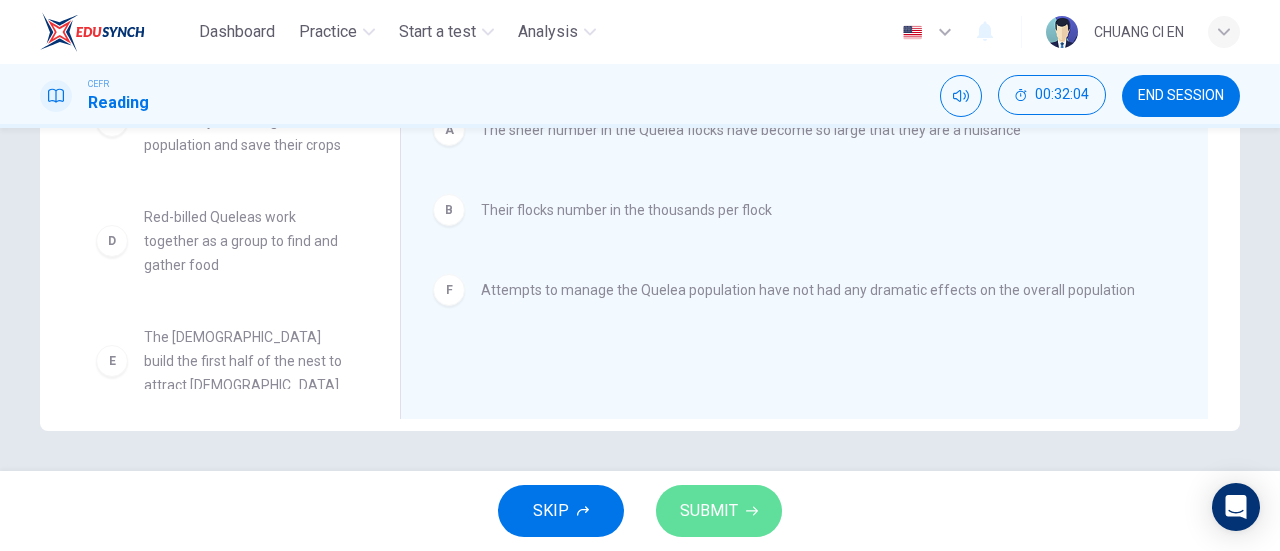 click on "SUBMIT" at bounding box center [709, 511] 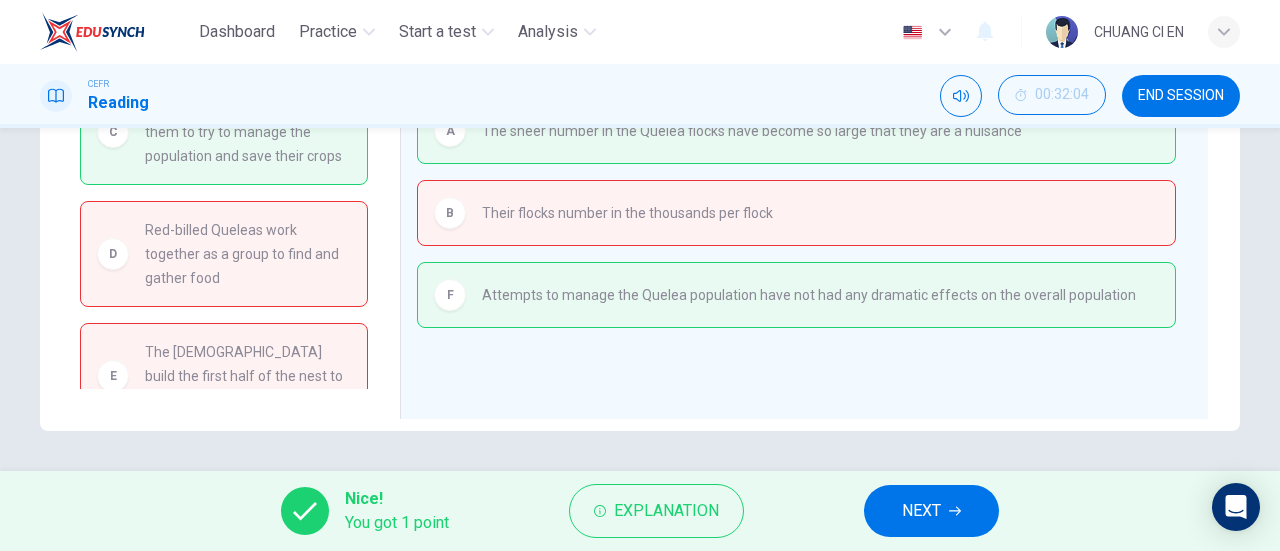 scroll, scrollTop: 0, scrollLeft: 0, axis: both 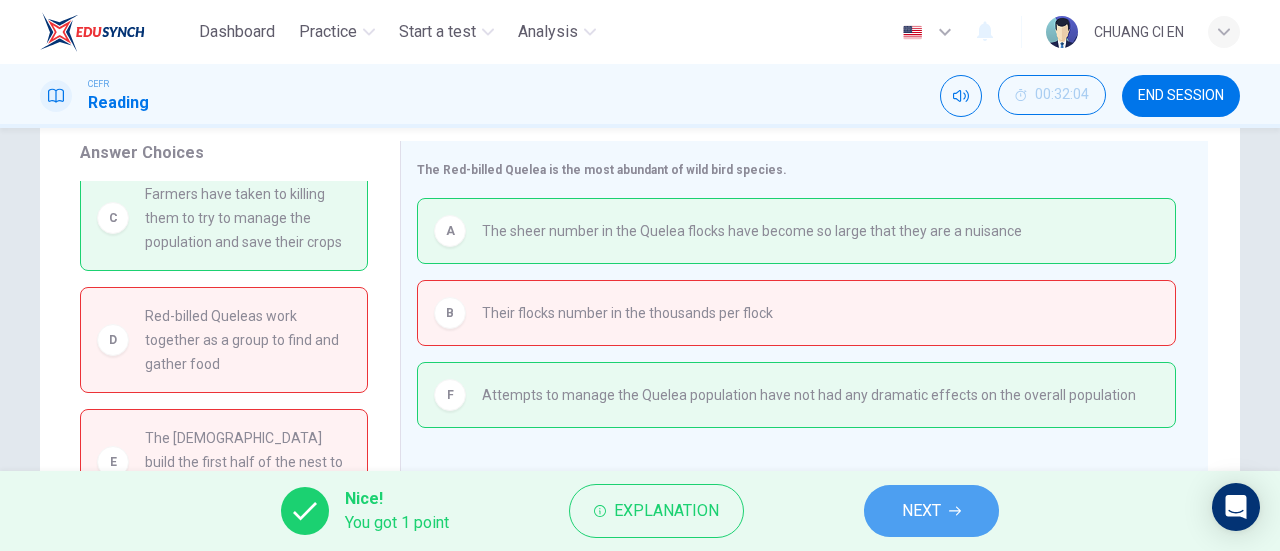 click on "NEXT" at bounding box center (931, 511) 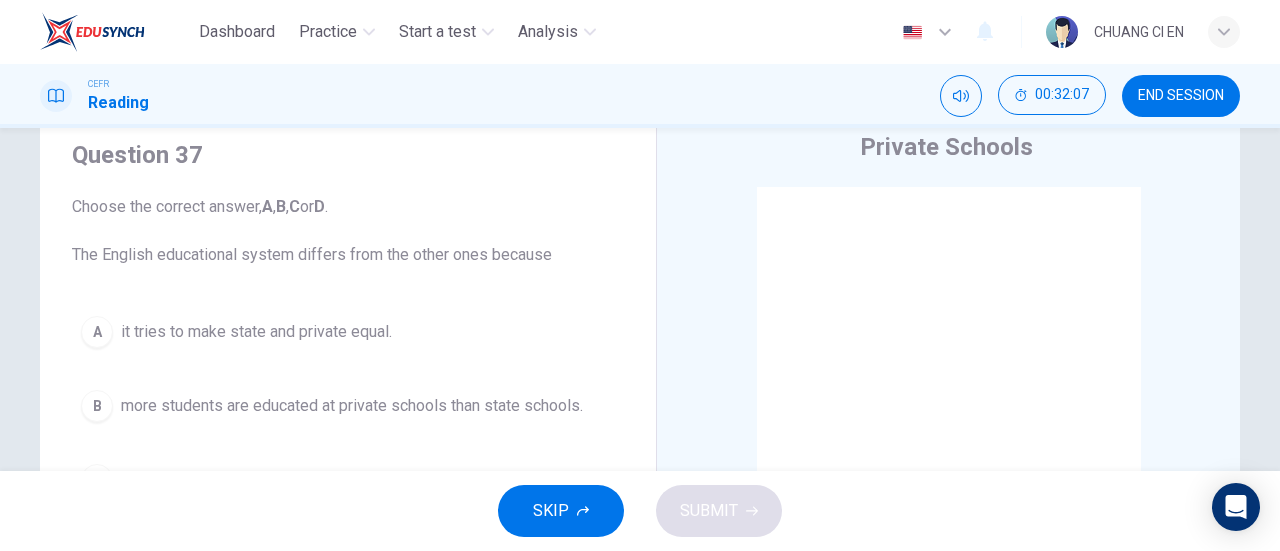 scroll, scrollTop: 100, scrollLeft: 0, axis: vertical 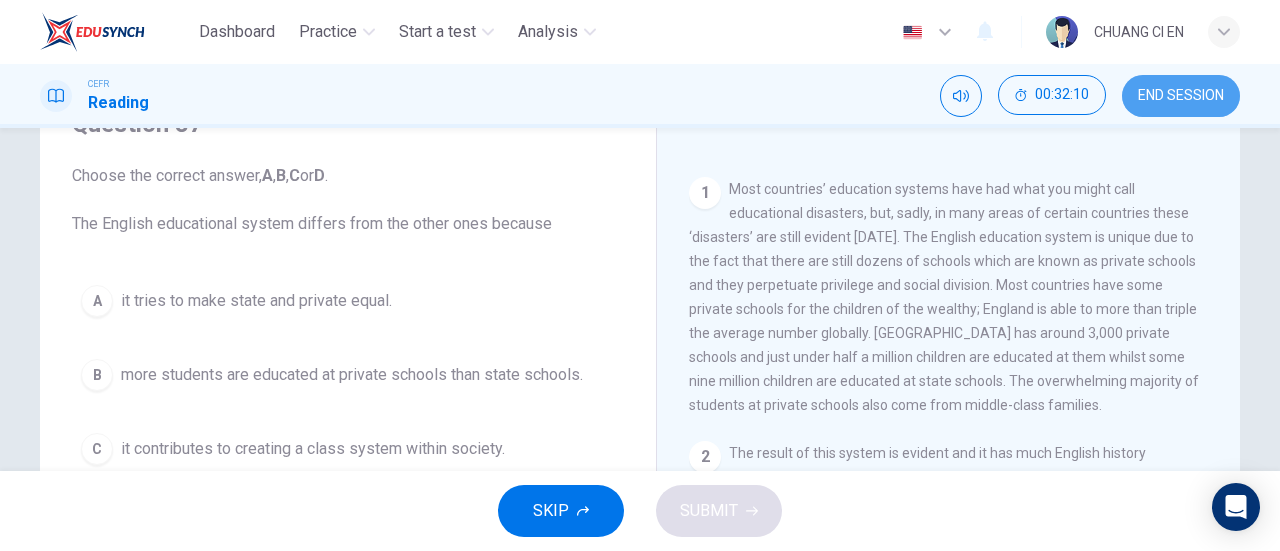 click on "END SESSION" at bounding box center (1181, 96) 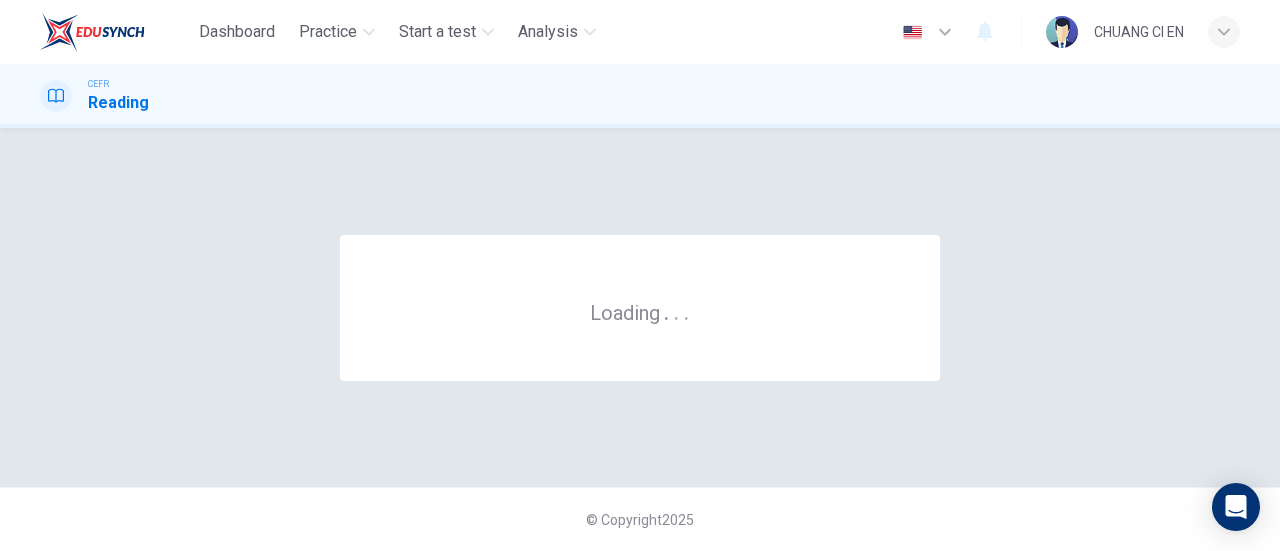 scroll, scrollTop: 0, scrollLeft: 0, axis: both 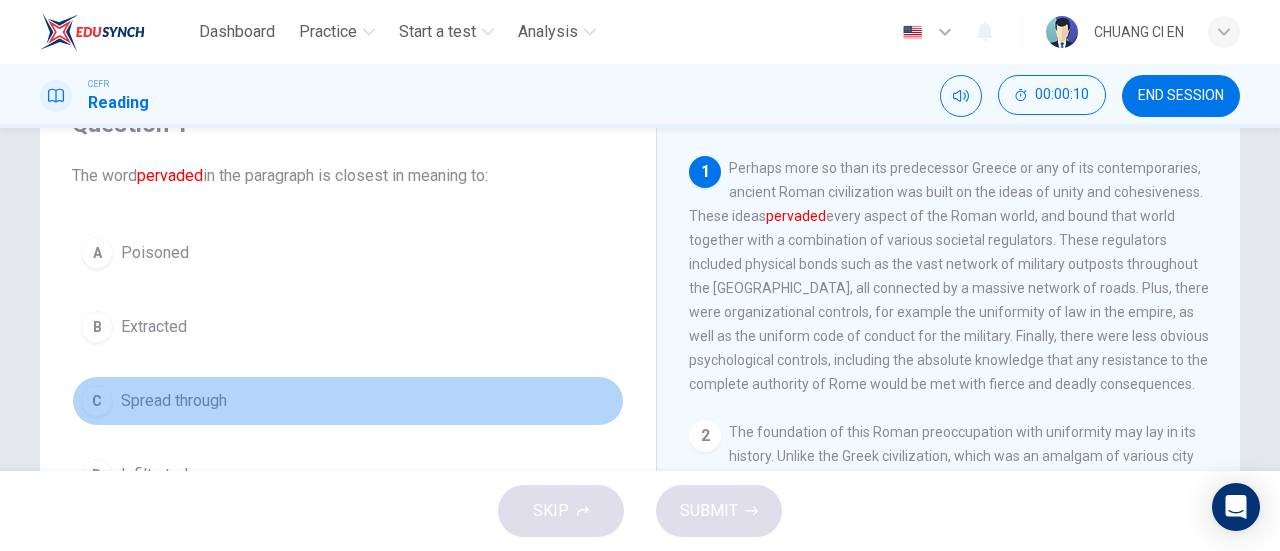 click on "C Spread through" at bounding box center [348, 401] 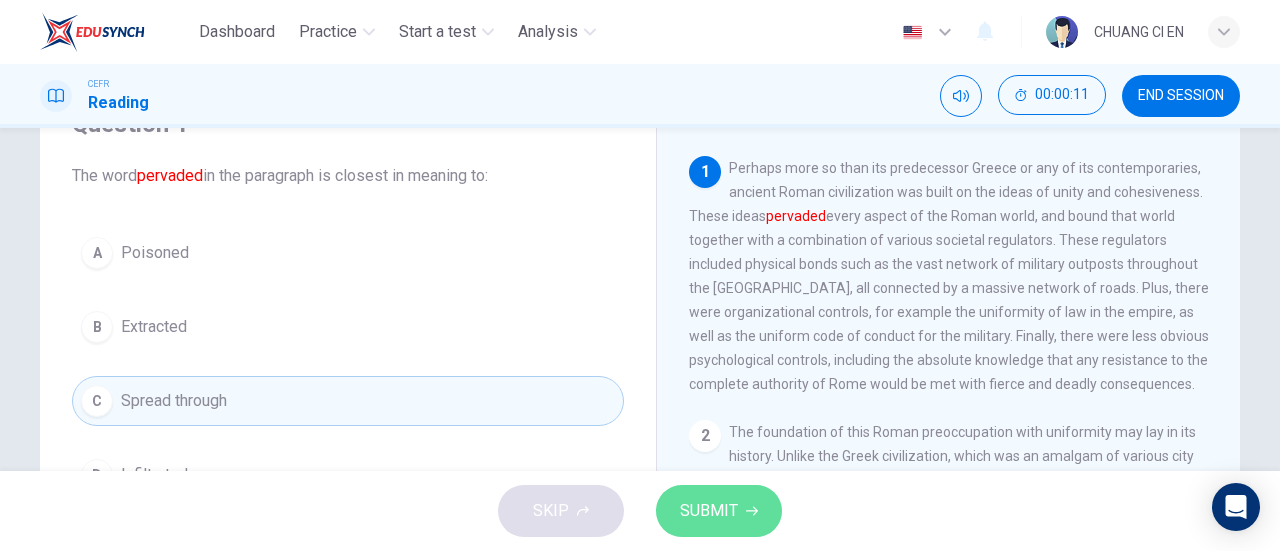 click on "SUBMIT" at bounding box center [709, 511] 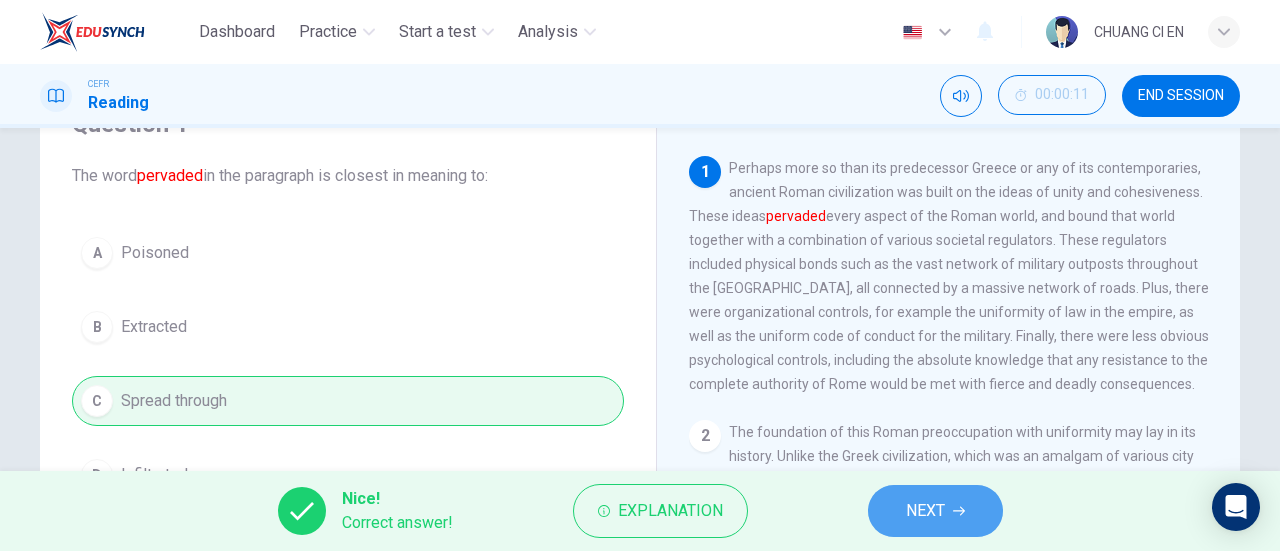 click on "NEXT" at bounding box center [925, 511] 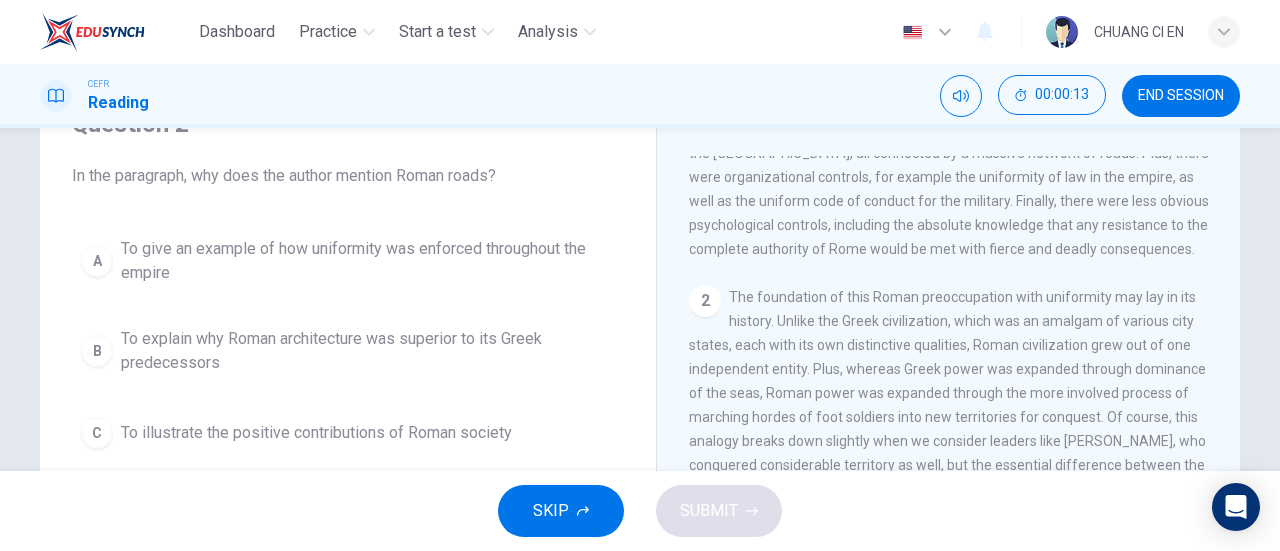 scroll, scrollTop: 0, scrollLeft: 0, axis: both 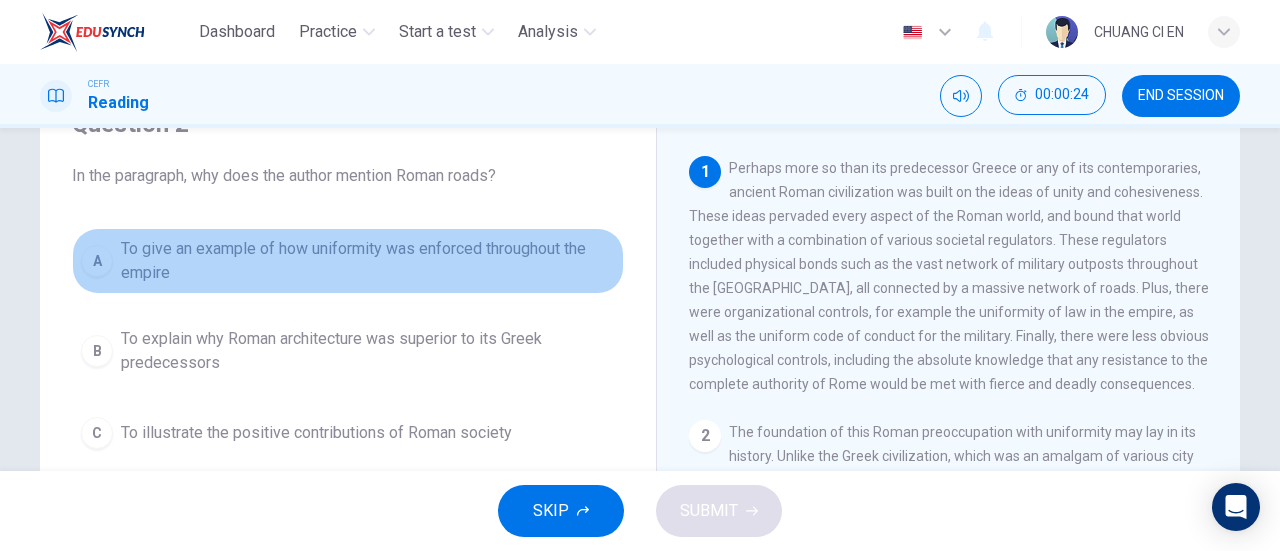 click on "To give an example of how uniformity was enforced throughout the empire" at bounding box center [368, 261] 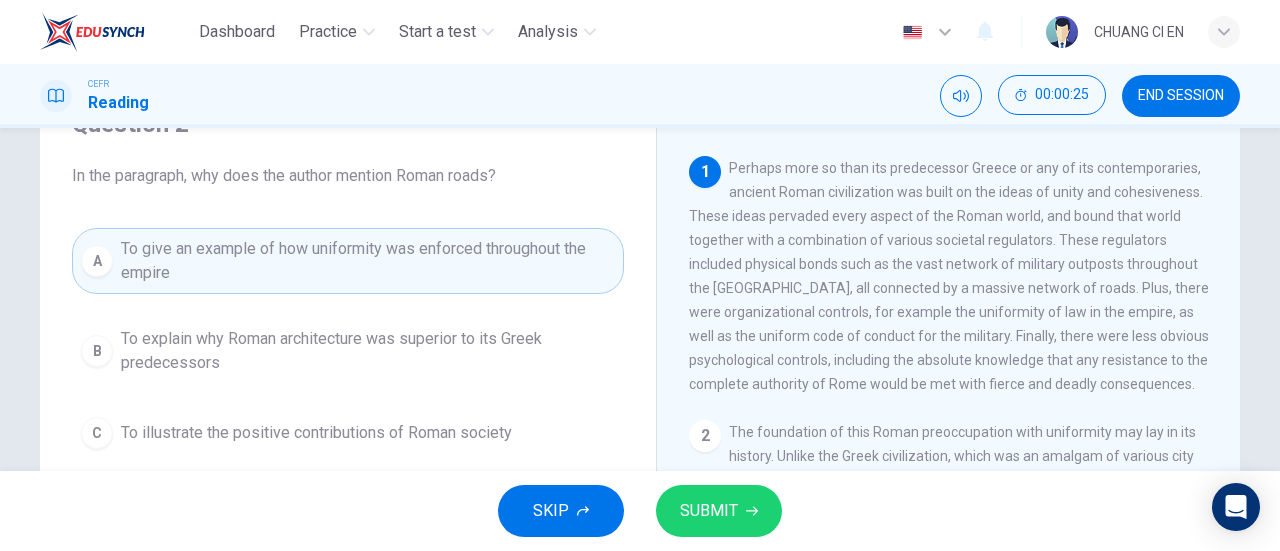click on "SUBMIT" at bounding box center [709, 511] 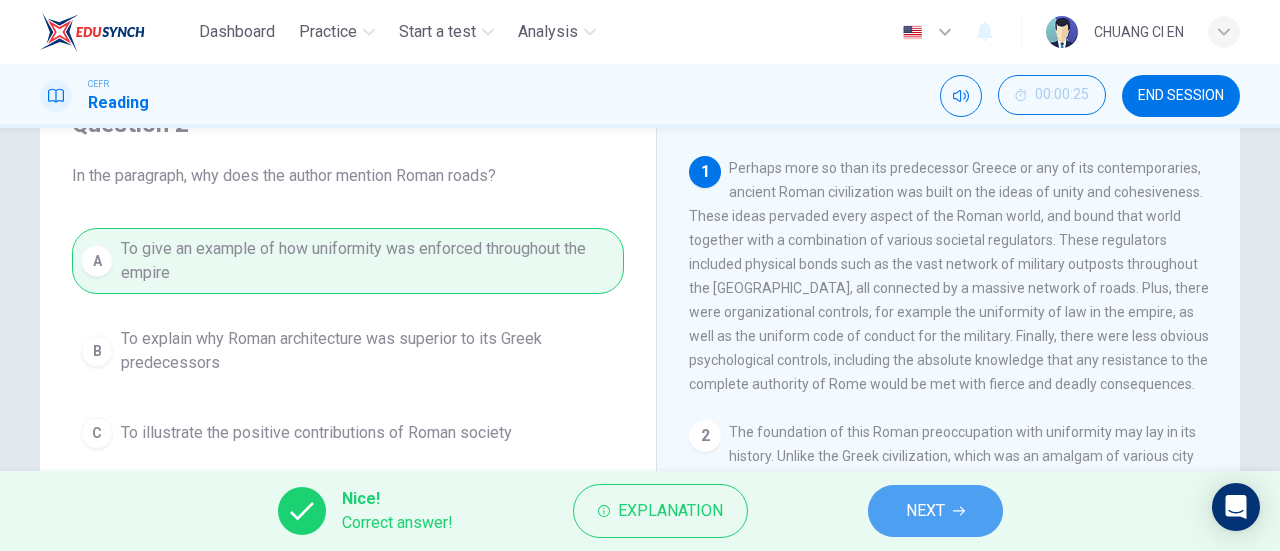 click on "NEXT" at bounding box center (925, 511) 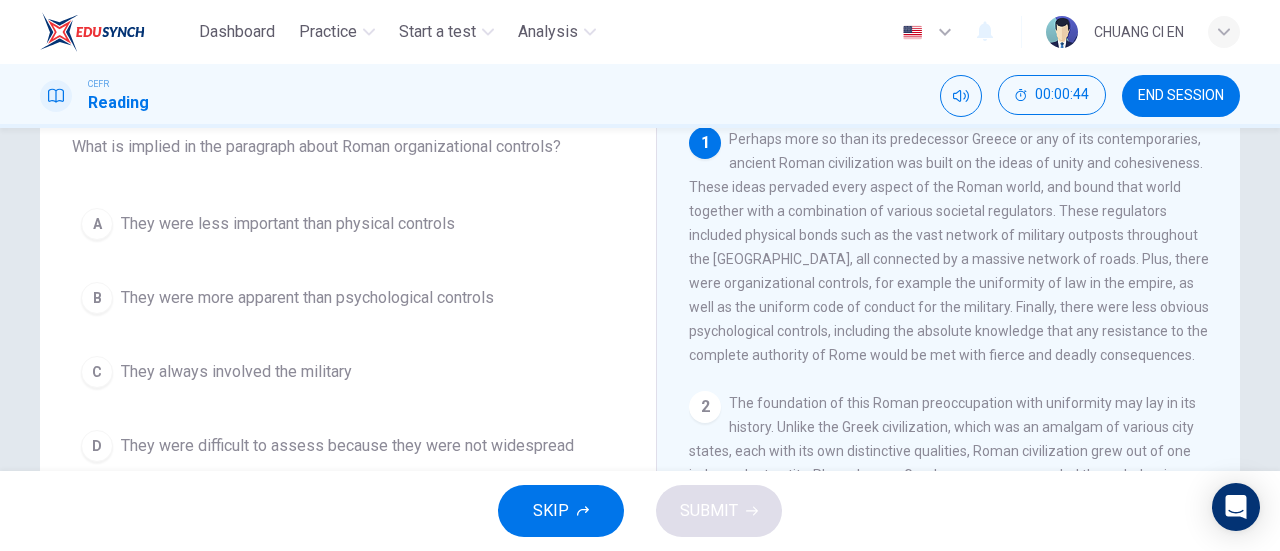 scroll, scrollTop: 100, scrollLeft: 0, axis: vertical 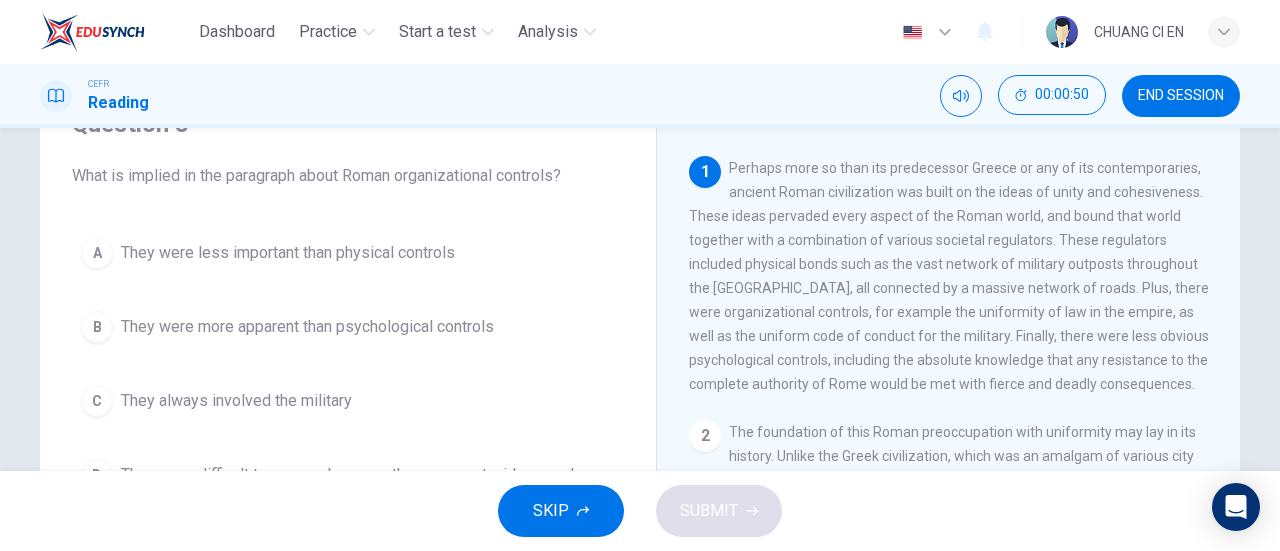 click on "B They were more apparent than psychological controls" at bounding box center (348, 327) 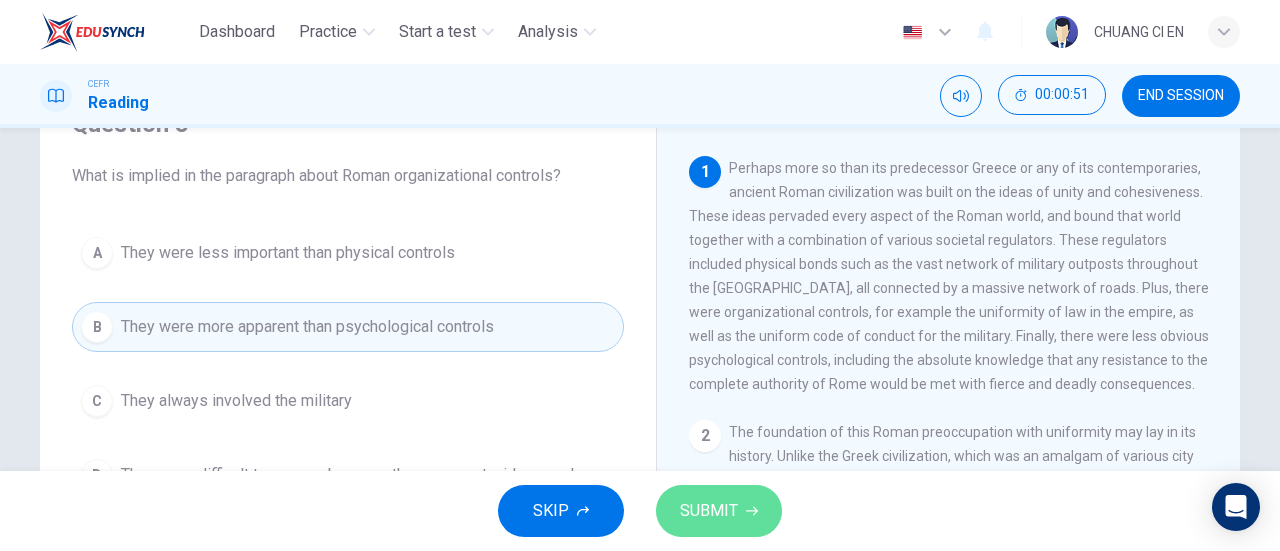 click on "SUBMIT" at bounding box center [719, 511] 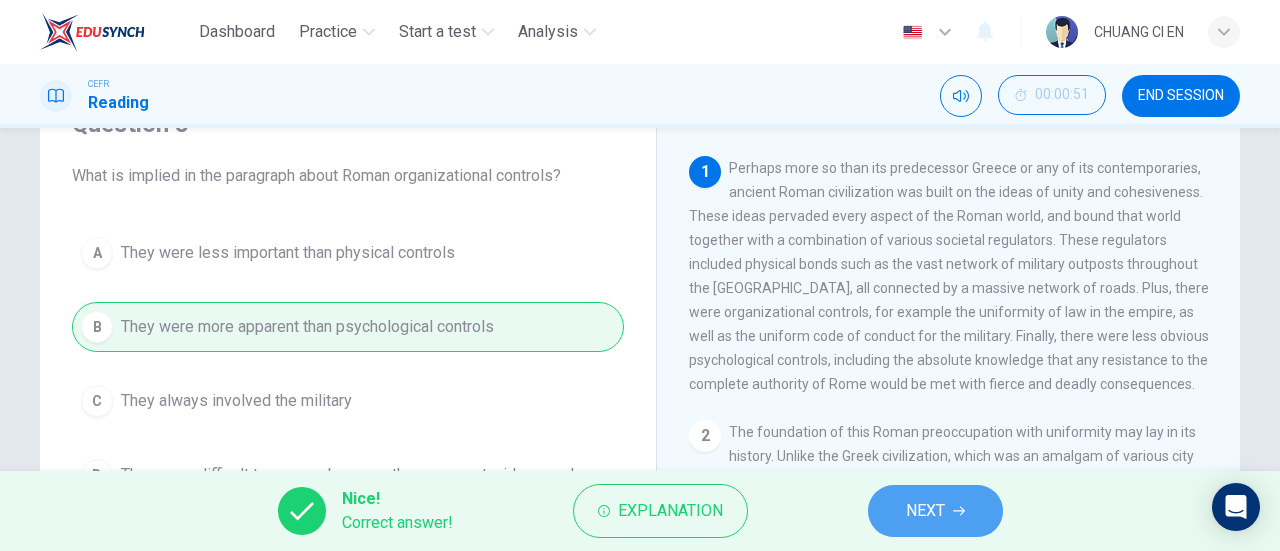 click on "NEXT" at bounding box center (935, 511) 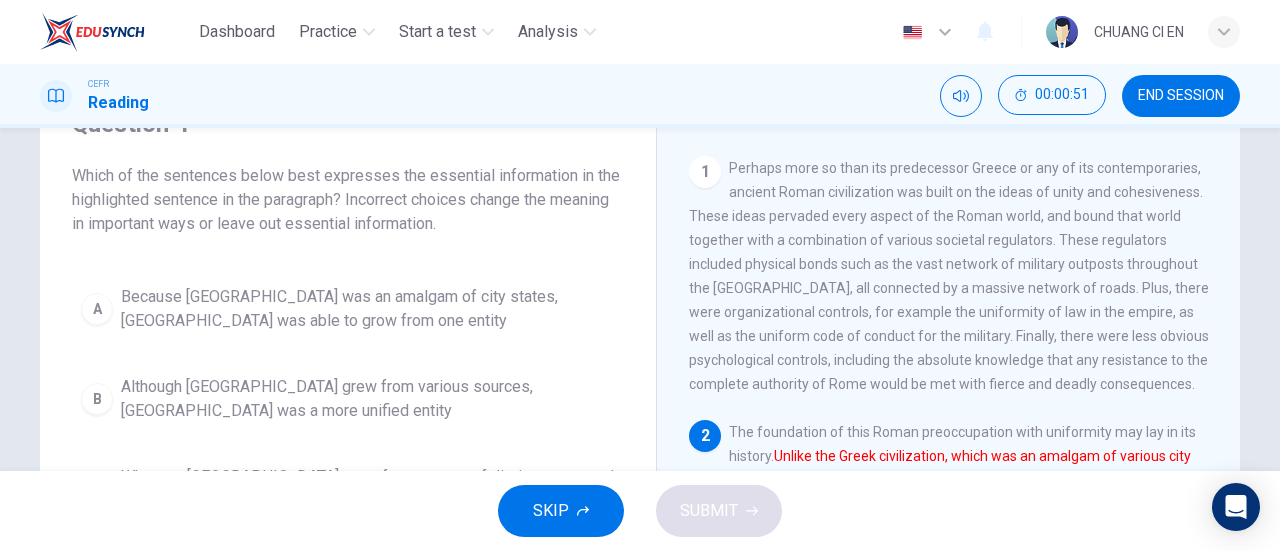 click on "END SESSION" at bounding box center [1181, 96] 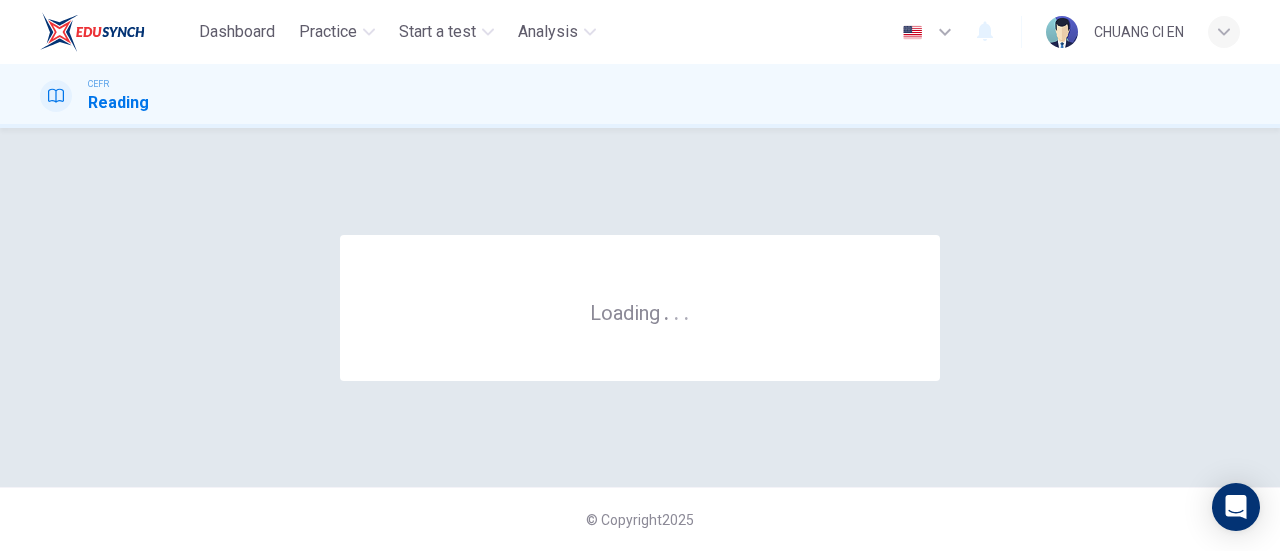 scroll, scrollTop: 0, scrollLeft: 0, axis: both 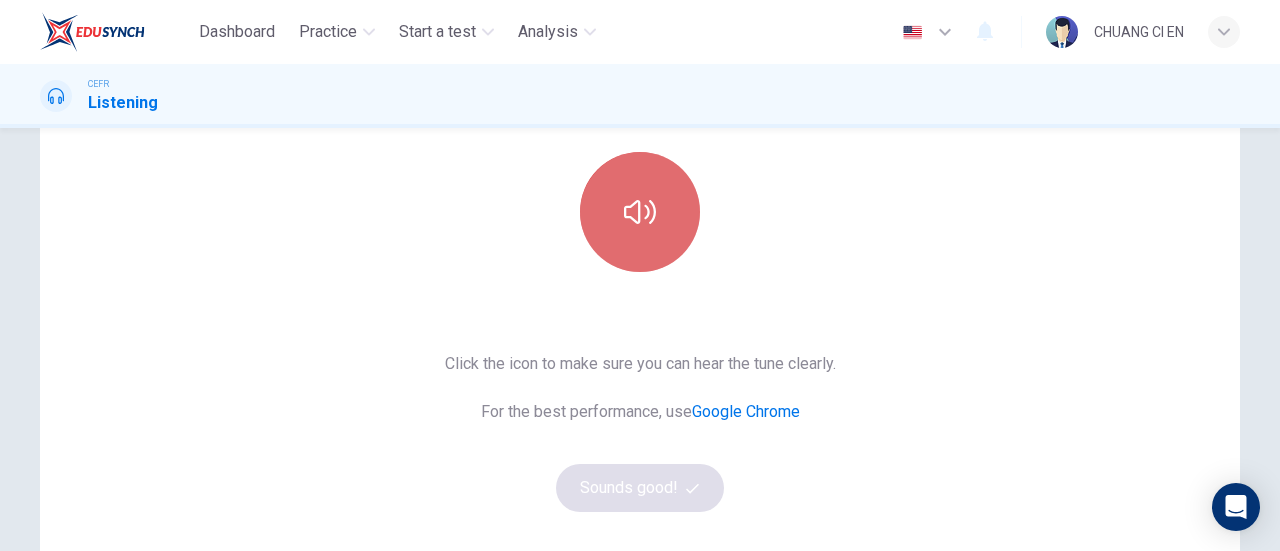 click 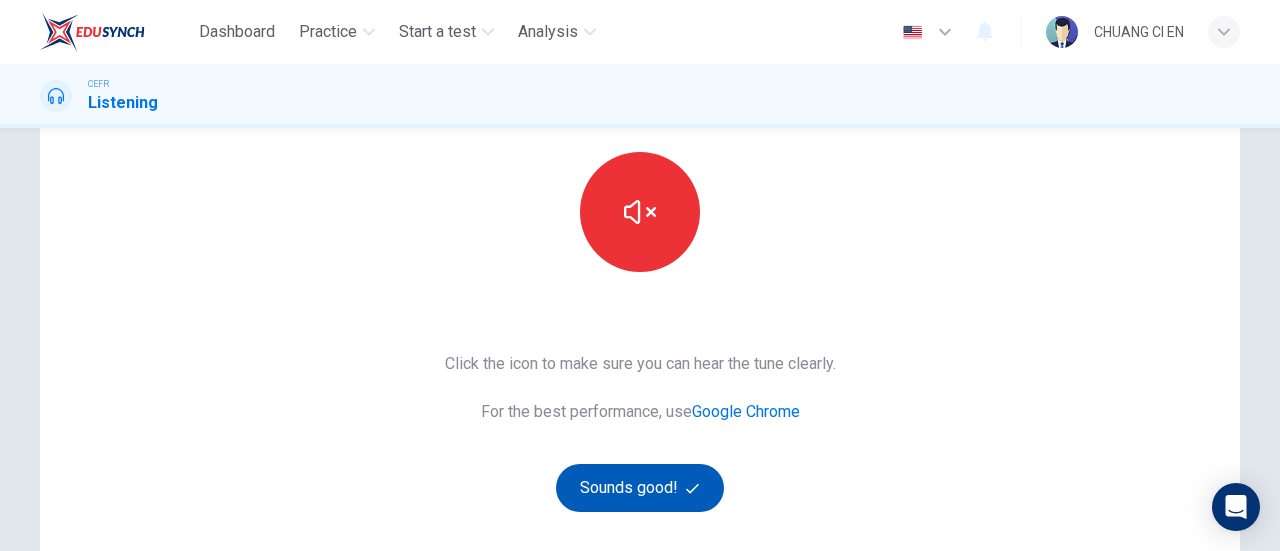 click on "Sounds good!" at bounding box center (640, 488) 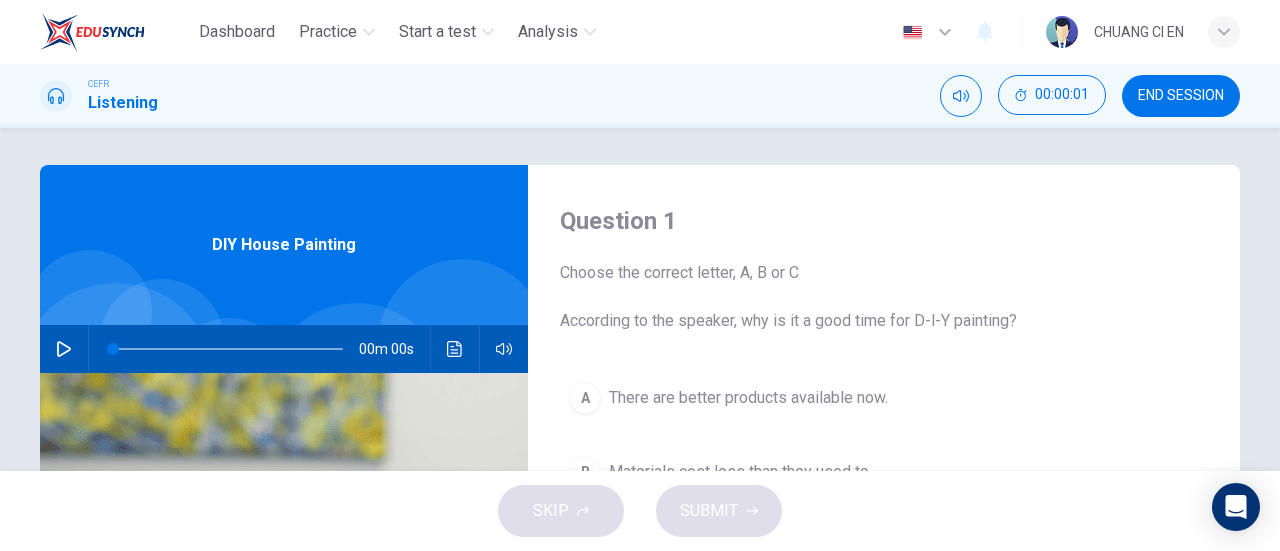scroll, scrollTop: 0, scrollLeft: 0, axis: both 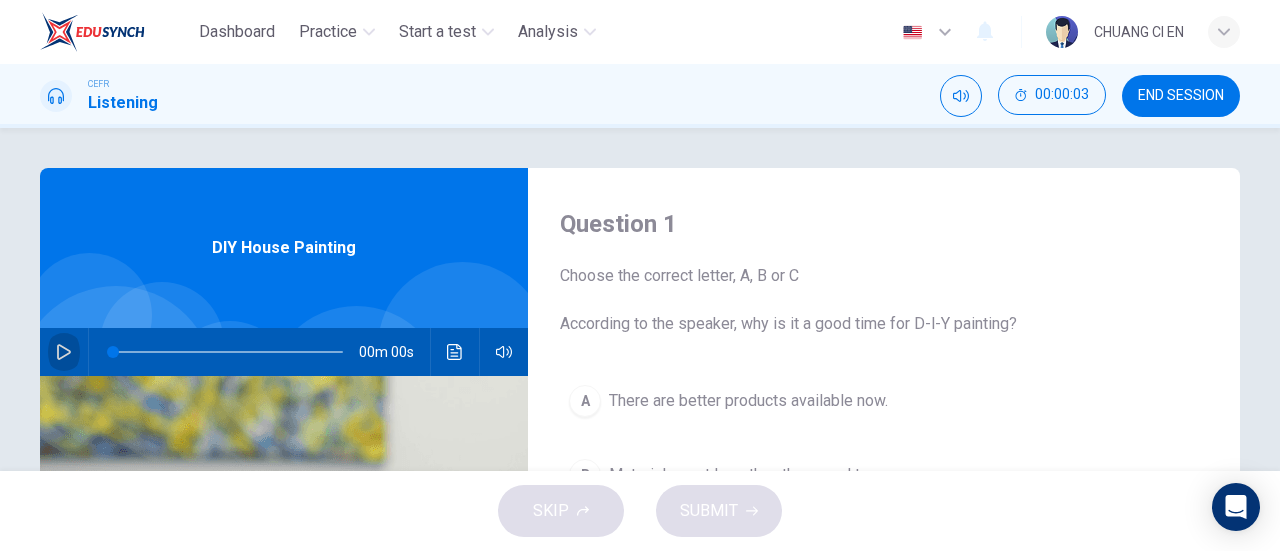click at bounding box center [64, 352] 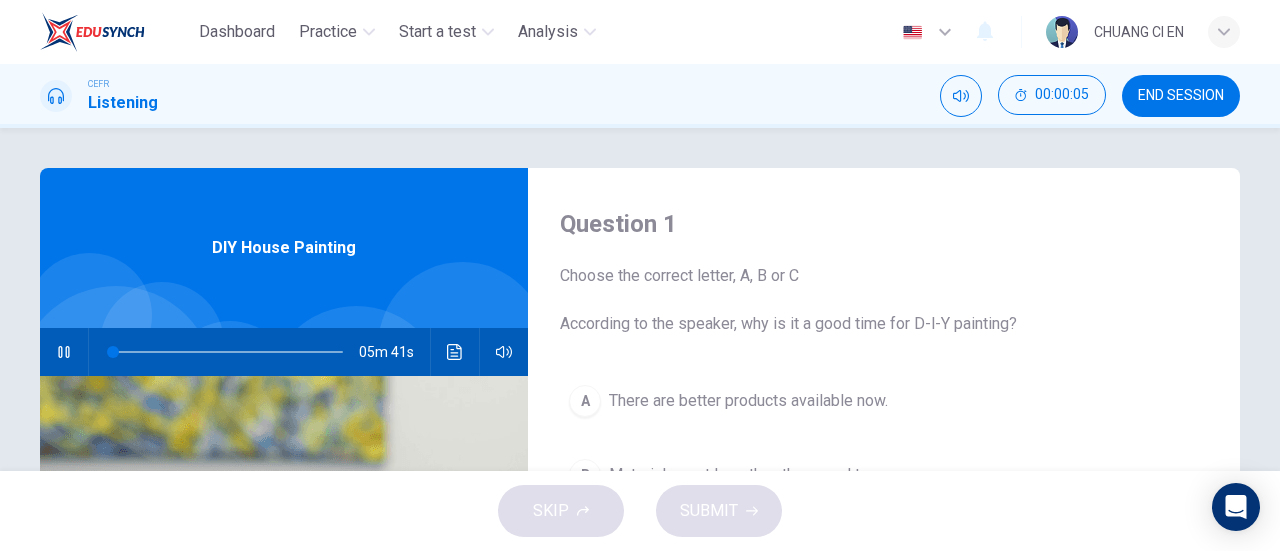 click 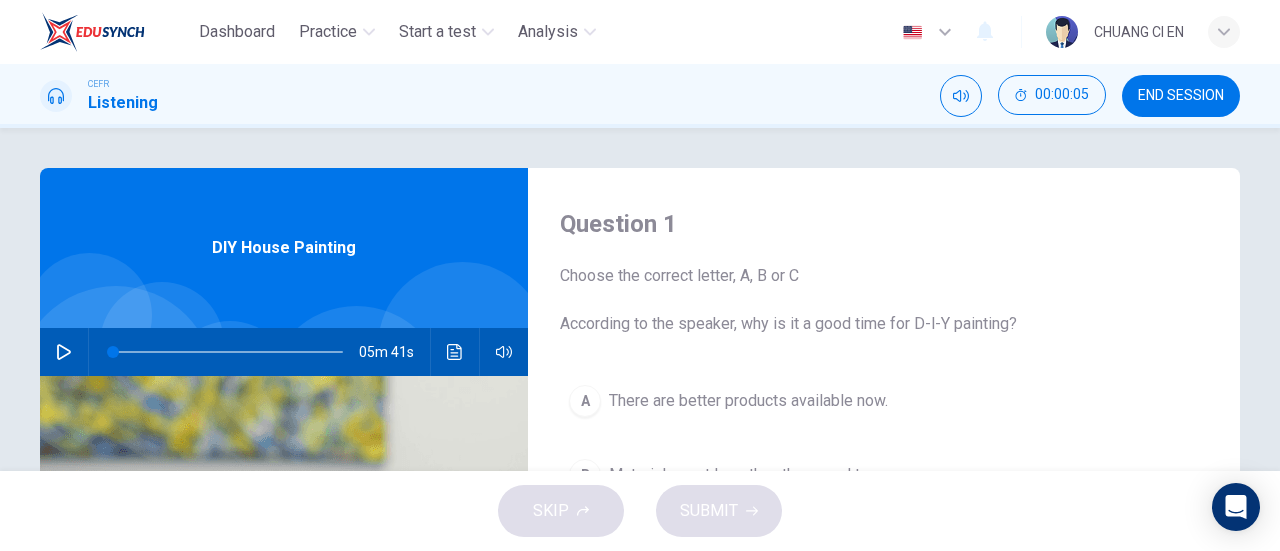 click 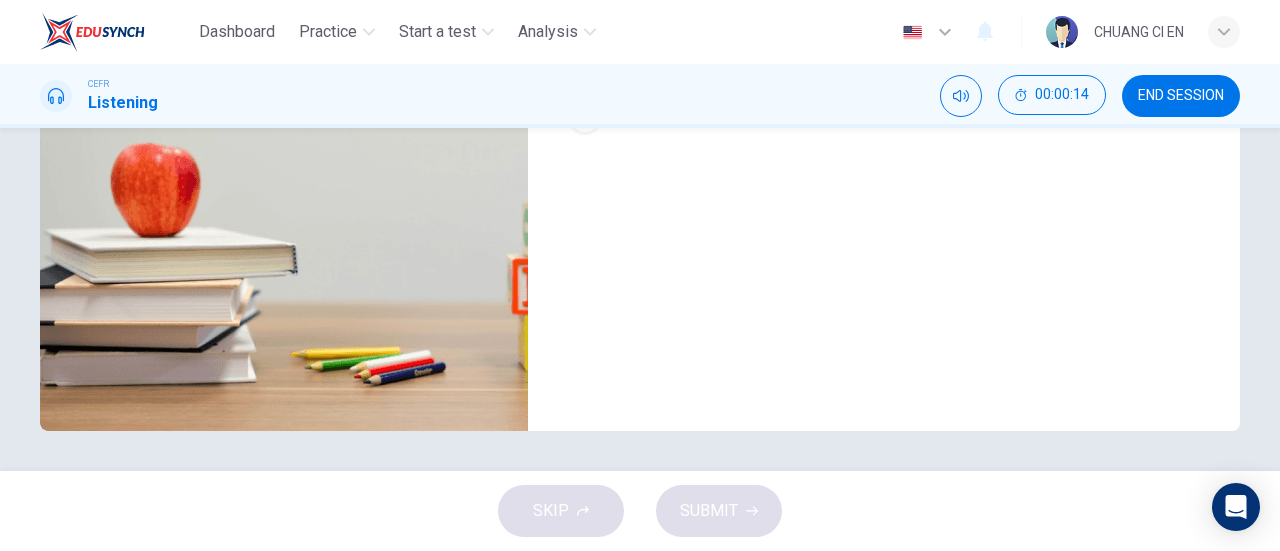 scroll, scrollTop: 0, scrollLeft: 0, axis: both 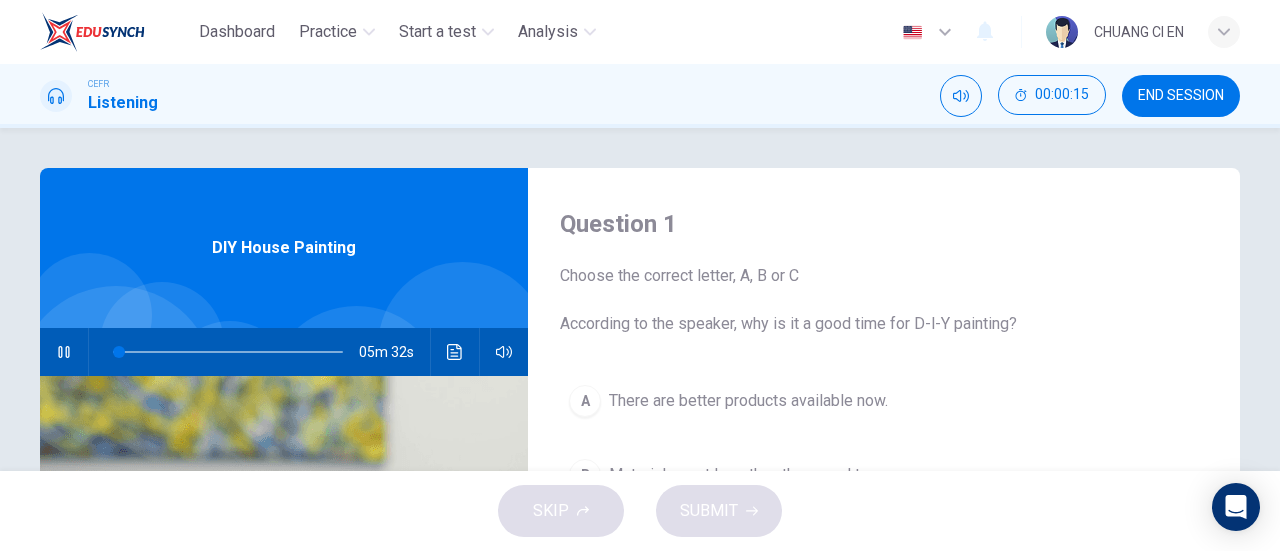 click on "Question 1" at bounding box center [884, 224] 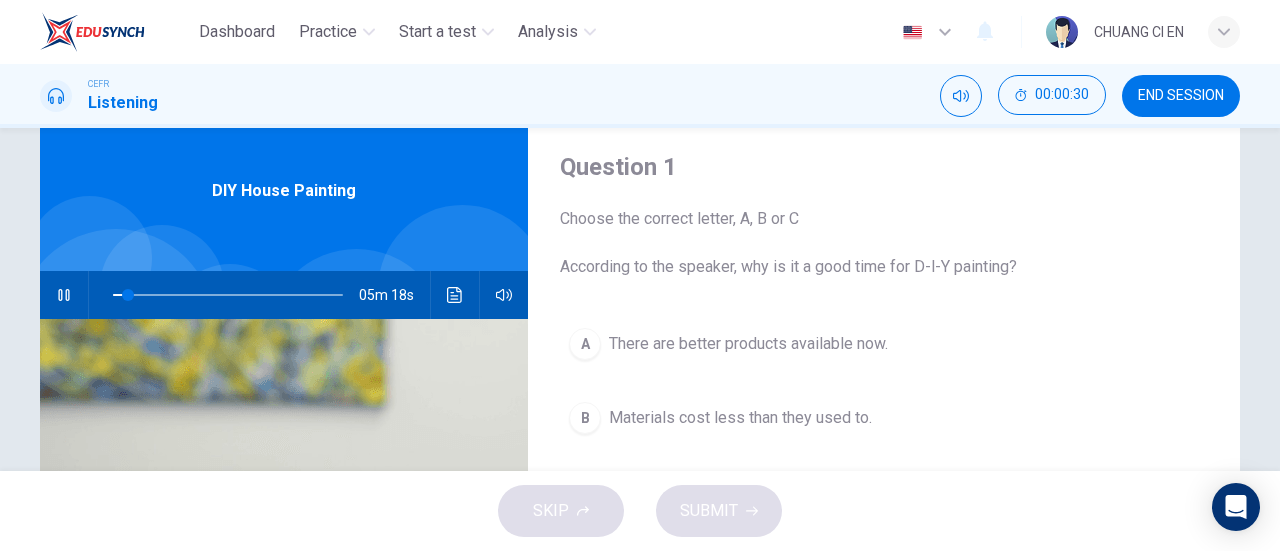 scroll, scrollTop: 100, scrollLeft: 0, axis: vertical 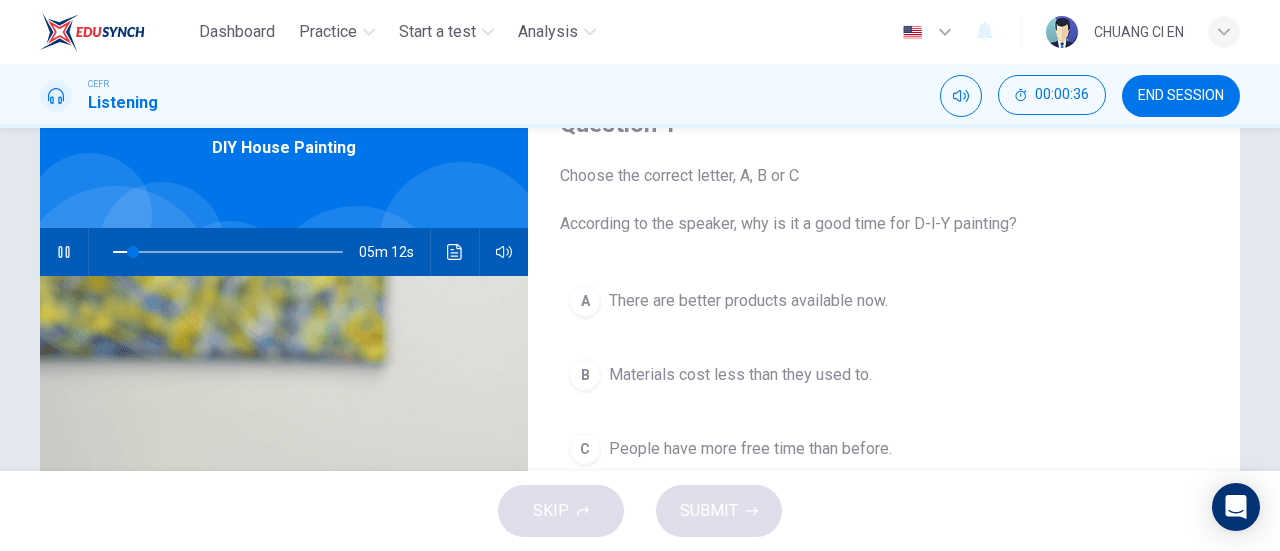 click on "A There are better products available now. B Materials cost less than they used to. C People have more free time than before." at bounding box center (884, 395) 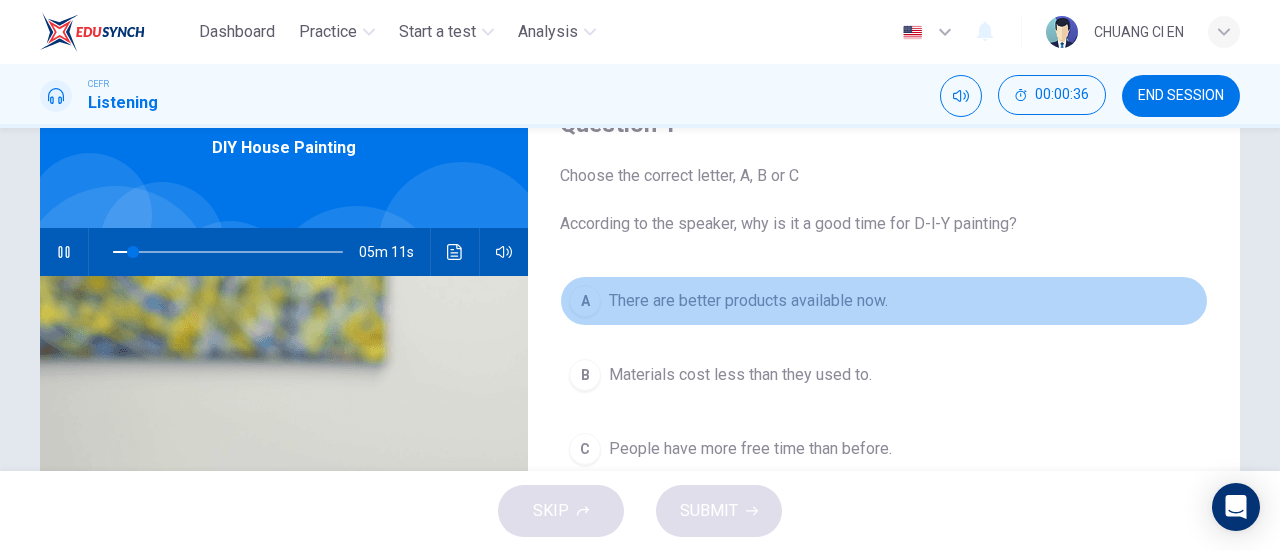 click on "A" at bounding box center (585, 301) 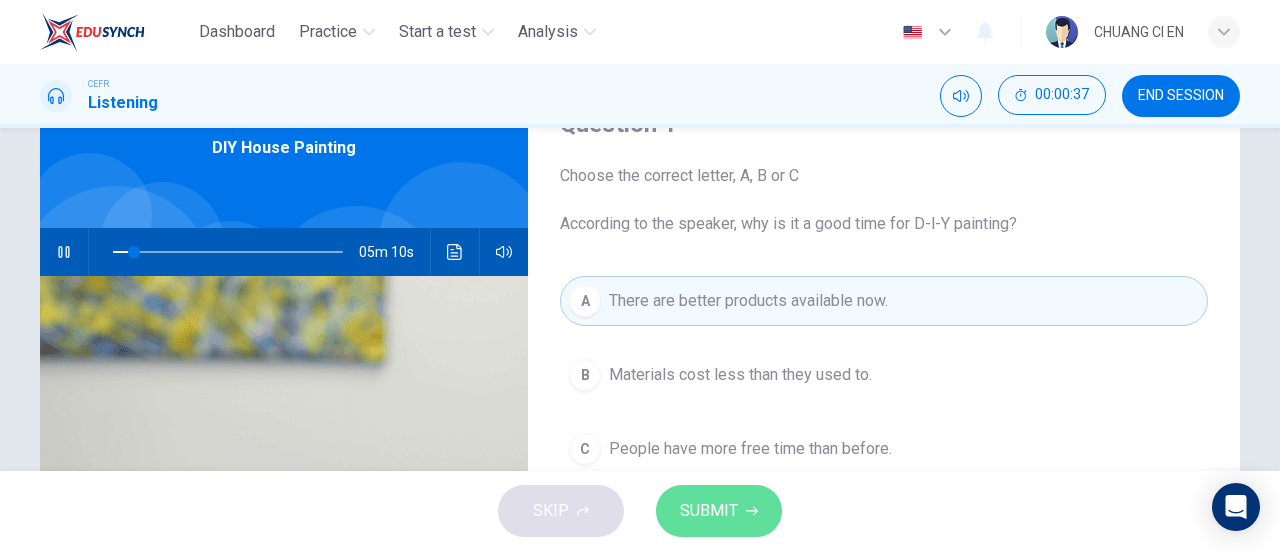 click on "SUBMIT" at bounding box center [709, 511] 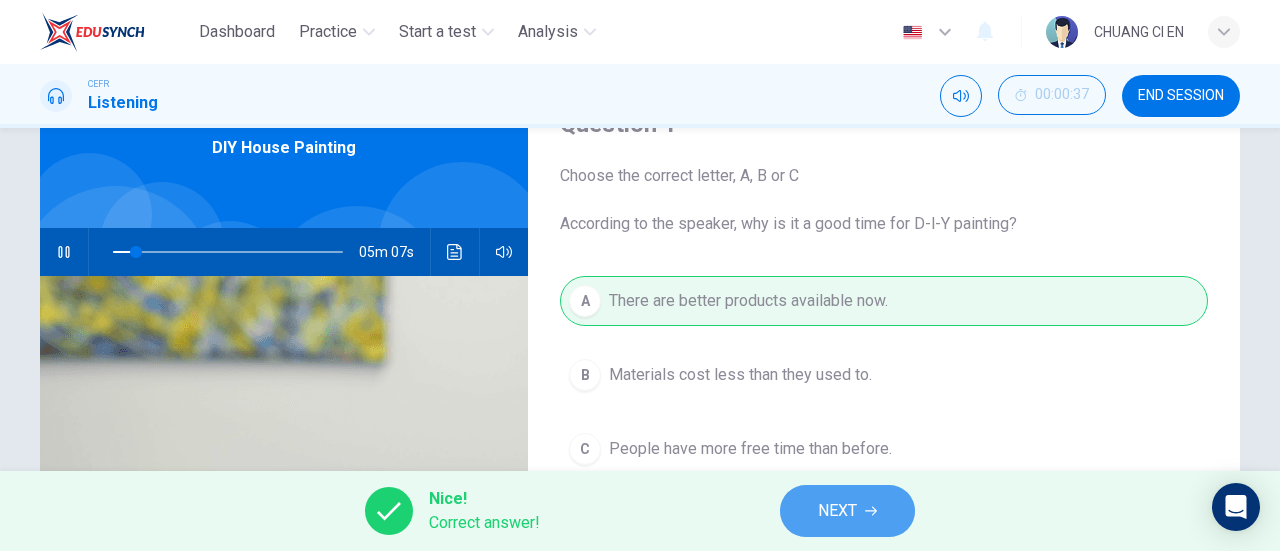 click on "NEXT" at bounding box center (847, 511) 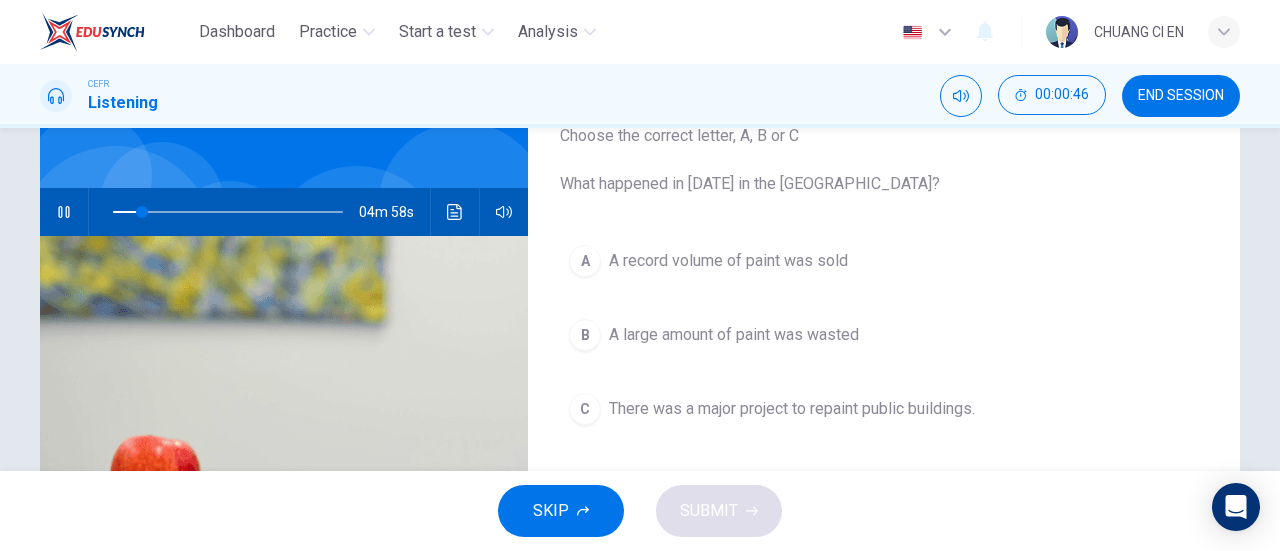 scroll, scrollTop: 100, scrollLeft: 0, axis: vertical 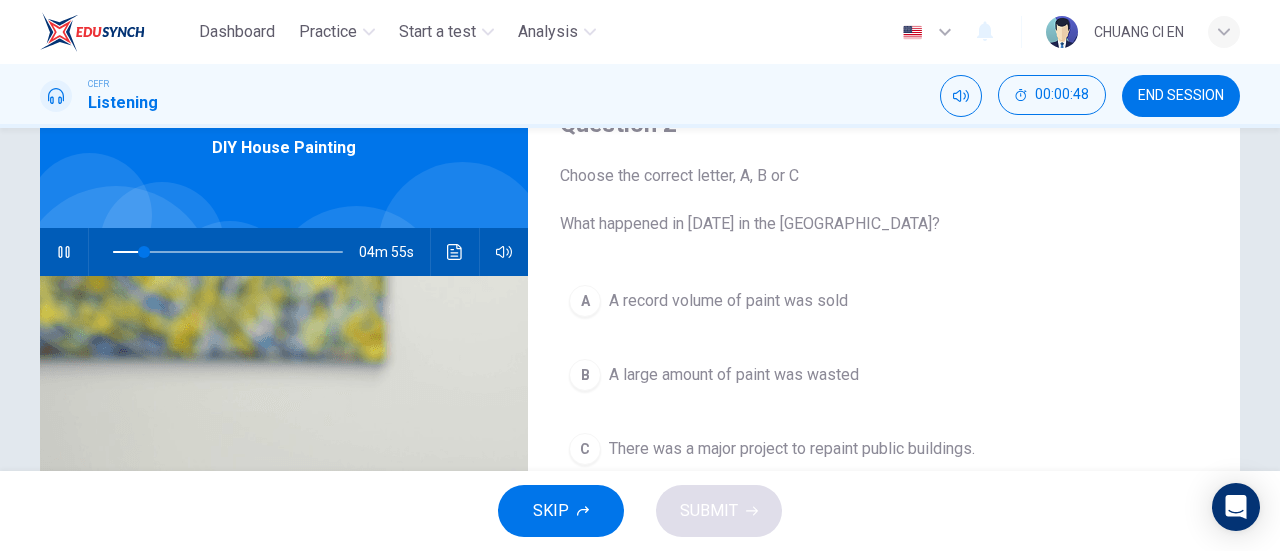 click on "A large amount of paint was wasted" at bounding box center (734, 375) 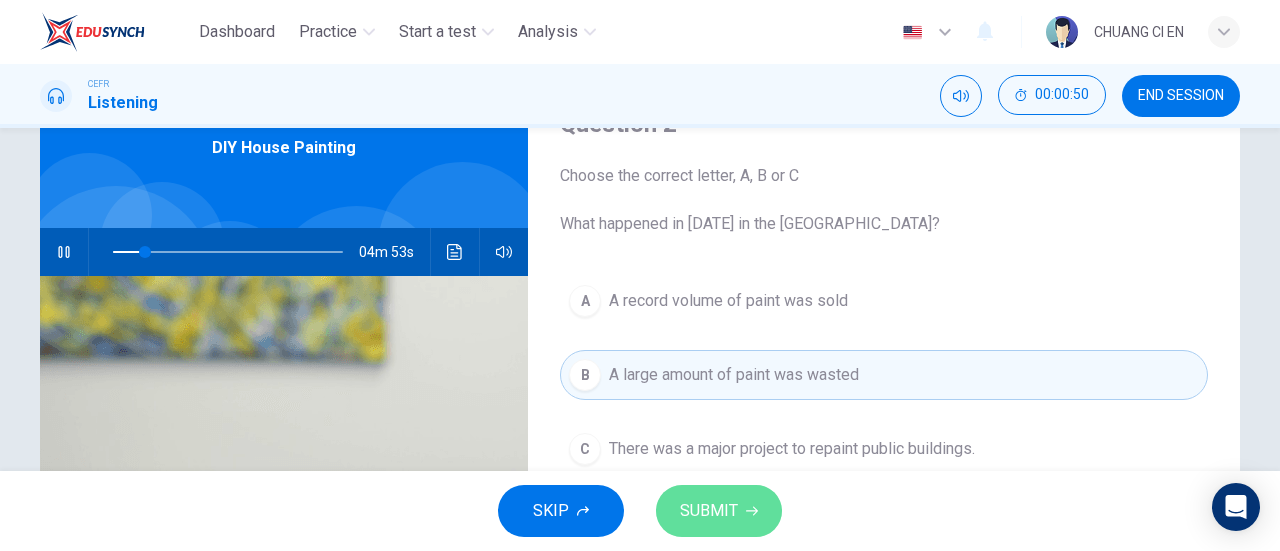 click on "SUBMIT" at bounding box center (709, 511) 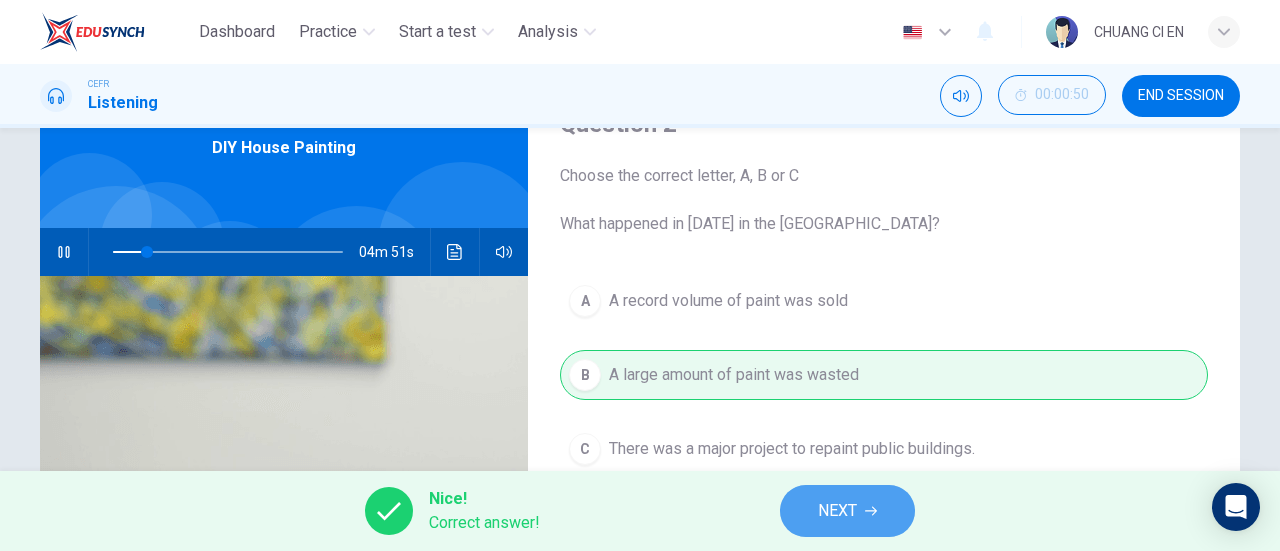 click on "NEXT" at bounding box center (837, 511) 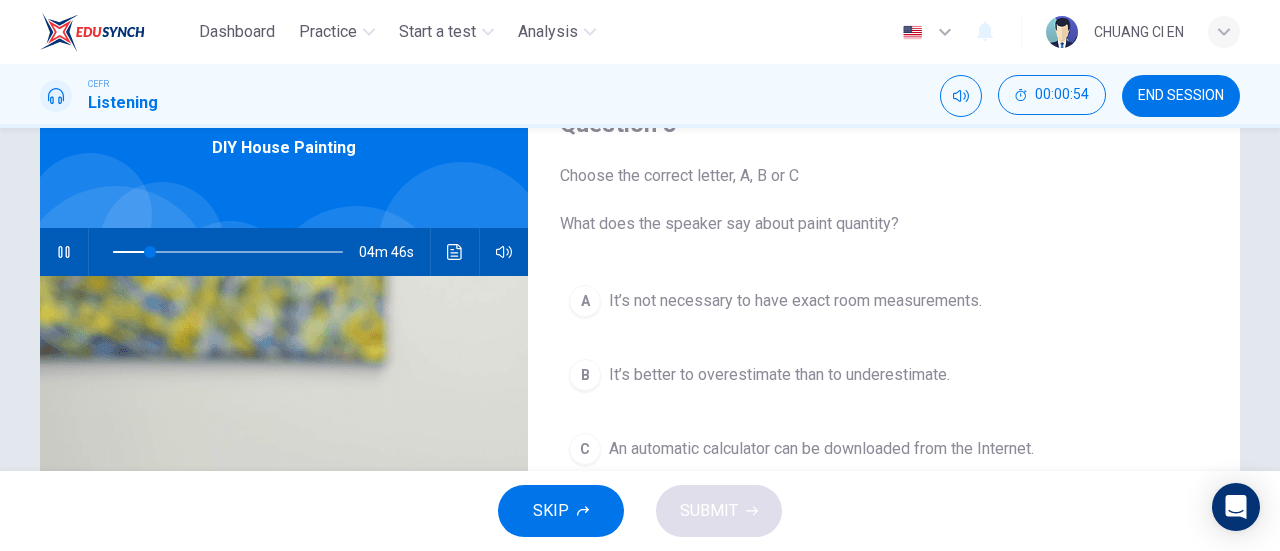 click 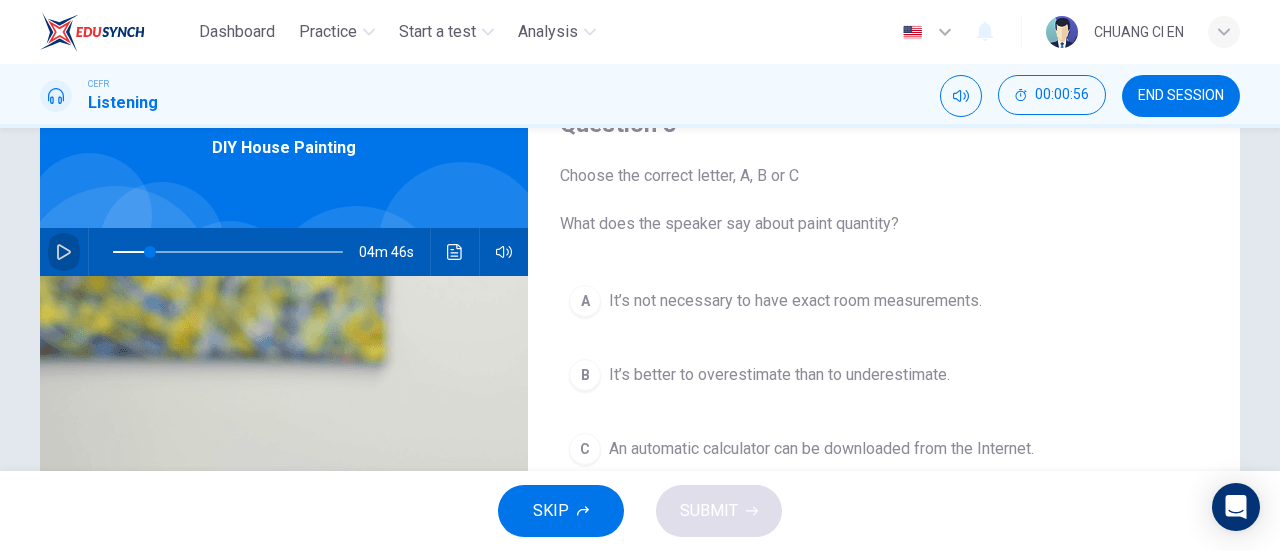 click 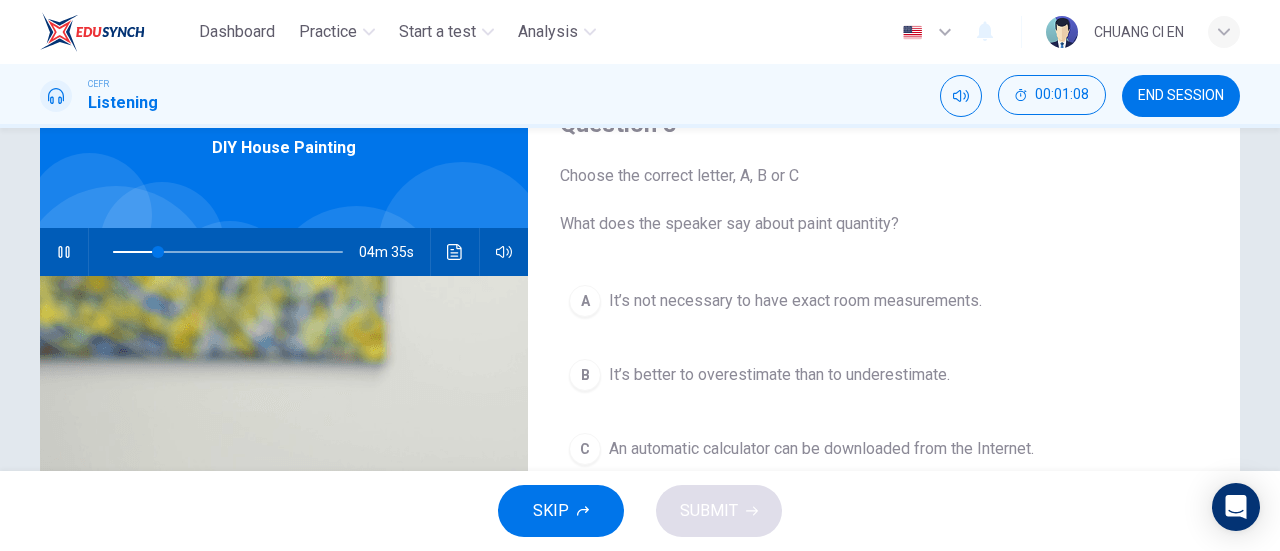 scroll, scrollTop: 200, scrollLeft: 0, axis: vertical 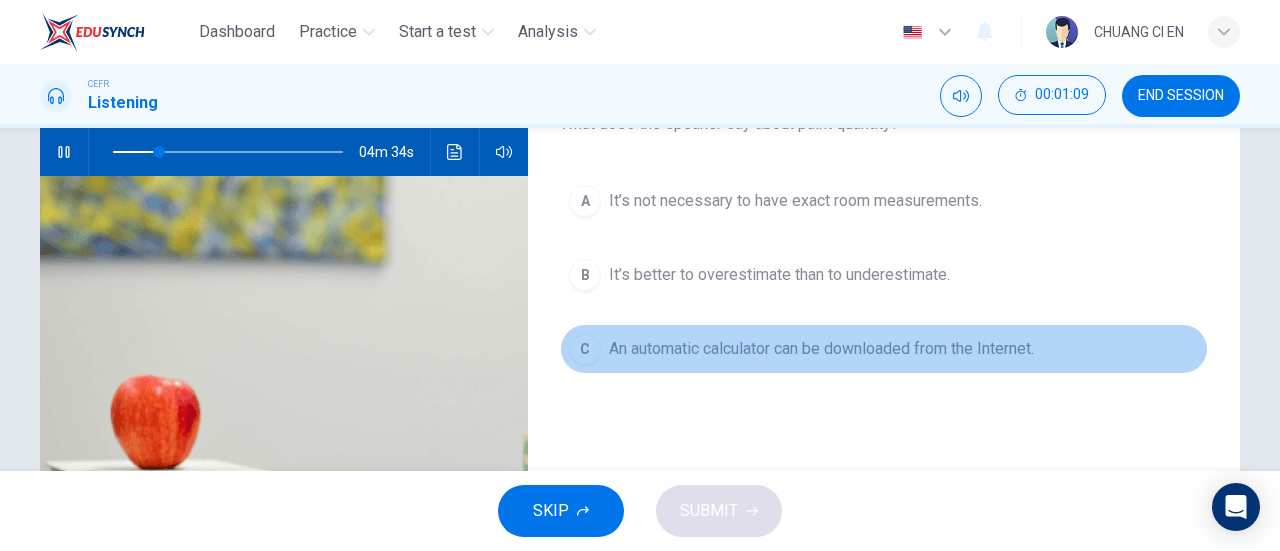 click on "An automatic calculator can be downloaded from the Internet." at bounding box center [821, 349] 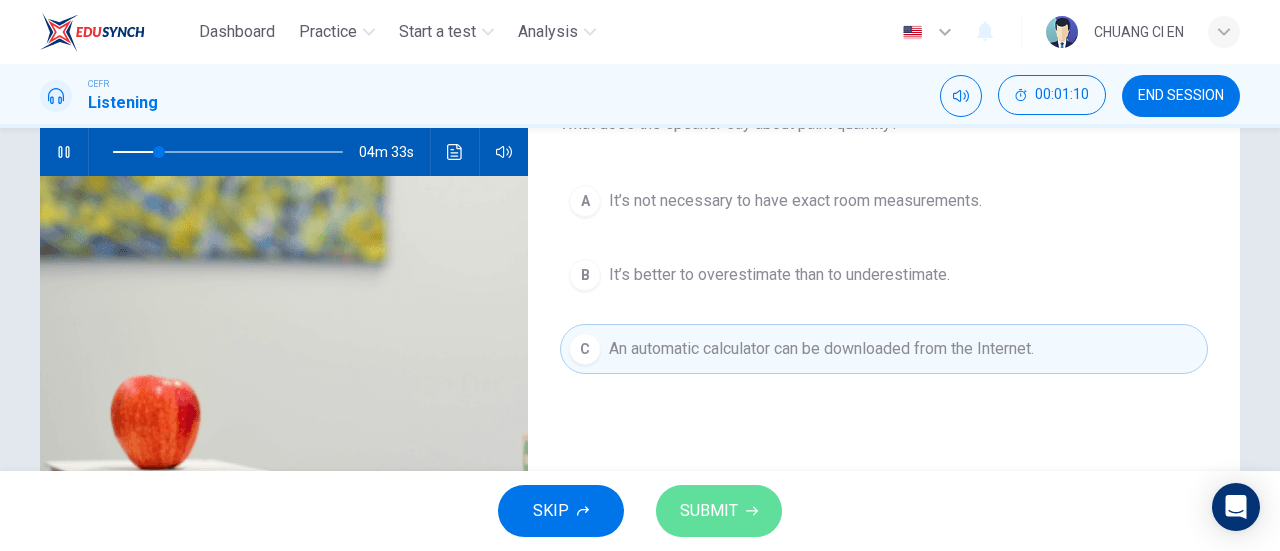 click 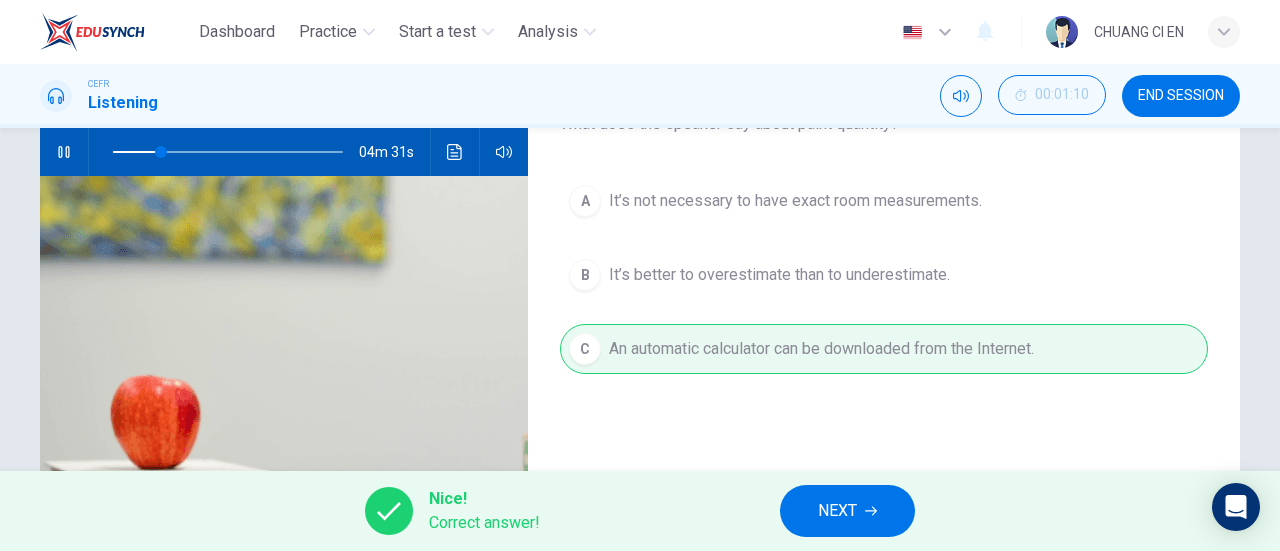 click on "NEXT" at bounding box center [847, 511] 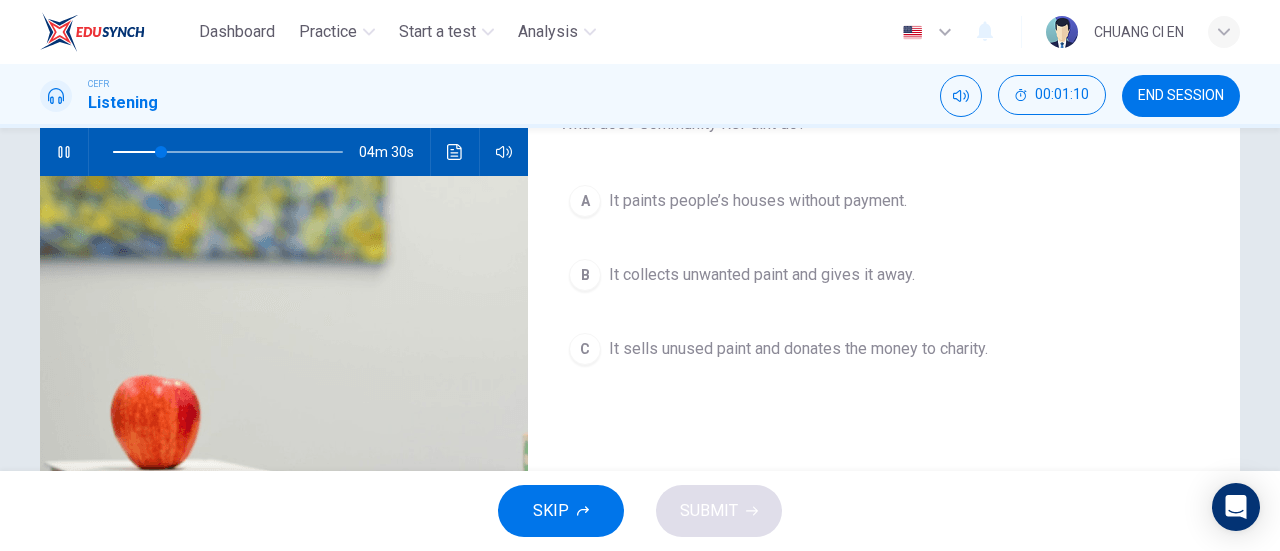 scroll, scrollTop: 100, scrollLeft: 0, axis: vertical 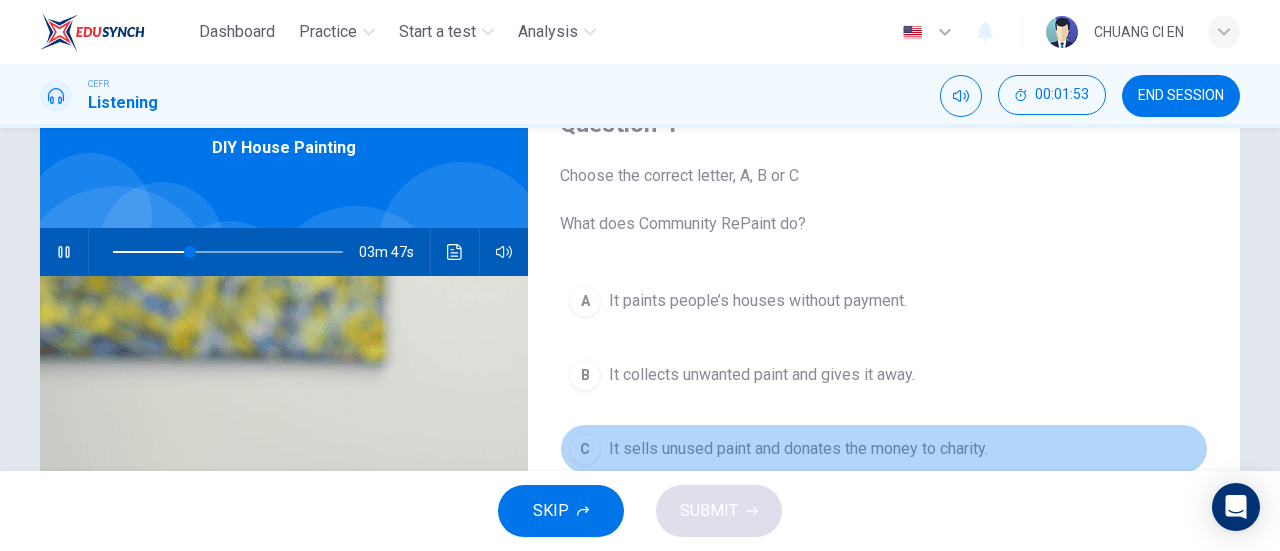 click on "It sells unused paint and donates the money to charity." at bounding box center [798, 449] 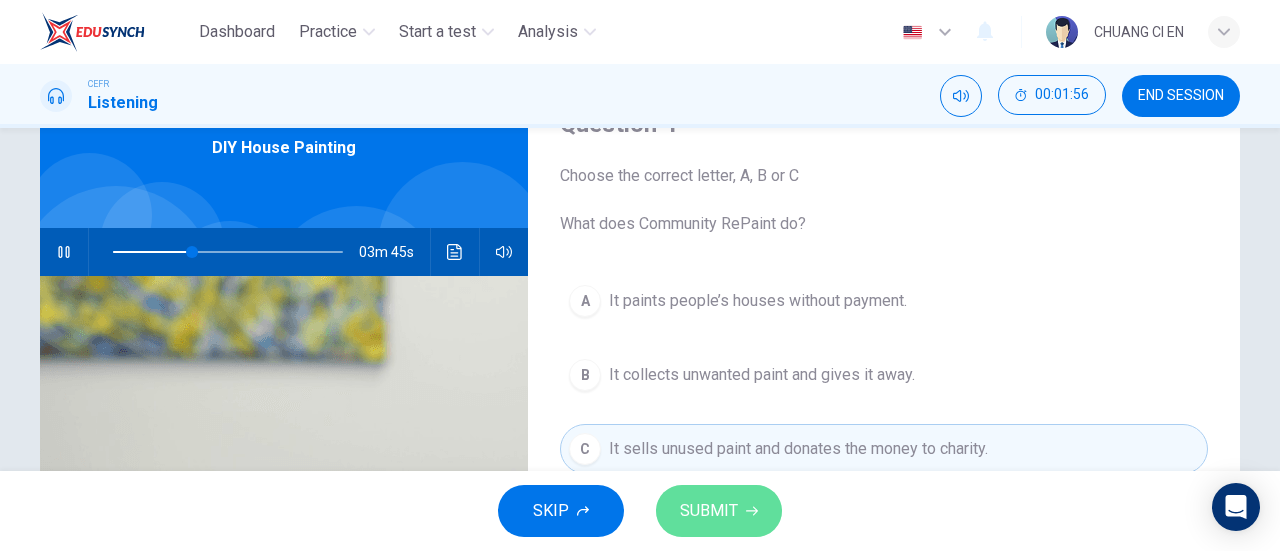 click on "SUBMIT" at bounding box center (719, 511) 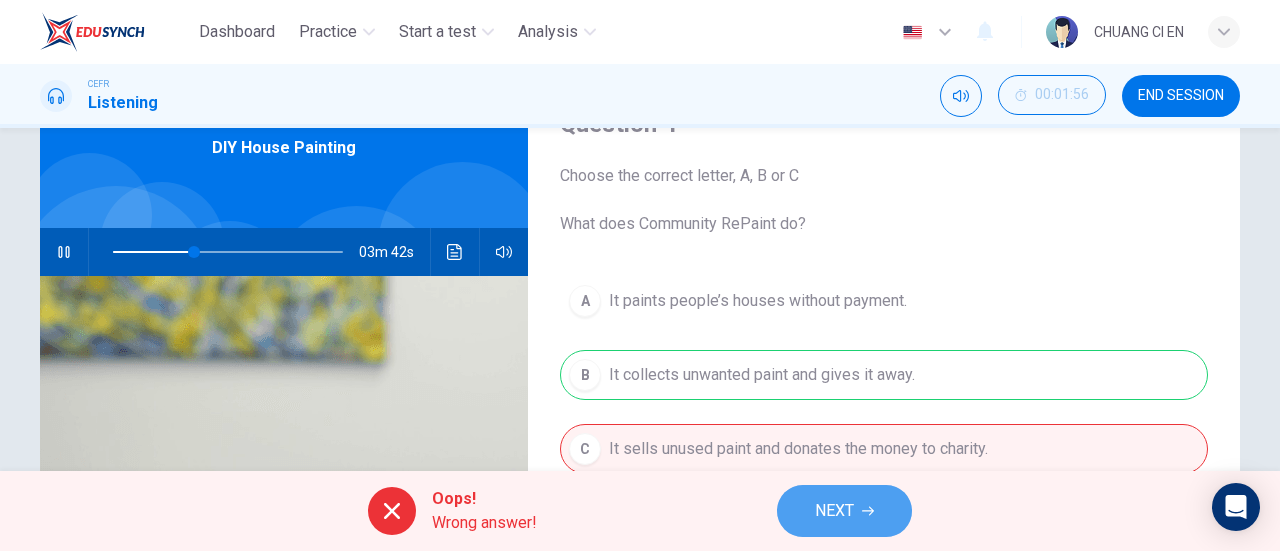 click on "NEXT" at bounding box center (834, 511) 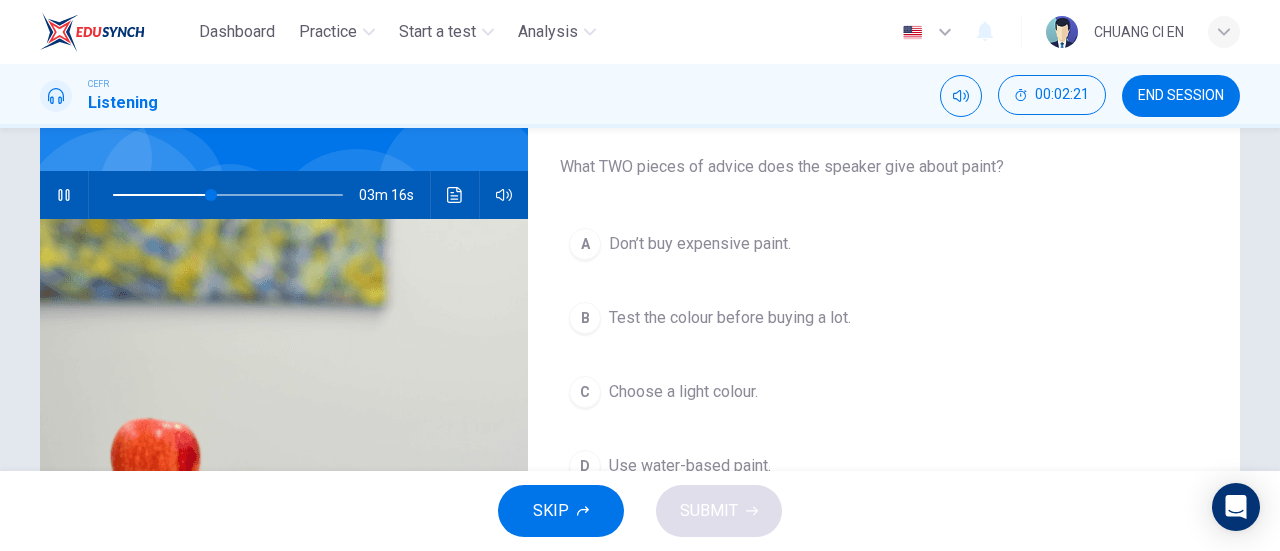 scroll, scrollTop: 100, scrollLeft: 0, axis: vertical 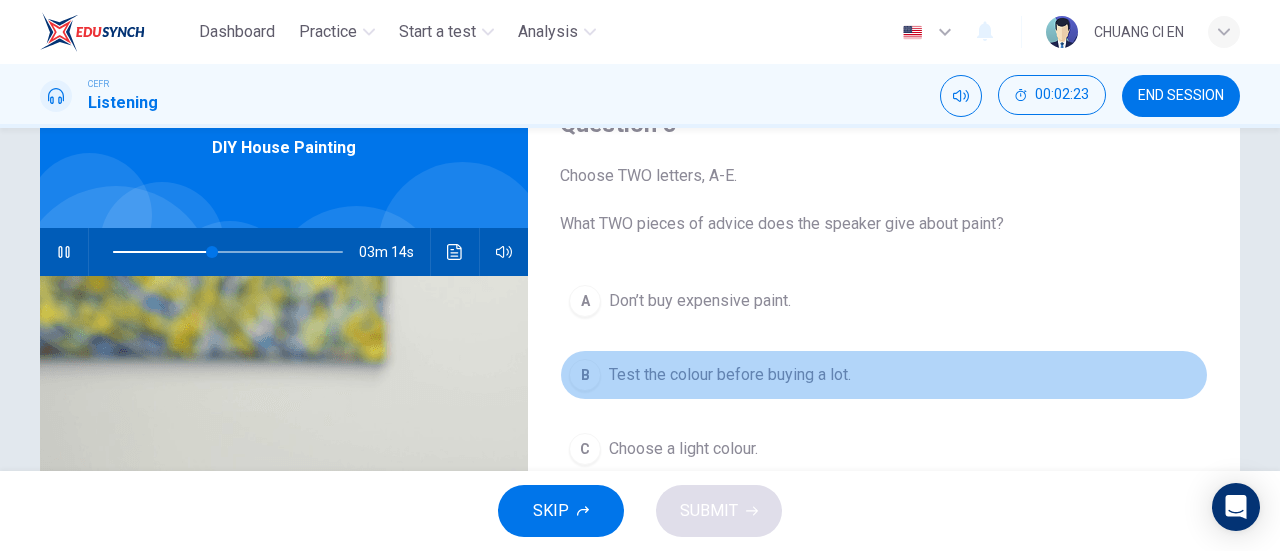 click on "B" at bounding box center [585, 375] 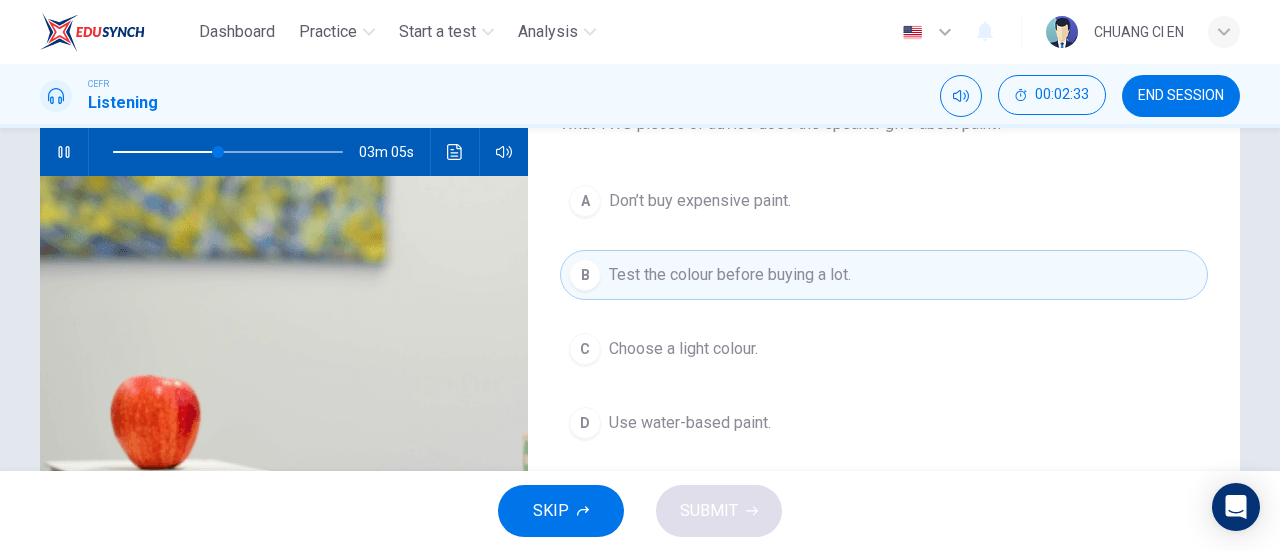 scroll, scrollTop: 100, scrollLeft: 0, axis: vertical 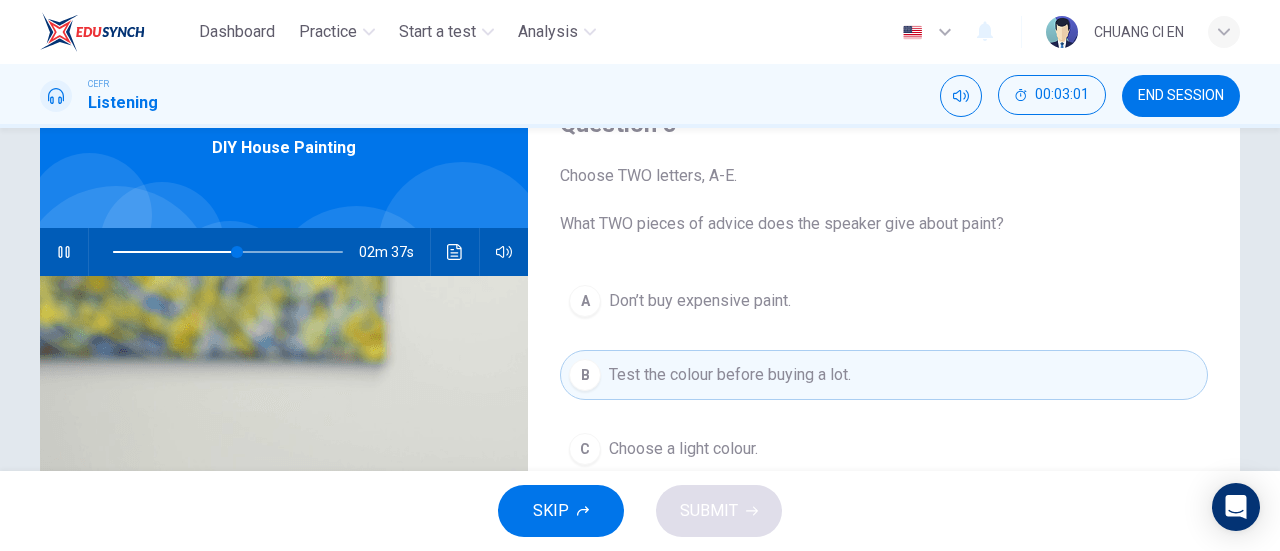 click 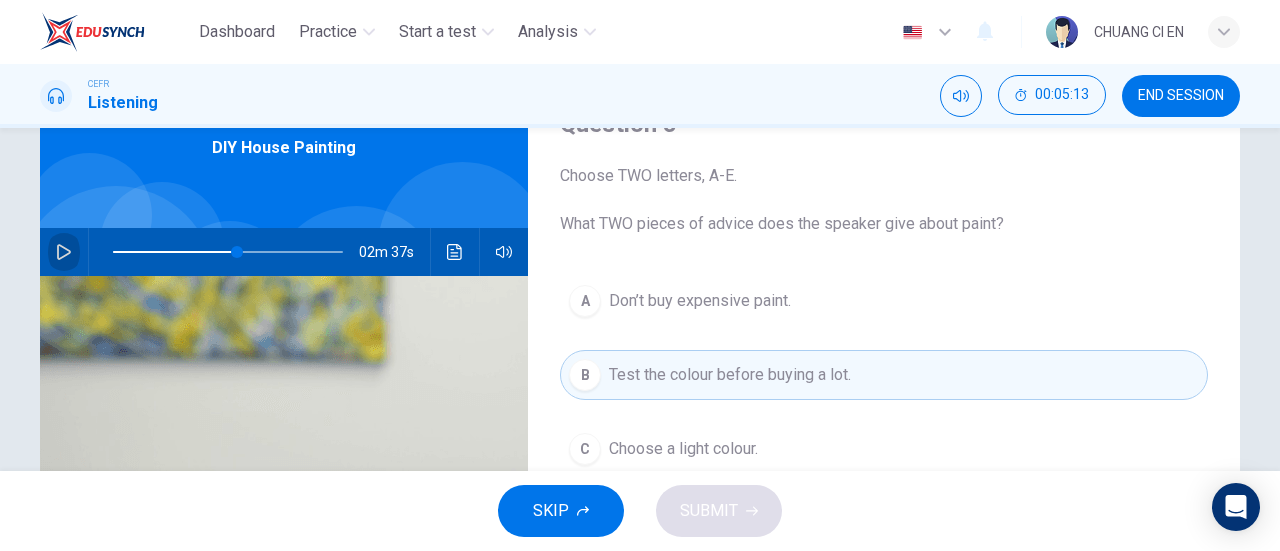 click 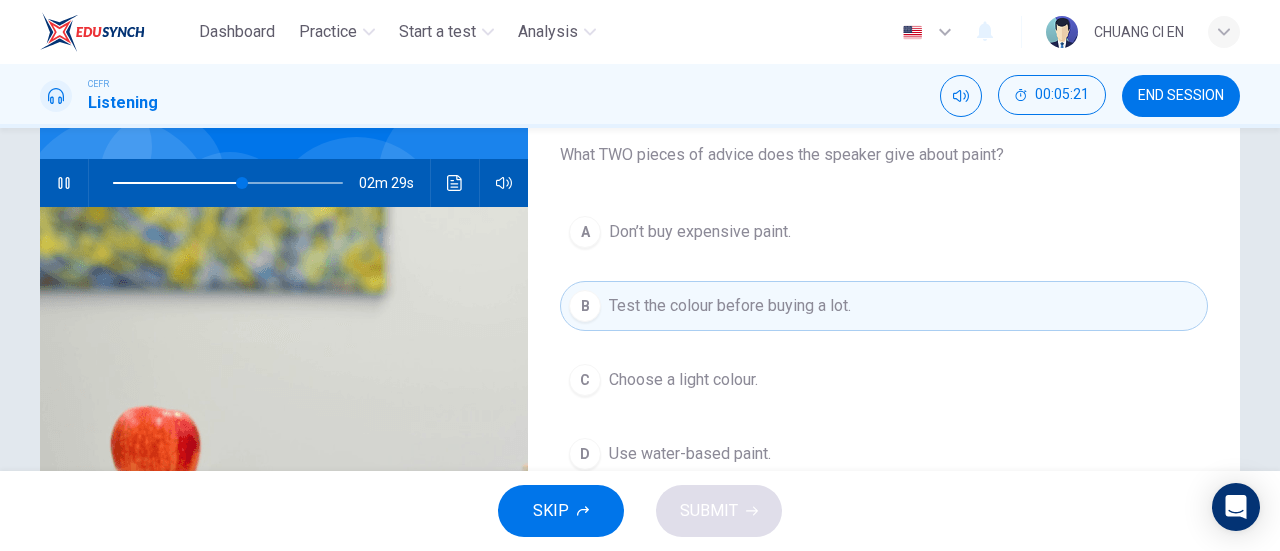 scroll, scrollTop: 200, scrollLeft: 0, axis: vertical 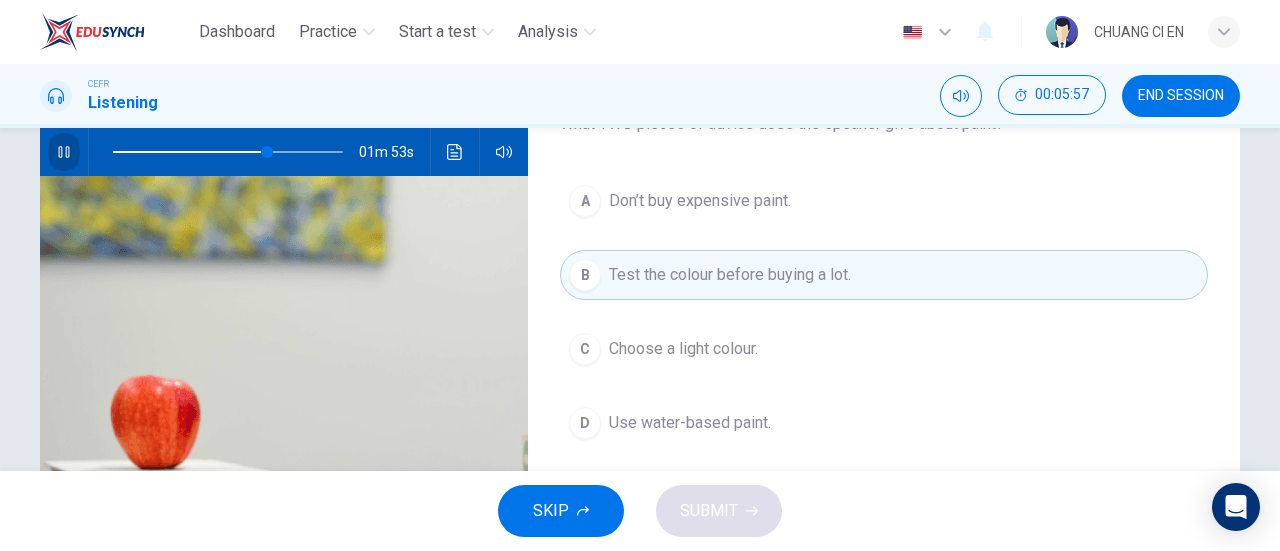 click 